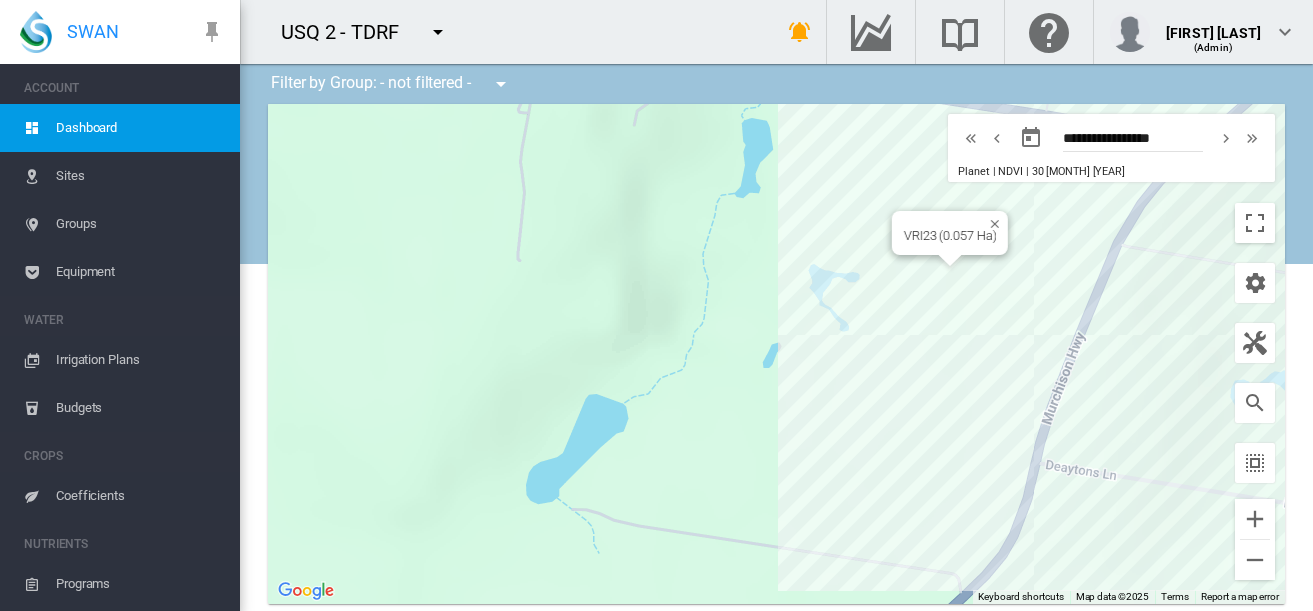 scroll, scrollTop: 0, scrollLeft: 0, axis: both 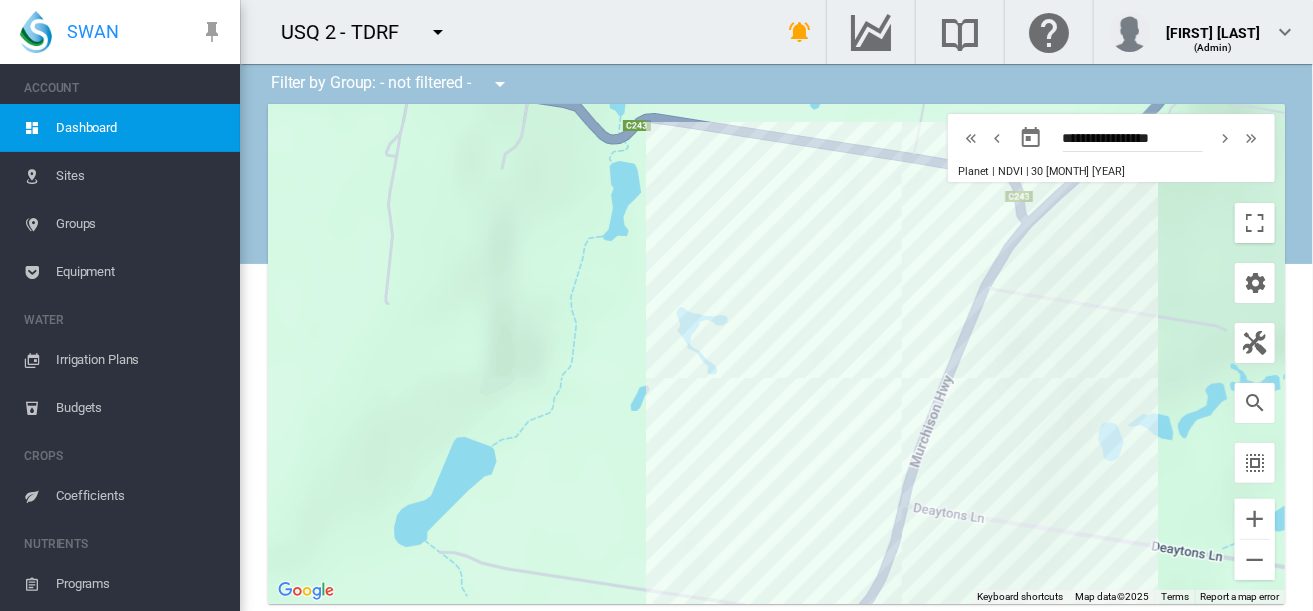 drag, startPoint x: 1051, startPoint y: 241, endPoint x: 910, endPoint y: 288, distance: 148.62704 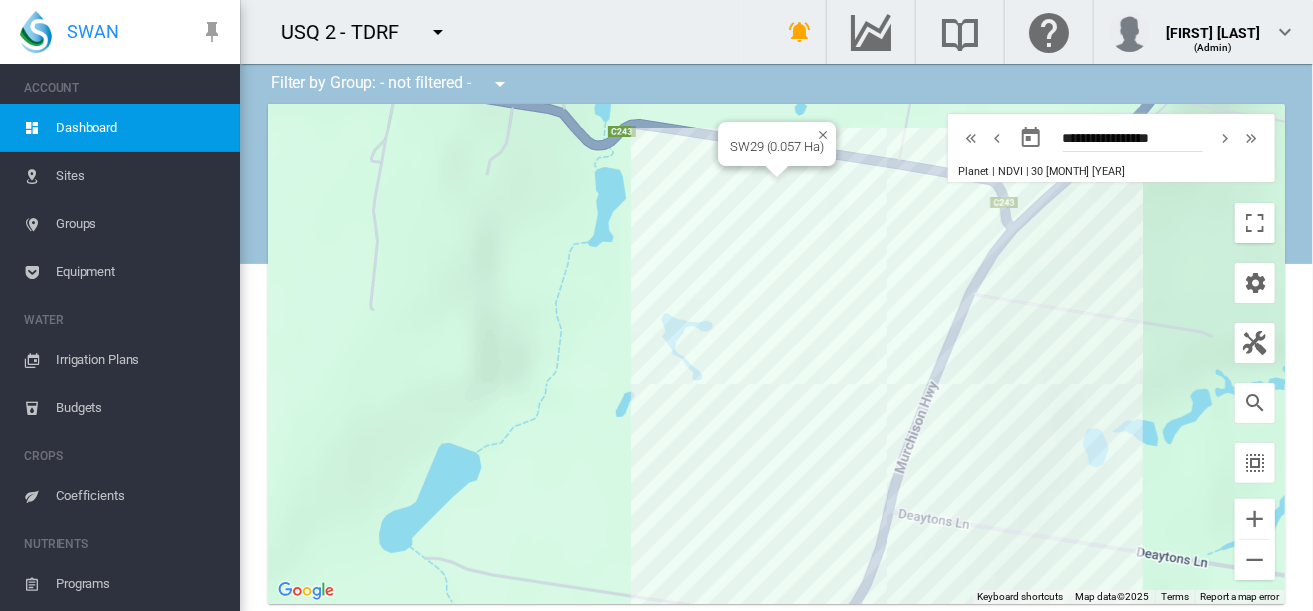click at bounding box center (776, 172) 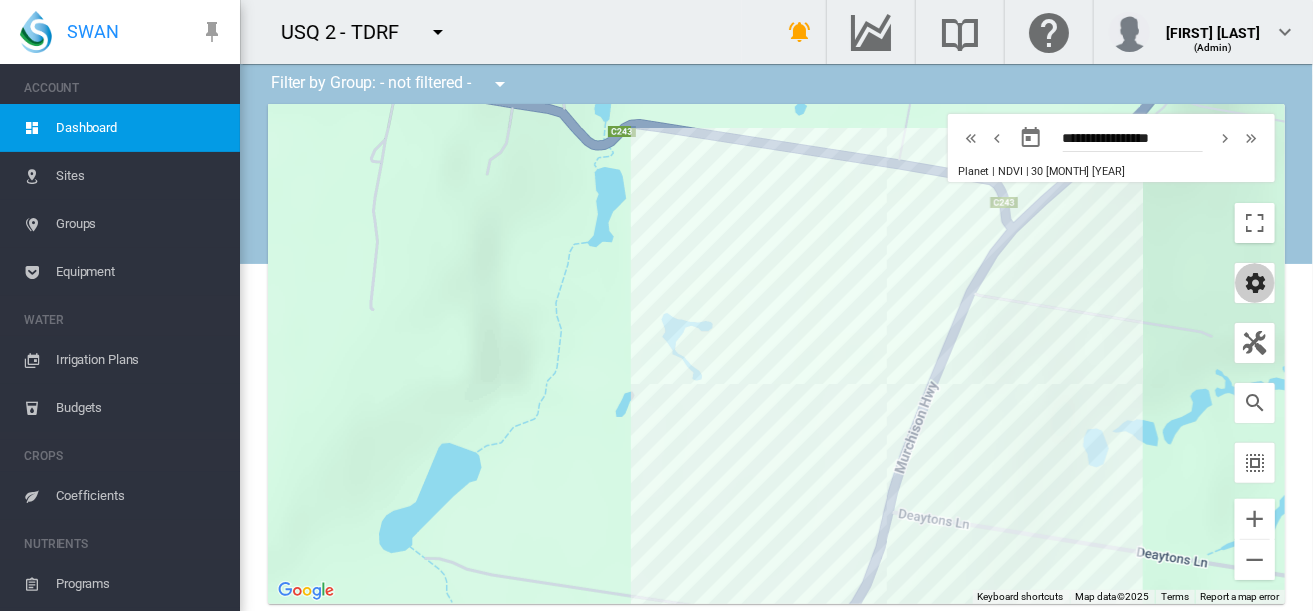 click at bounding box center [1255, 283] 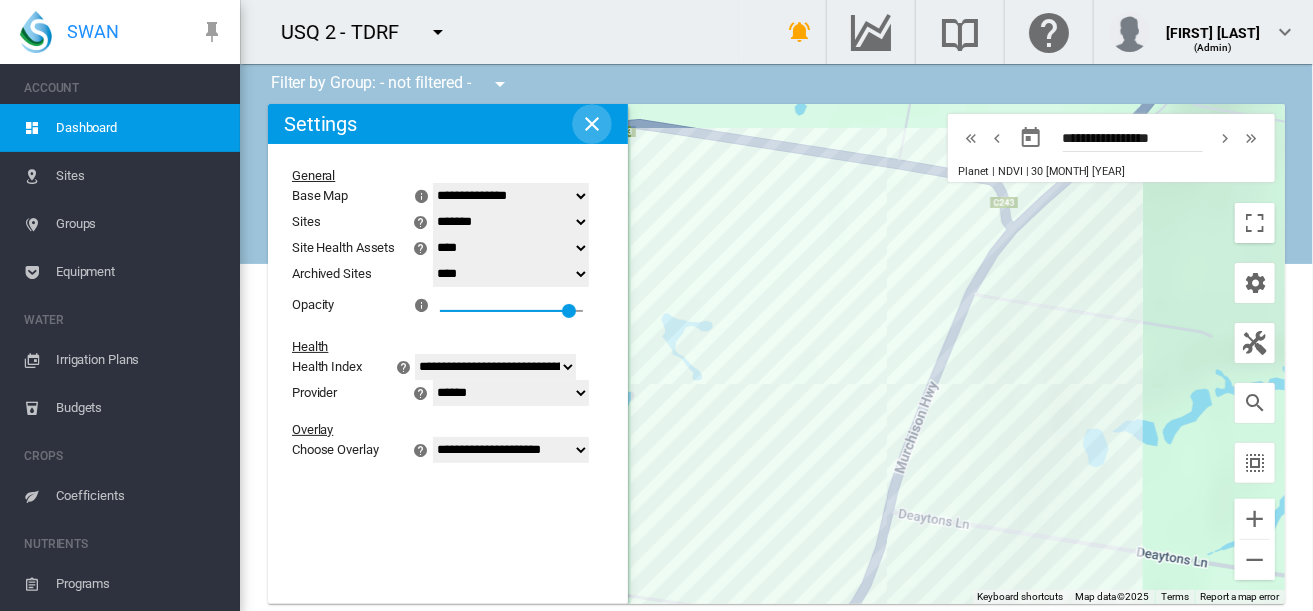 click at bounding box center (592, 124) 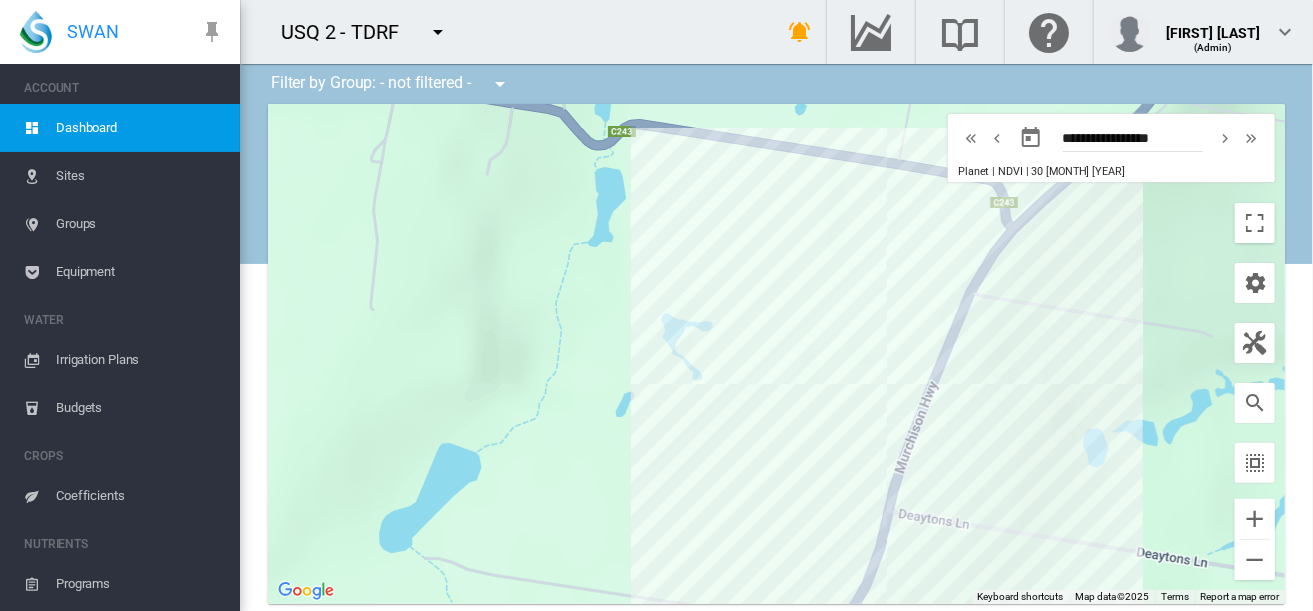 click on "Sites" at bounding box center [140, 176] 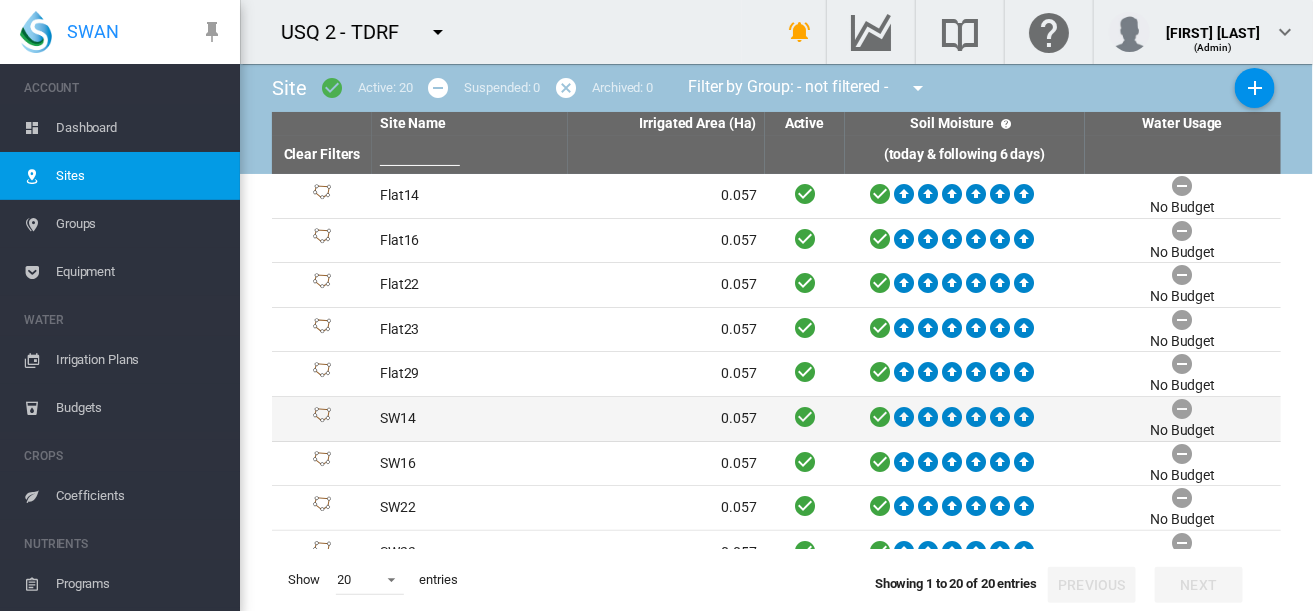 click on "SW14" at bounding box center (470, 419) 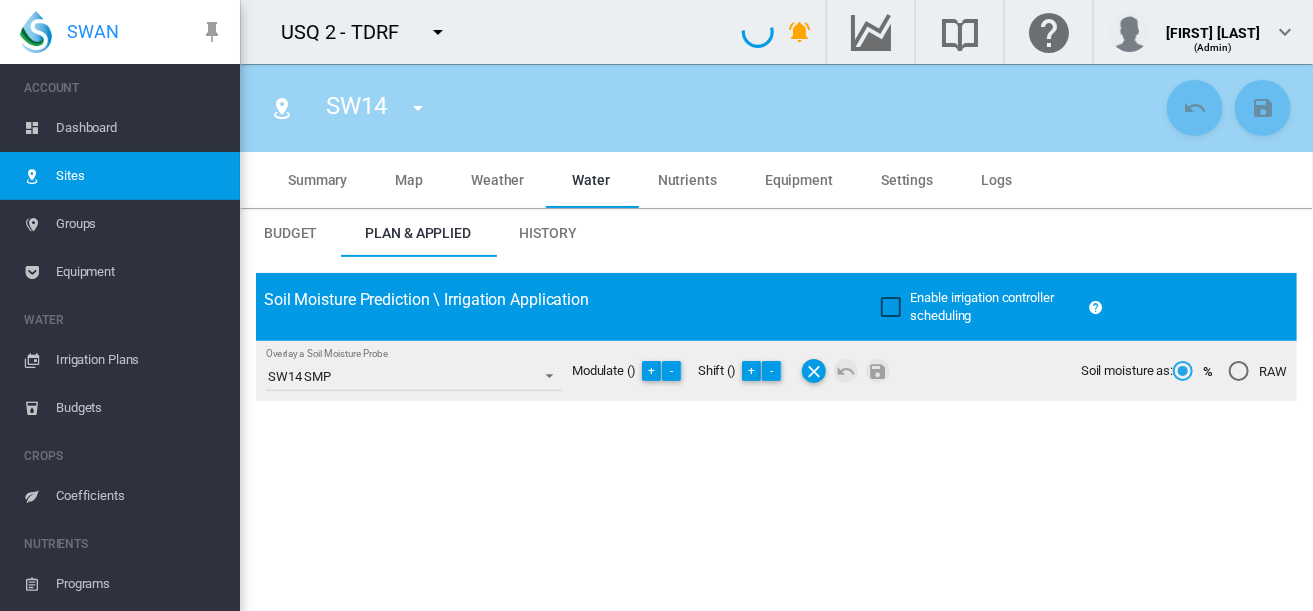 type on "****" 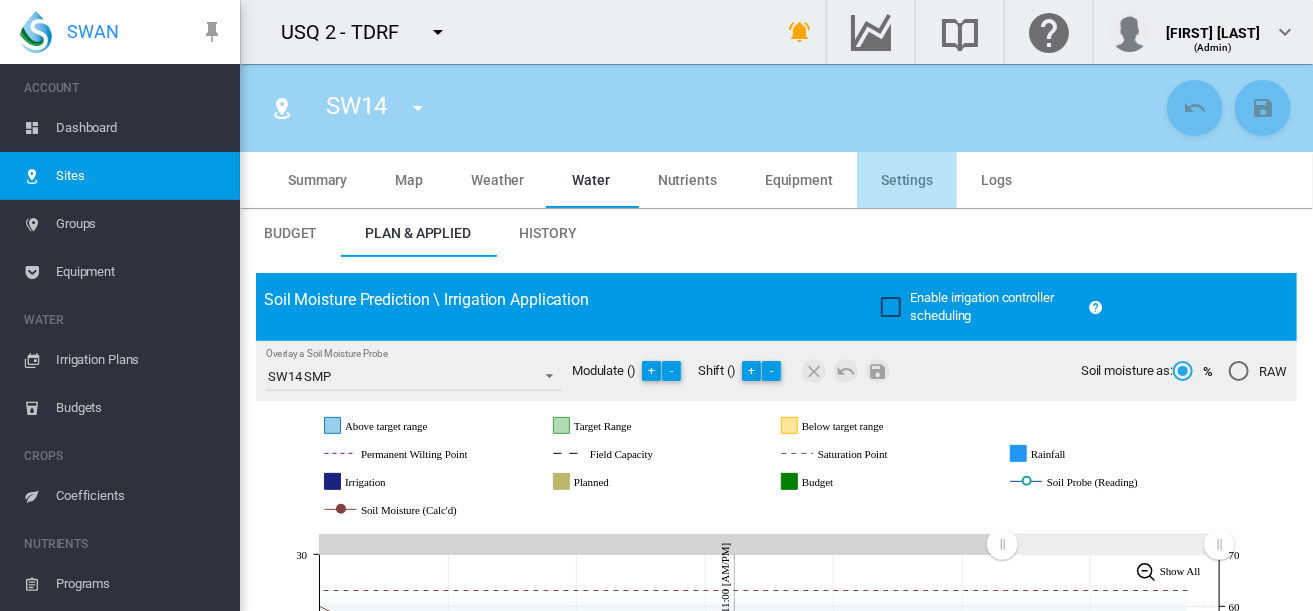 click on "Settings" at bounding box center (907, 180) 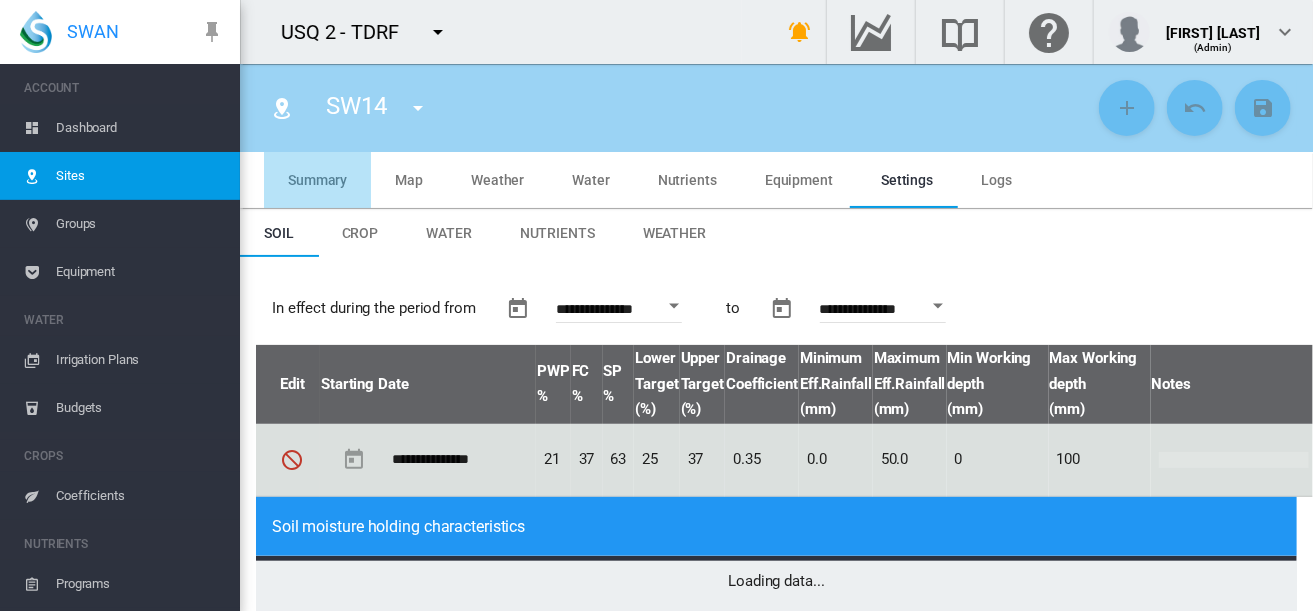 click on "Summary" at bounding box center [317, 180] 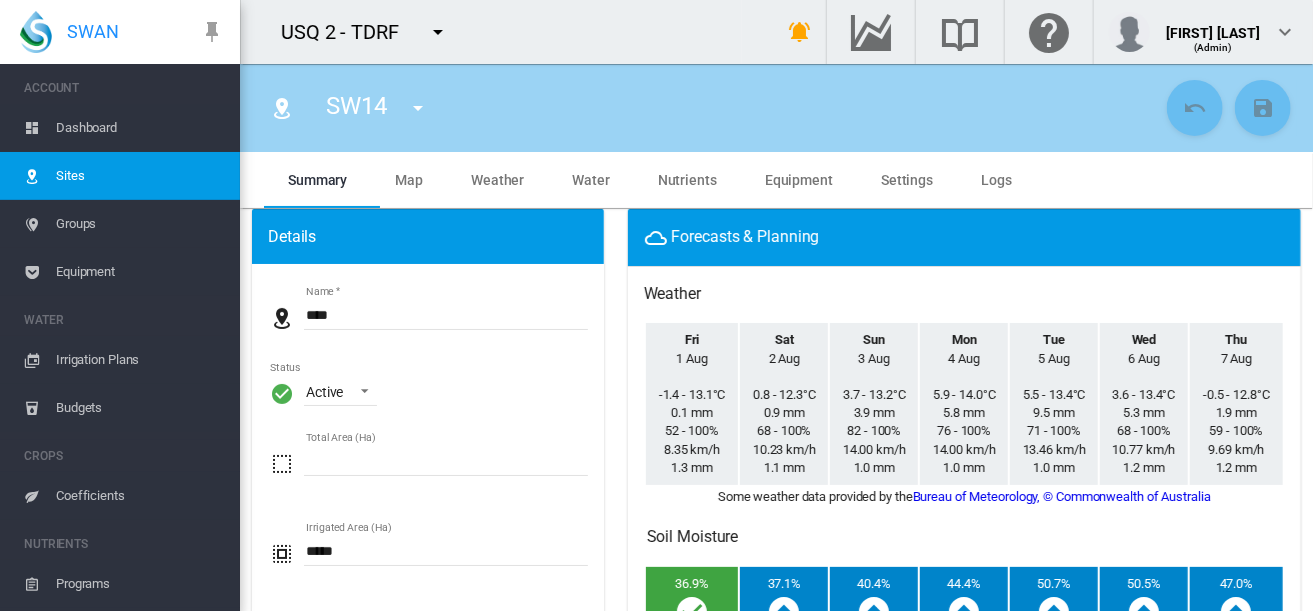 type on "*" 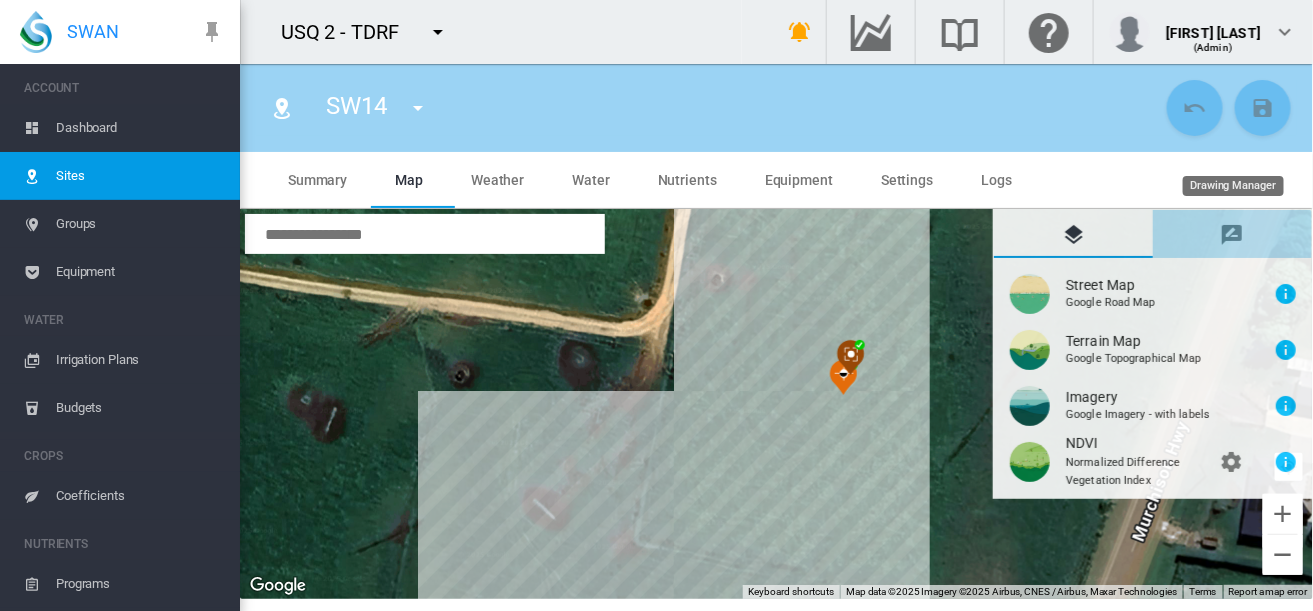 click at bounding box center (1233, 235) 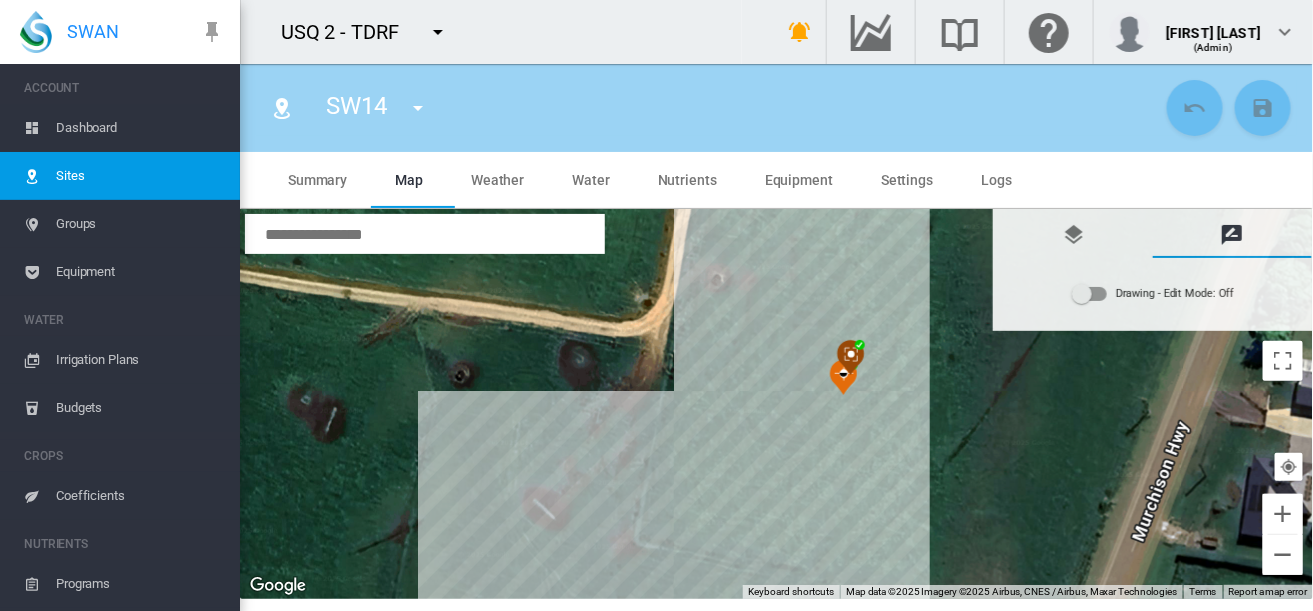 click on "Drawing - Edit Mode:
Off" at bounding box center (1153, 294) 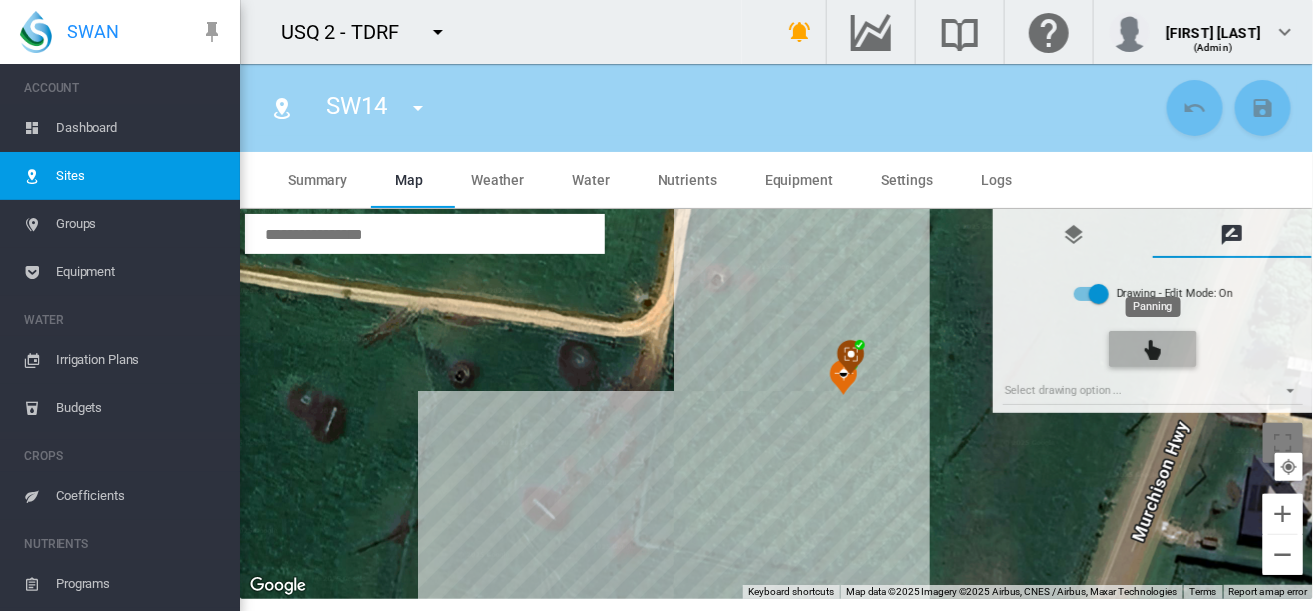 click at bounding box center [1153, 350] 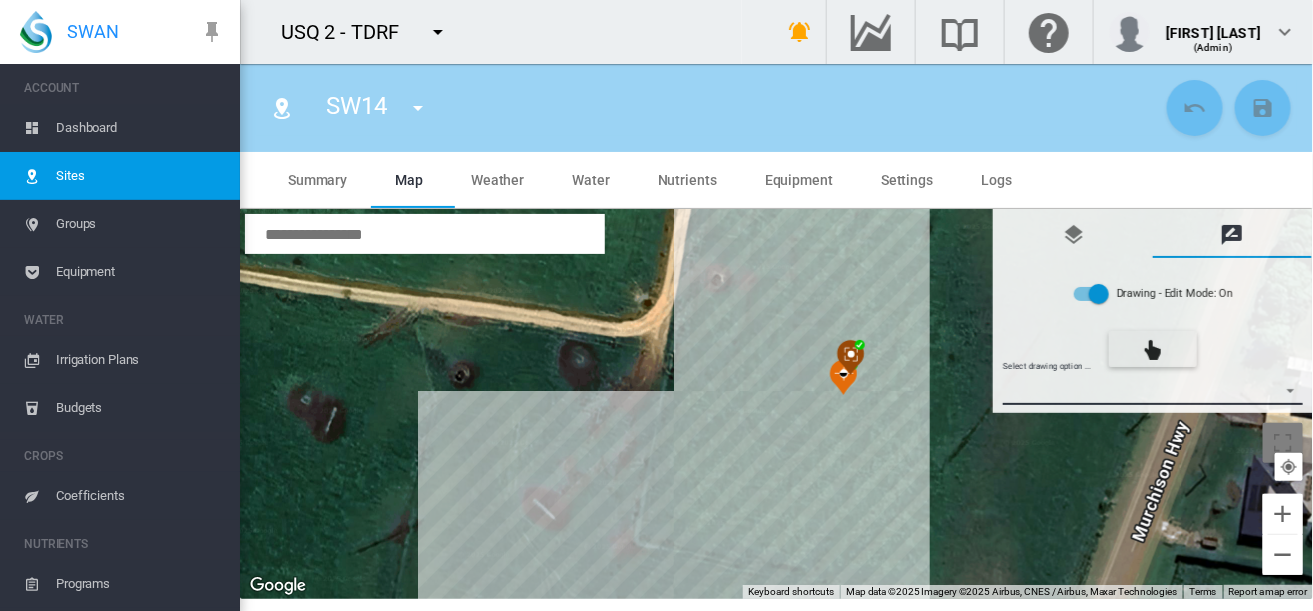 click on "Select drawing option ...
None
Site (IMU)
Site Health Area
Flow Meter
Weather Station" at bounding box center [1153, 390] 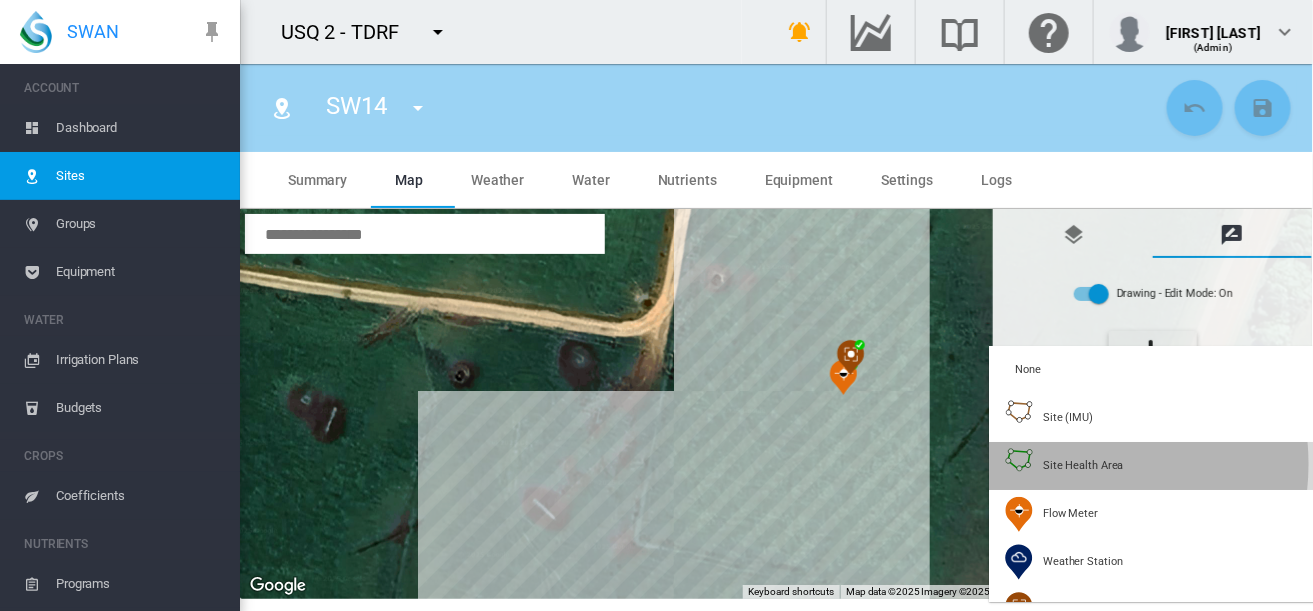 click on "Site Health Area" at bounding box center (1083, 465) 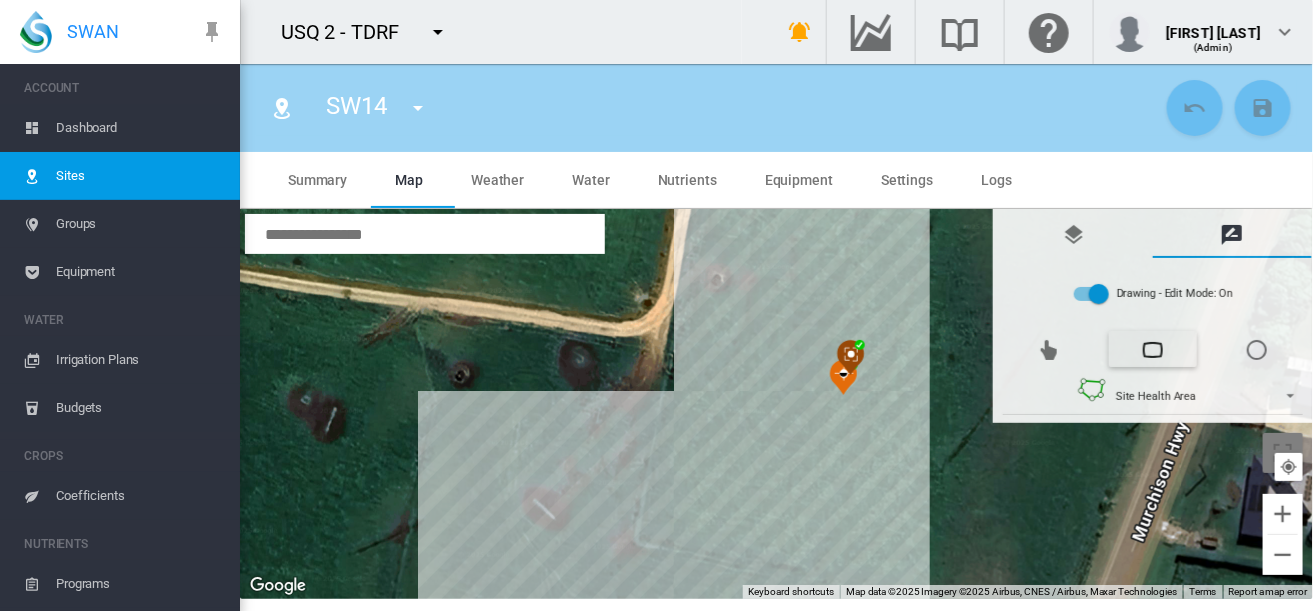 click at bounding box center (777, 404) 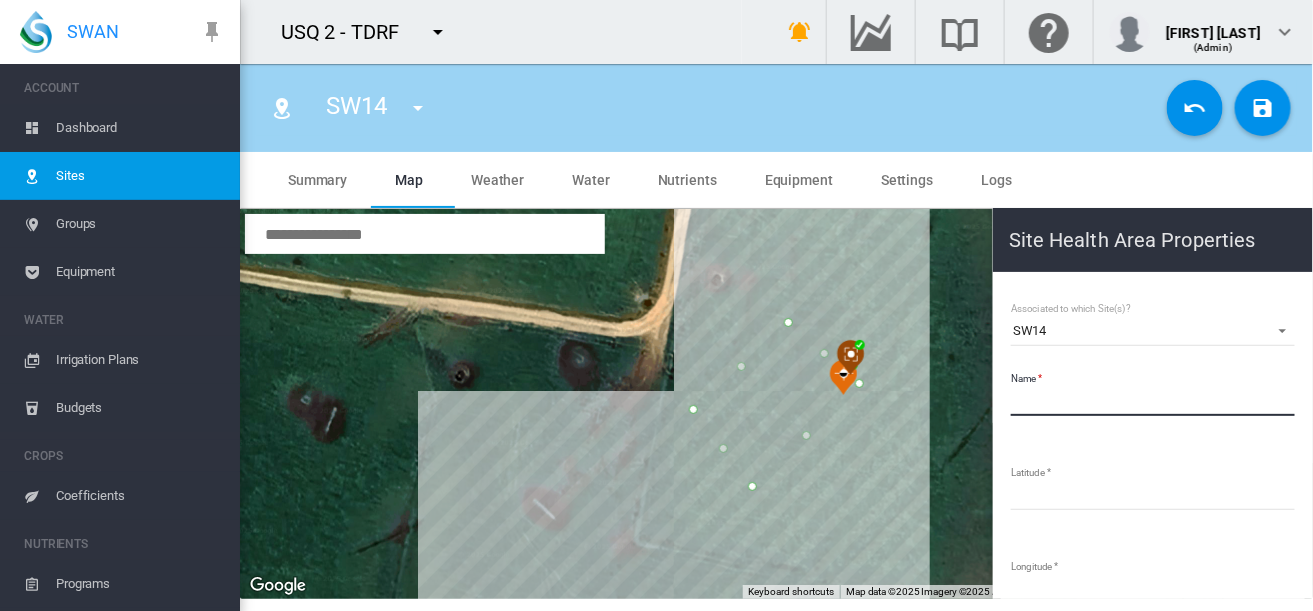 click on "Name" at bounding box center [1153, 401] 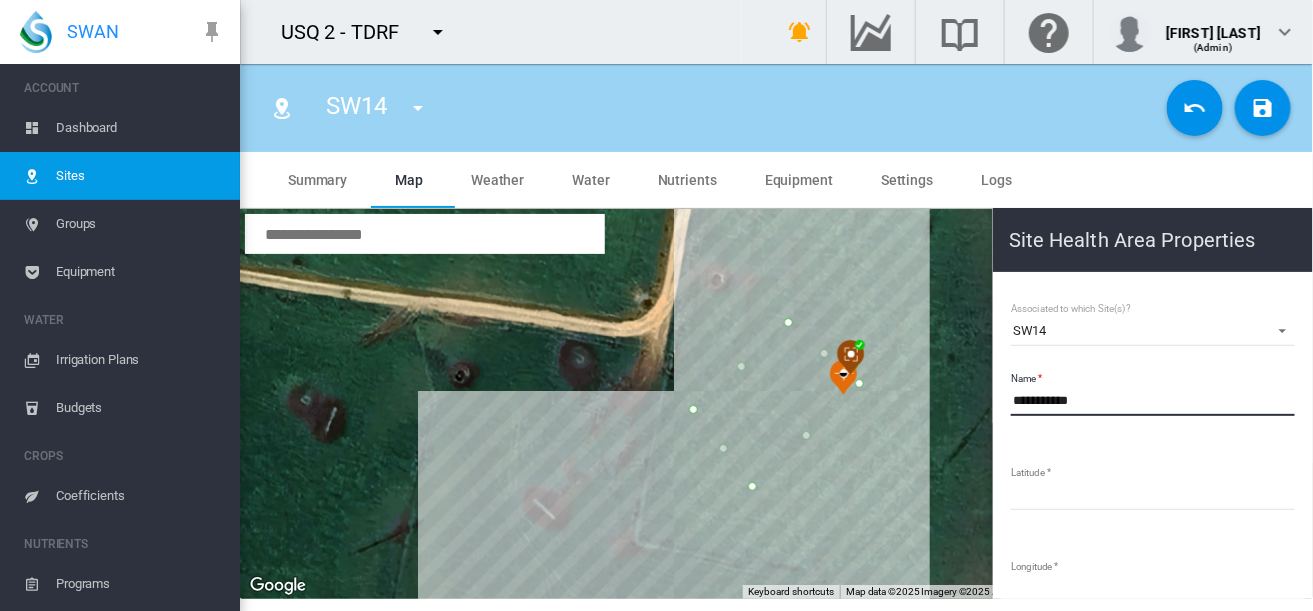 type on "**********" 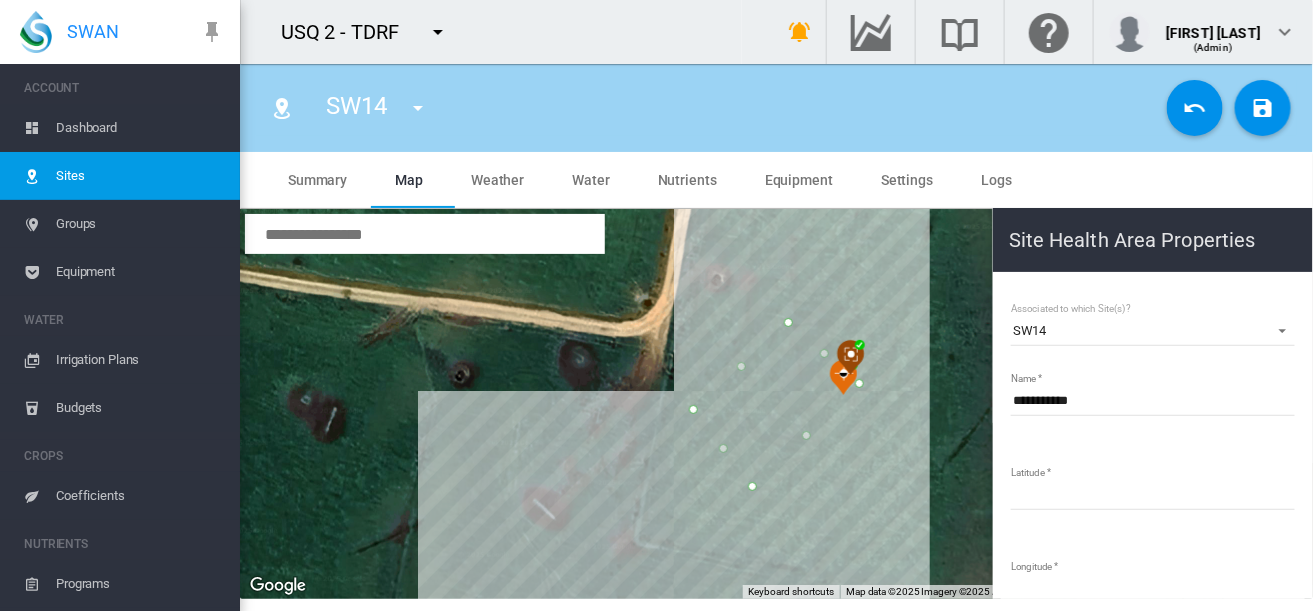 click on "To navigate, press the arrow keys." at bounding box center [776, 404] 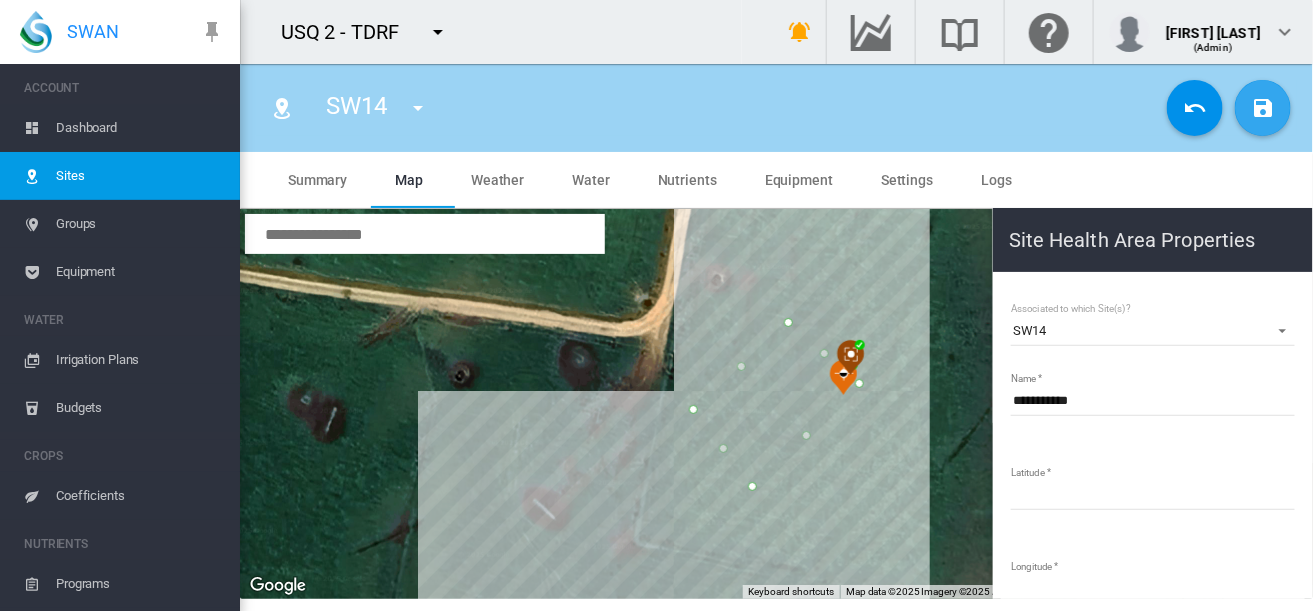 click at bounding box center [1263, 108] 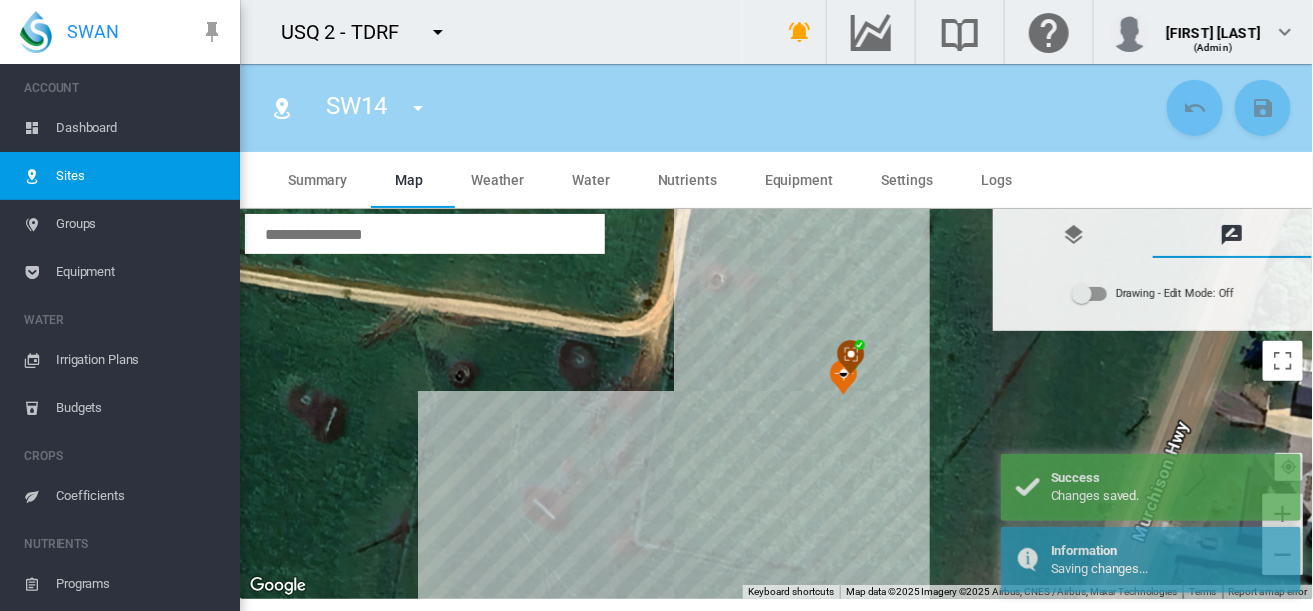 click on "Summary" at bounding box center [317, 180] 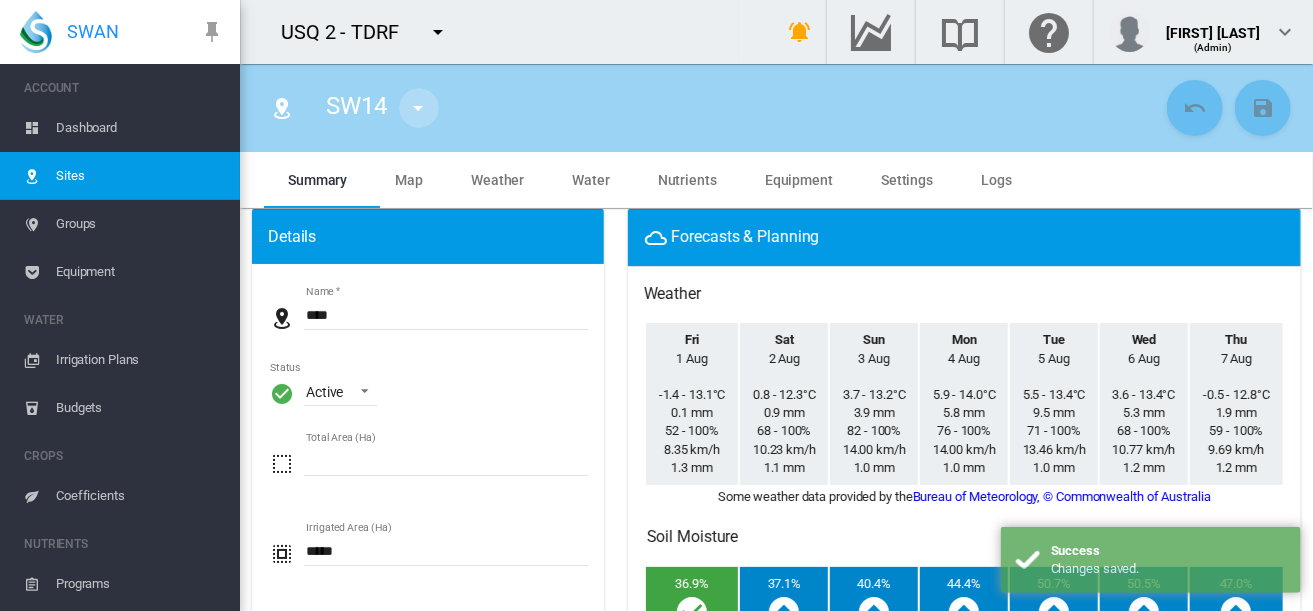 click at bounding box center [419, 108] 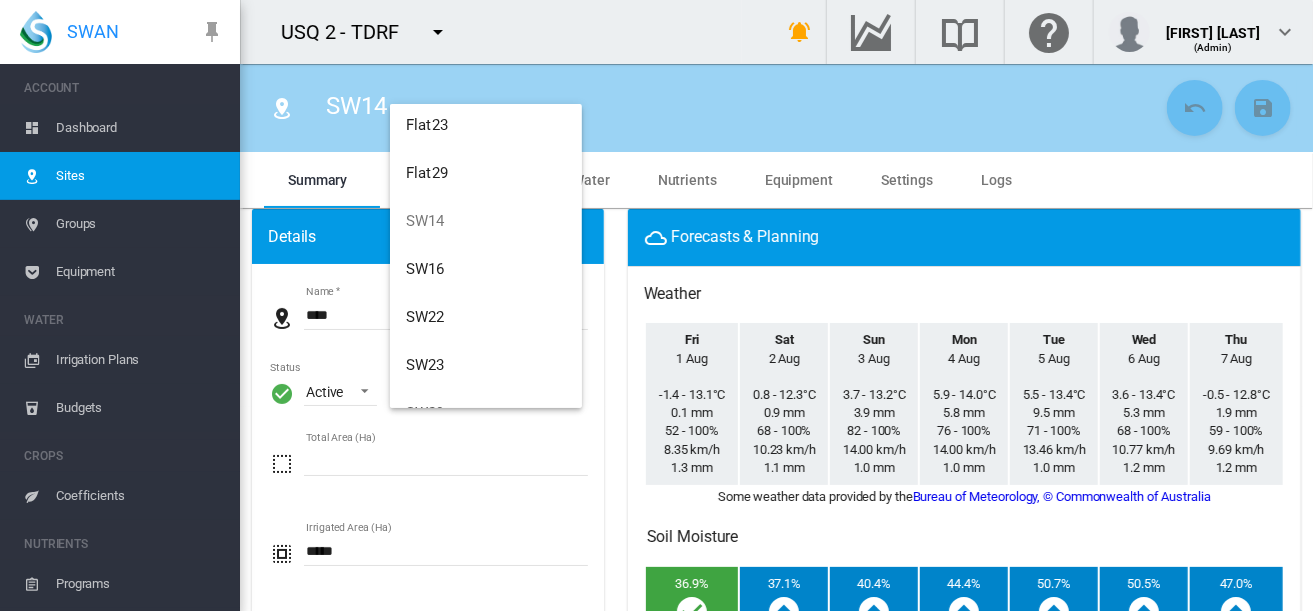 scroll, scrollTop: 216, scrollLeft: 0, axis: vertical 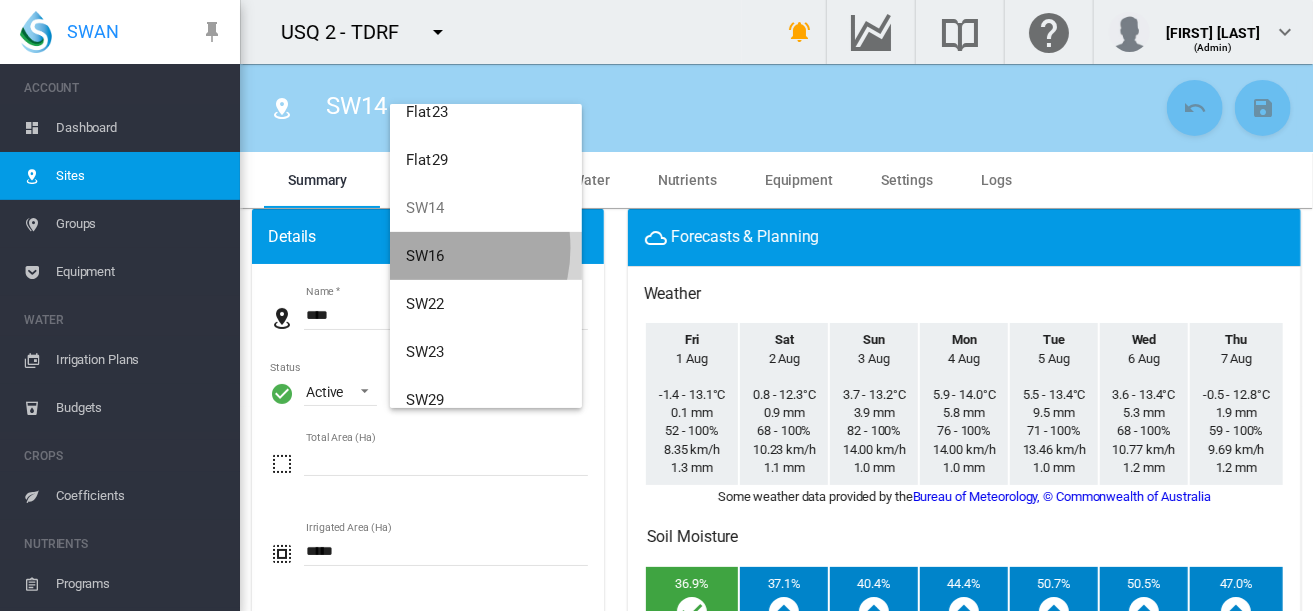click on "SW16" at bounding box center [425, 256] 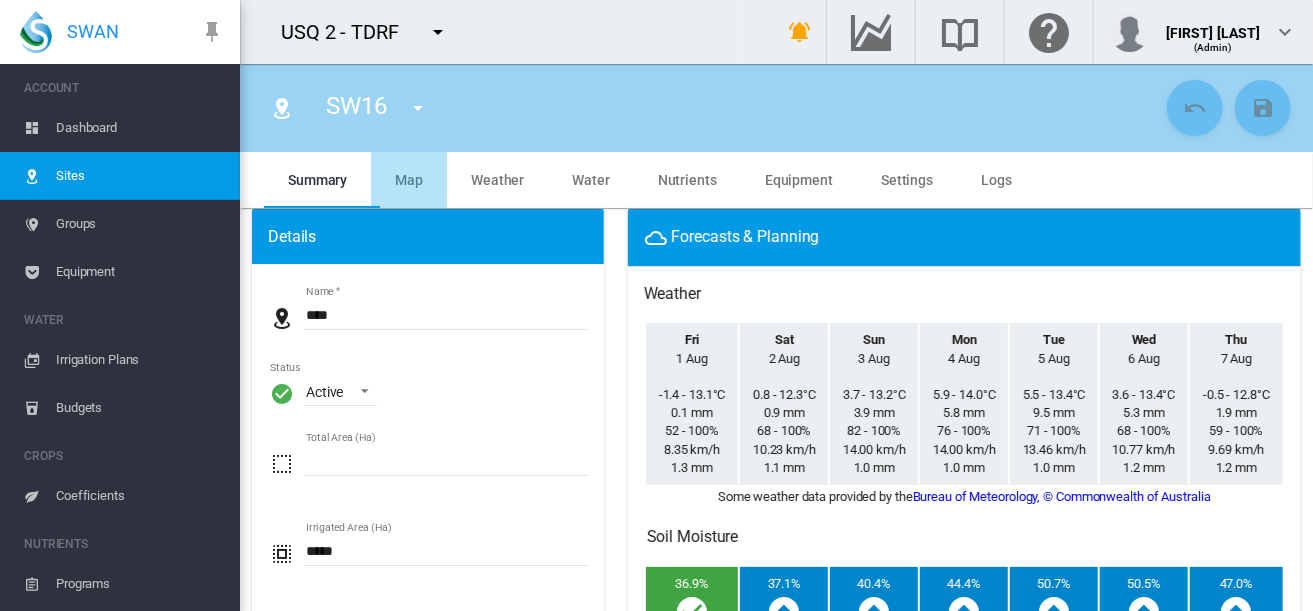 click on "Map" at bounding box center (409, 180) 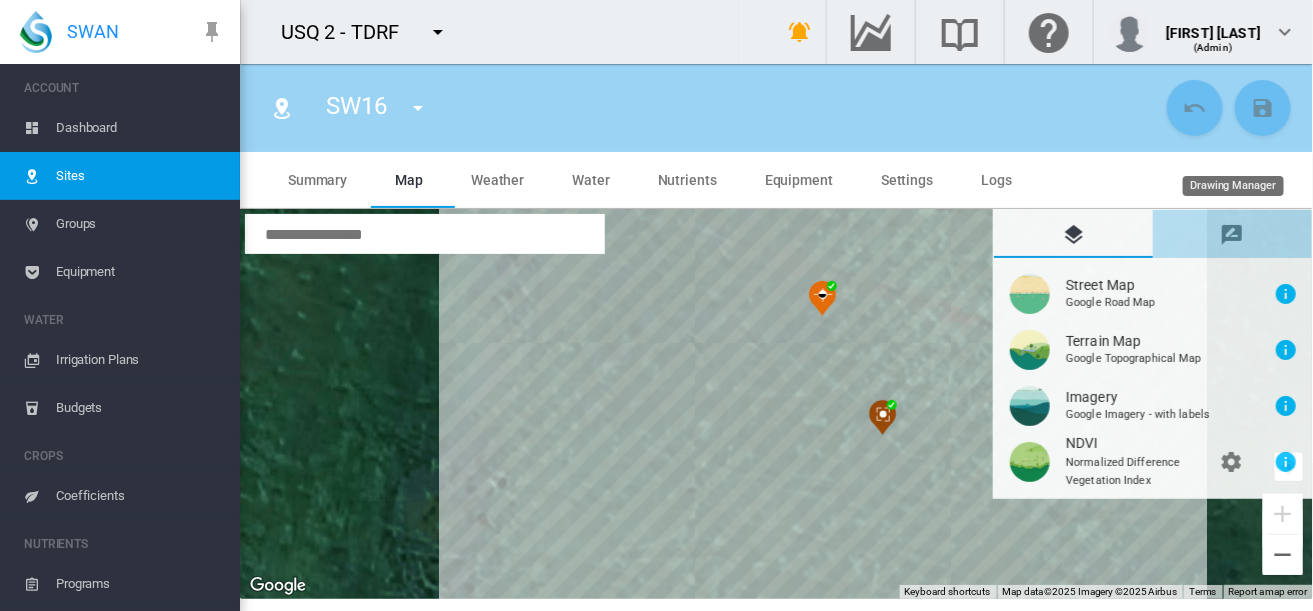 click at bounding box center (1233, 235) 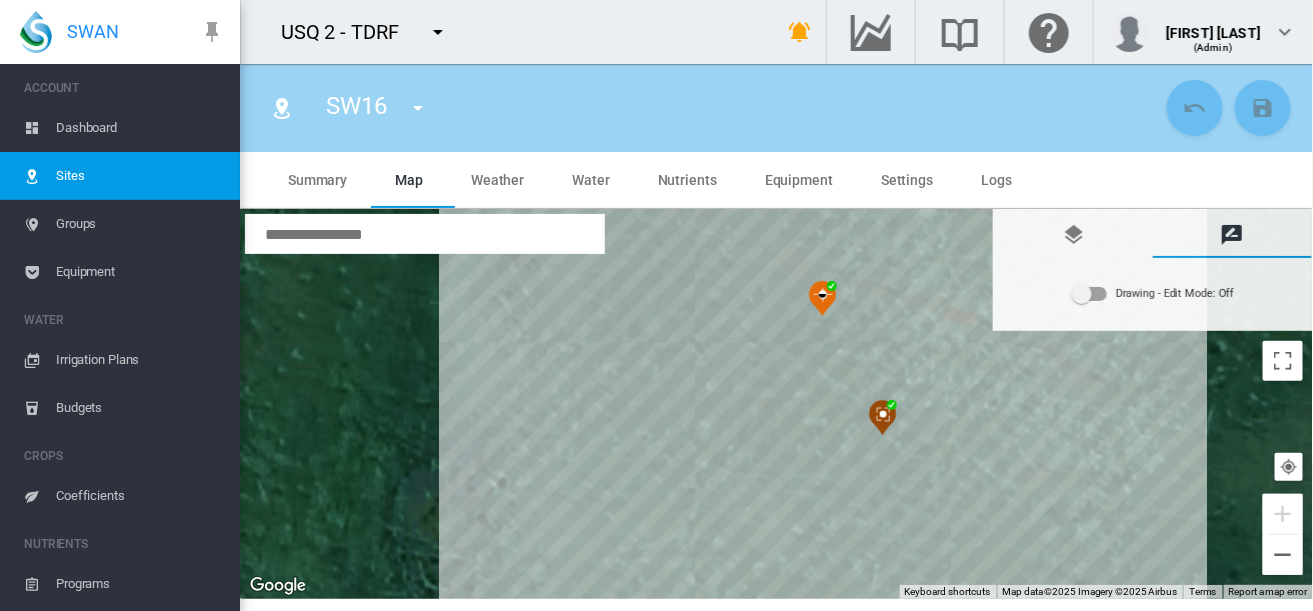 click on "Drawing - Edit Mode:
Off" at bounding box center [1175, 294] 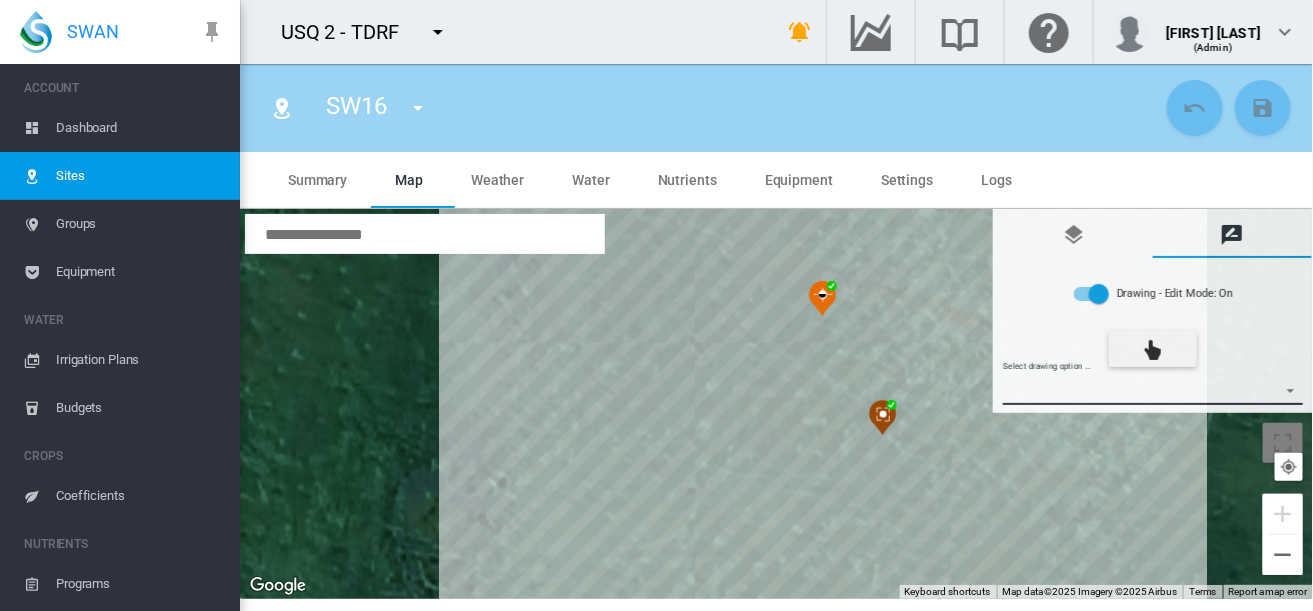 click on "Select drawing option ...
None
Site (IMU)
Site Health Area
Flow Meter
Weather Station" at bounding box center [1153, 390] 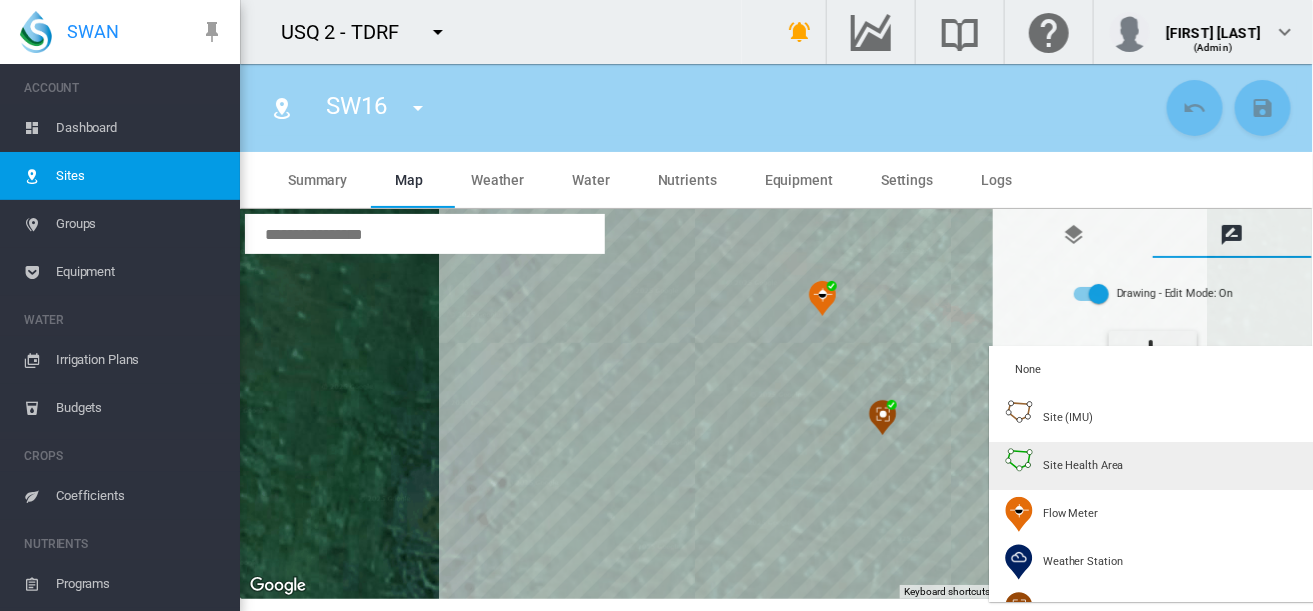 type on "*" 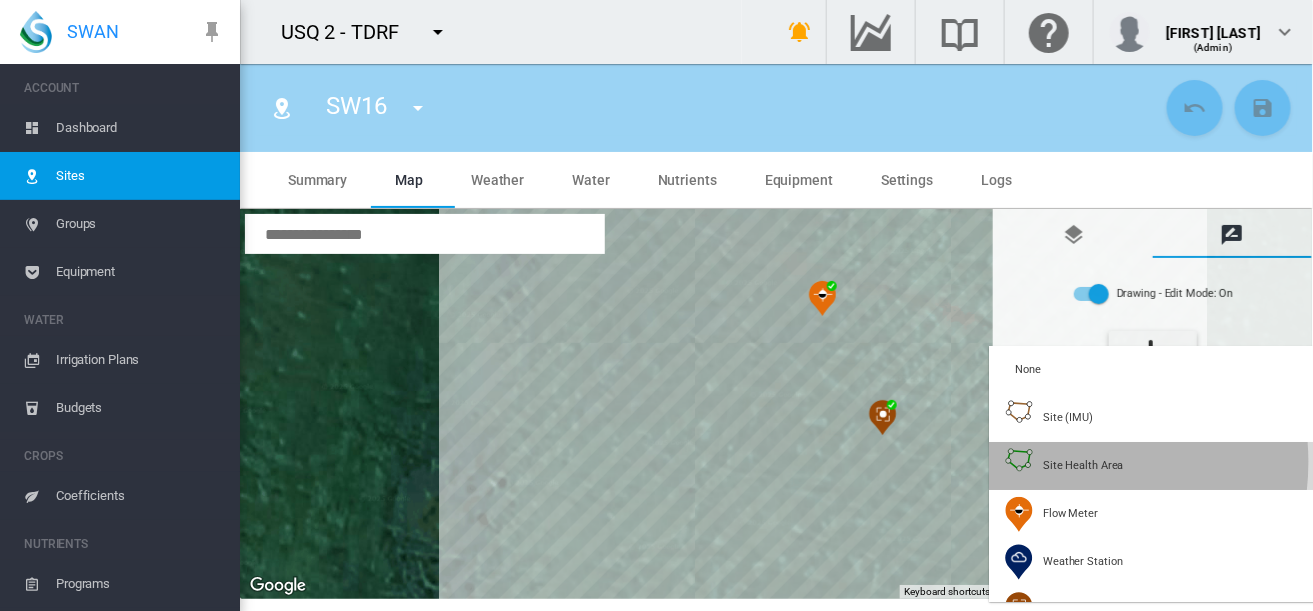 click on "Site Health Area" at bounding box center [1083, 465] 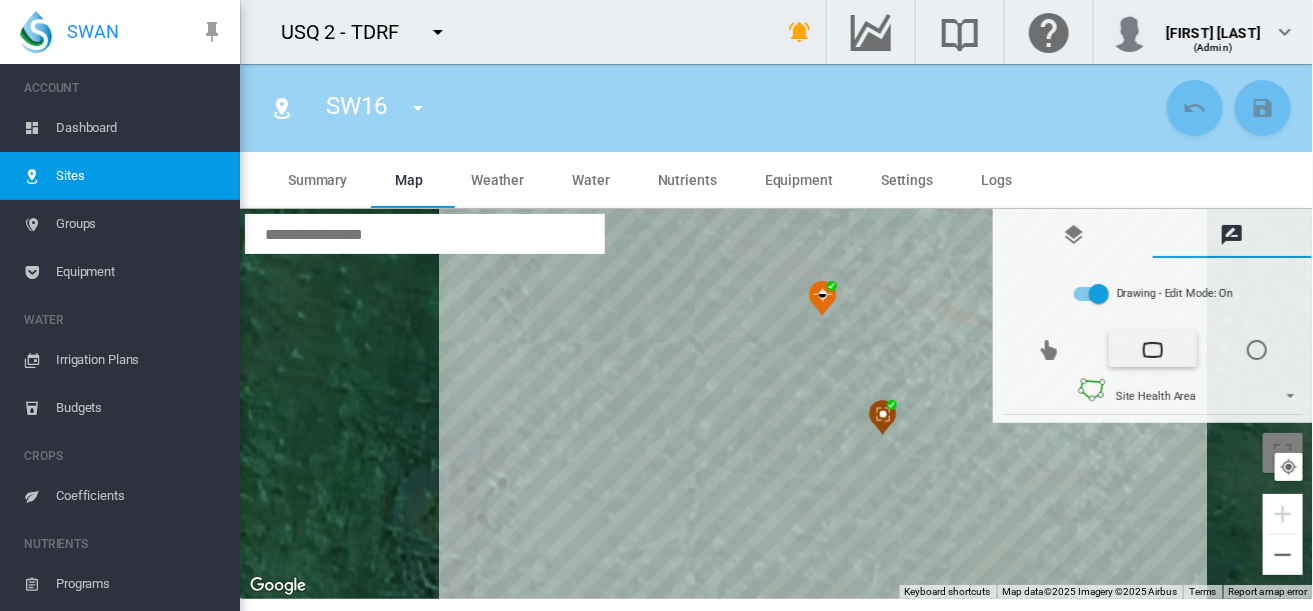 click at bounding box center [777, 404] 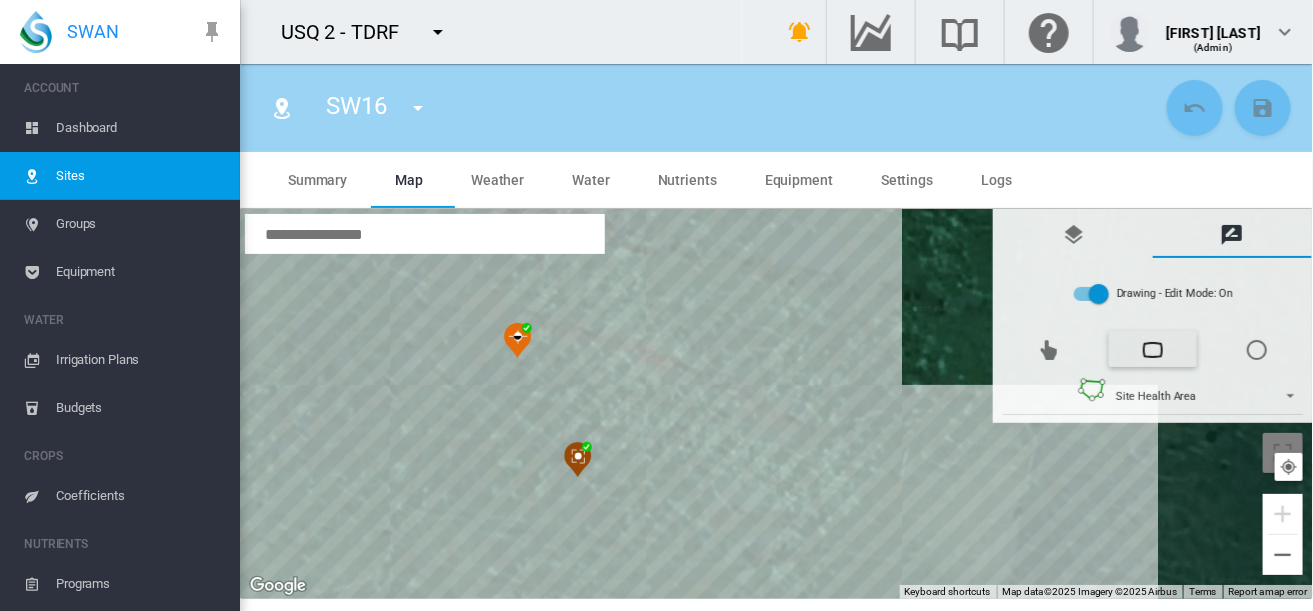 drag, startPoint x: 474, startPoint y: 399, endPoint x: 1060, endPoint y: 470, distance: 590.2855 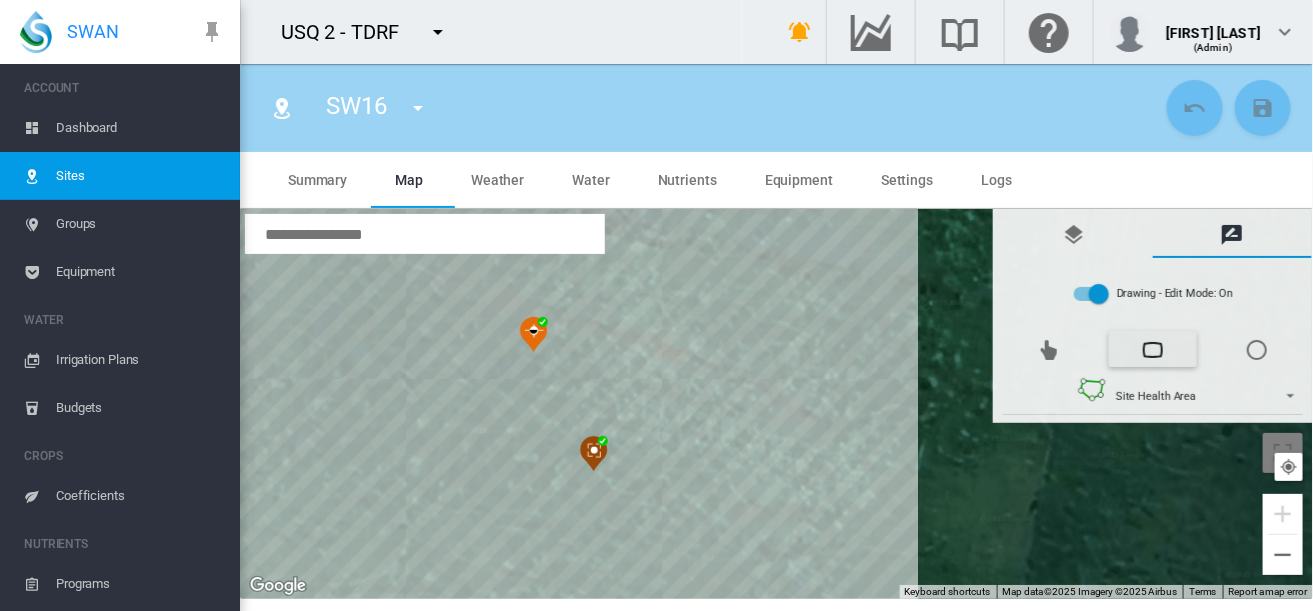 click at bounding box center [777, 404] 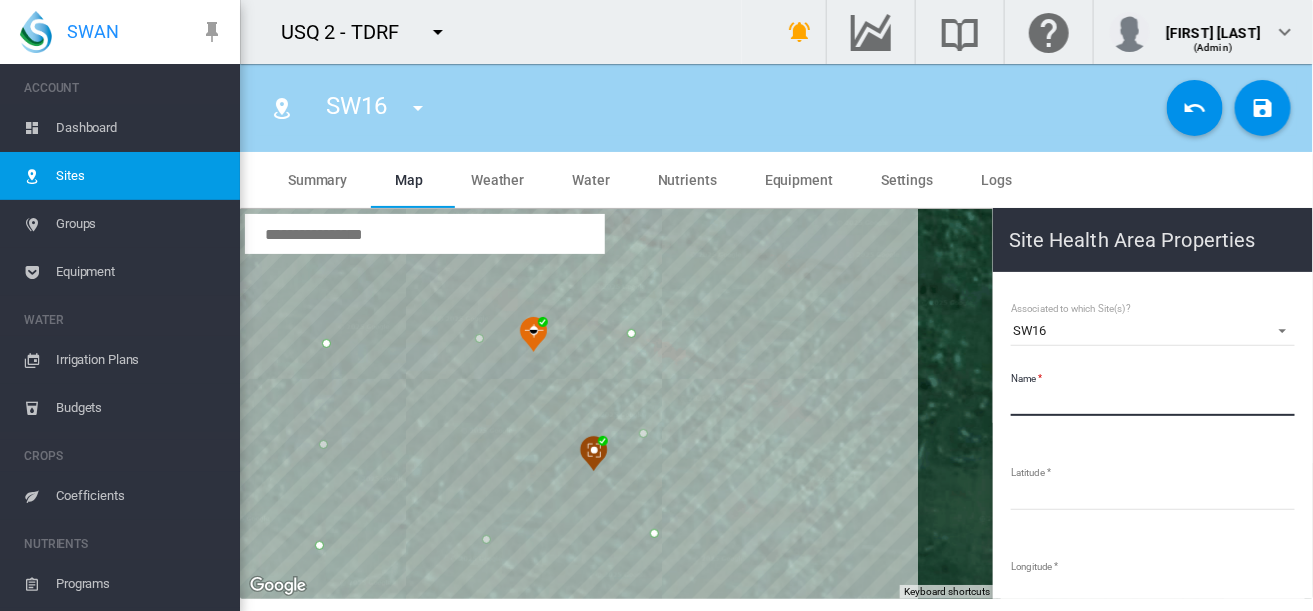 click on "Name" at bounding box center (1153, 401) 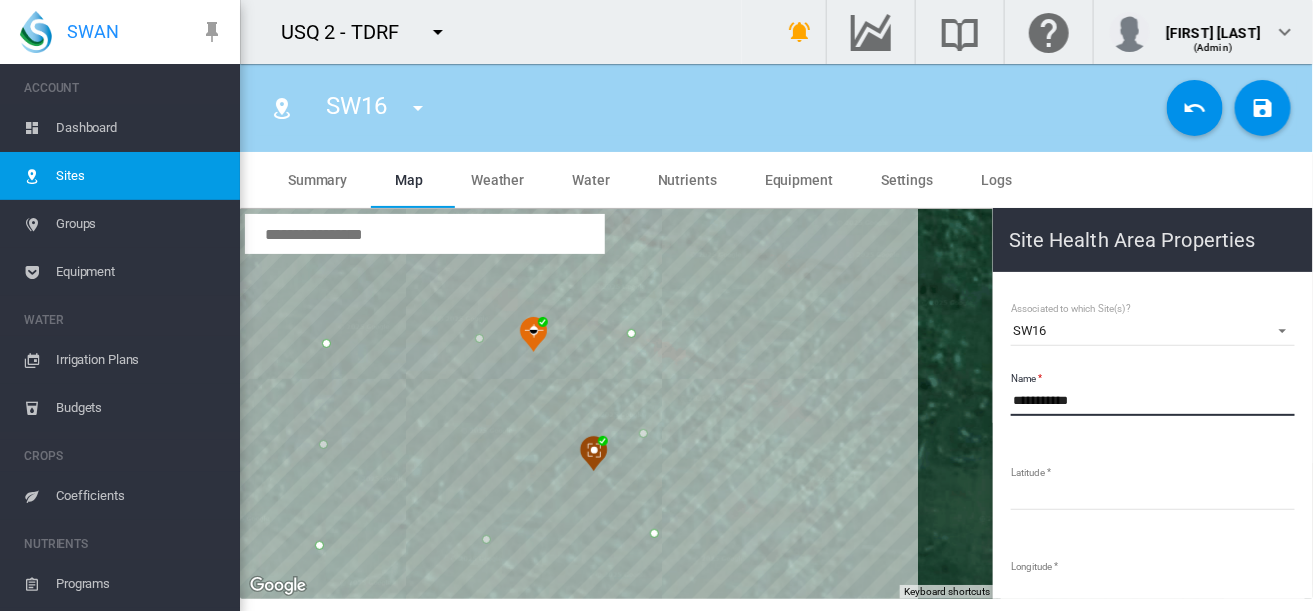 type on "**********" 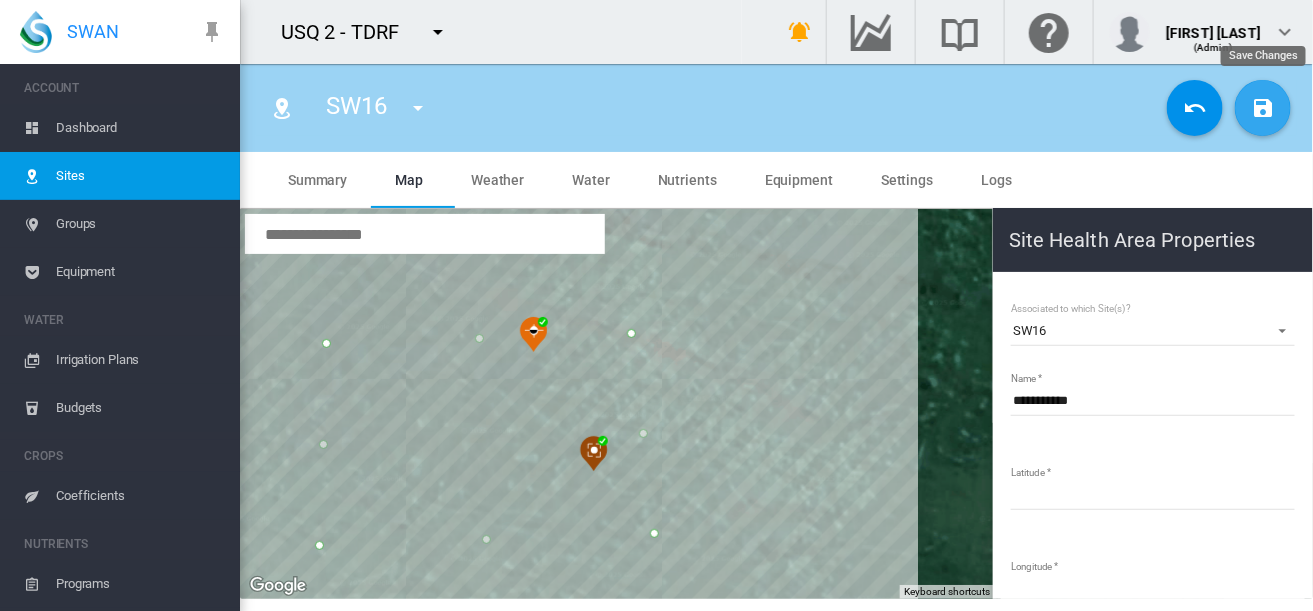 click at bounding box center [1263, 108] 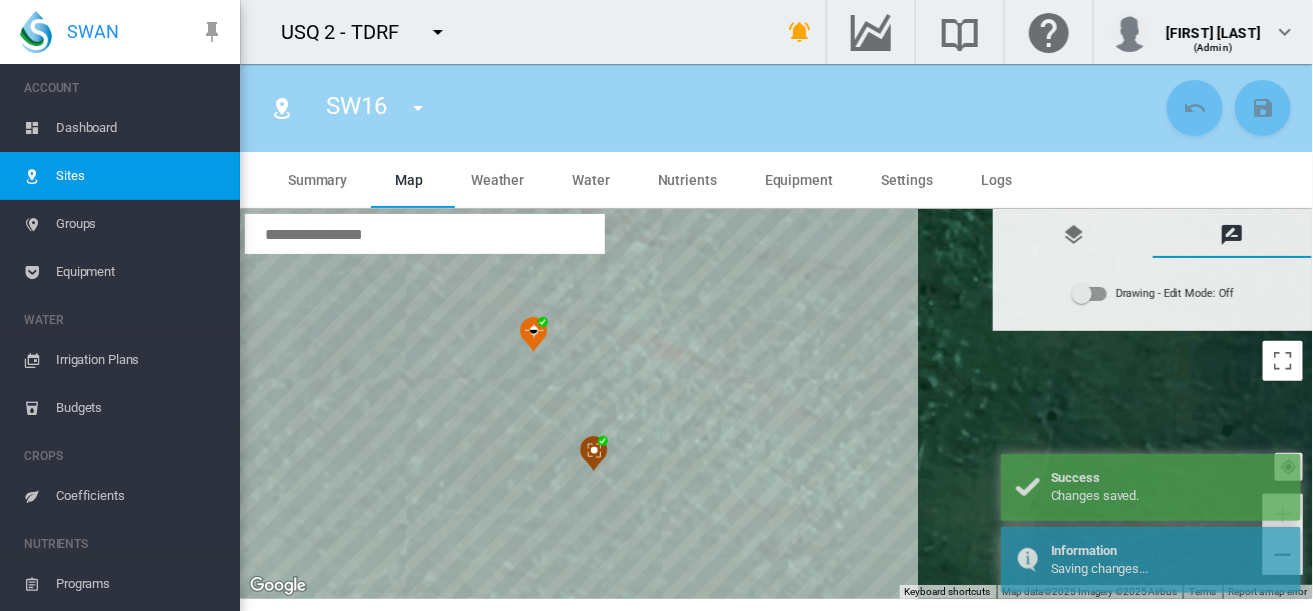 click on "SW16
Flat14
Flat16
Flat22
Flat23" at bounding box center [385, 108] 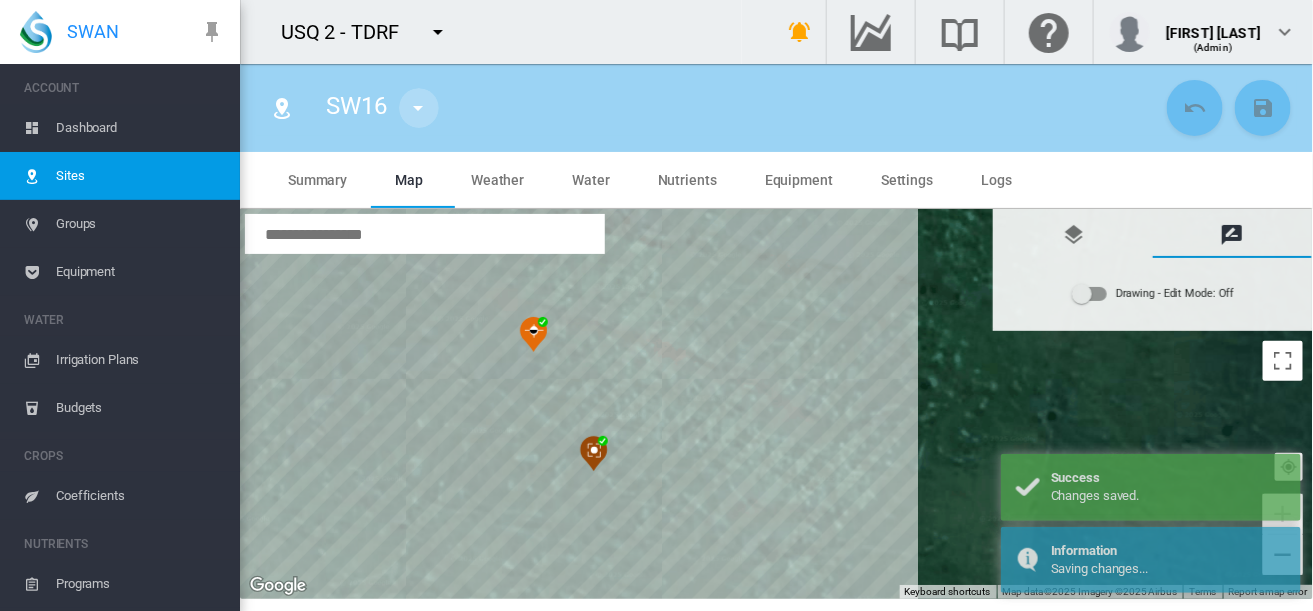 click at bounding box center (419, 108) 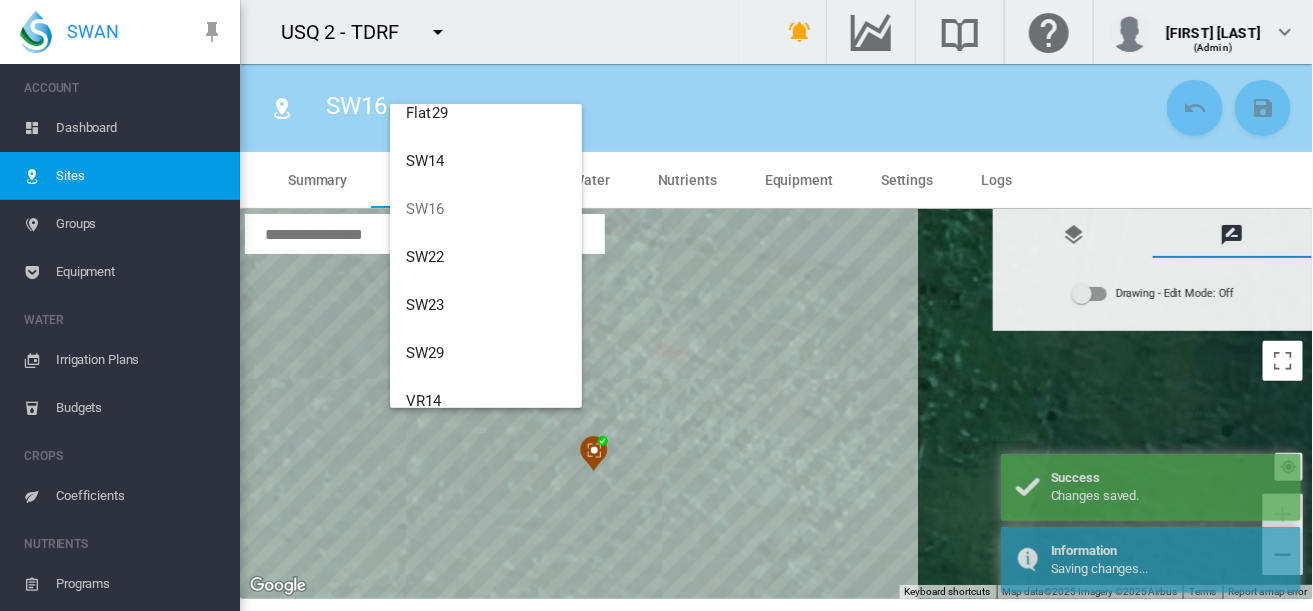 scroll, scrollTop: 265, scrollLeft: 0, axis: vertical 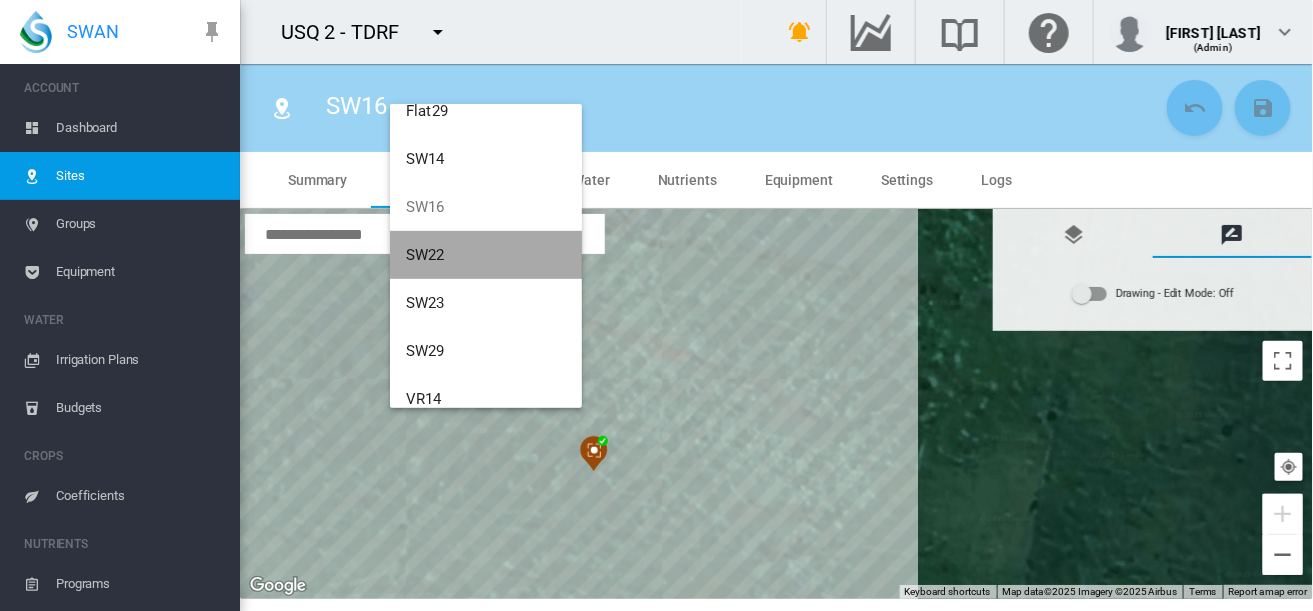 click on "SW22" at bounding box center (486, 255) 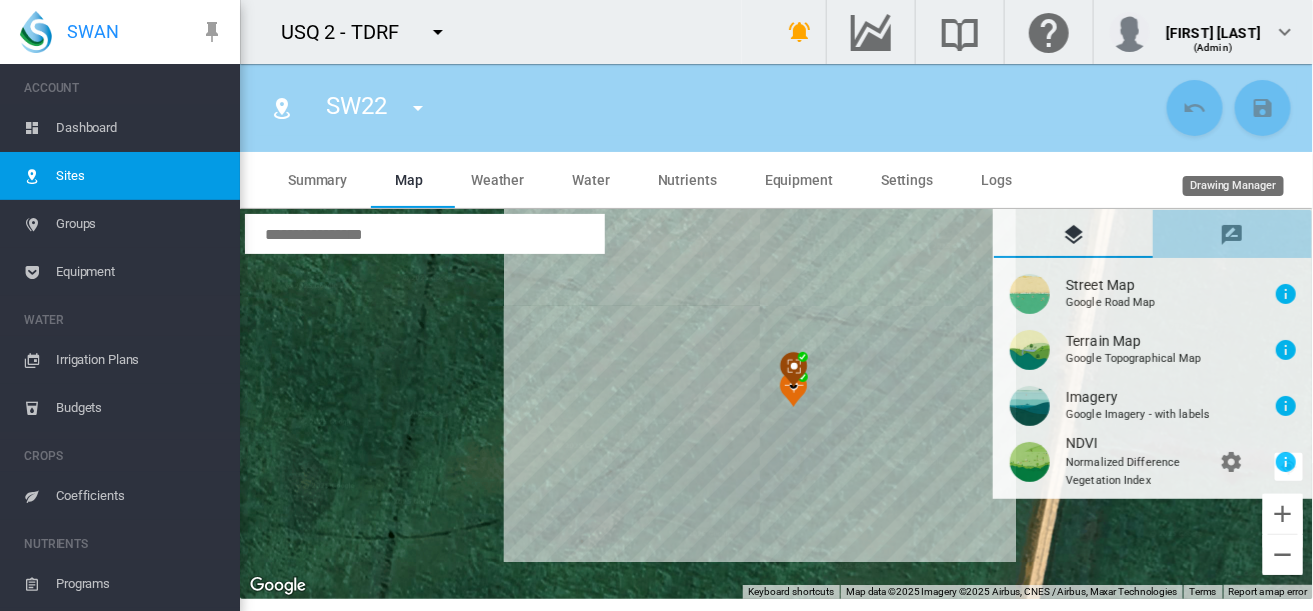 click at bounding box center [1233, 235] 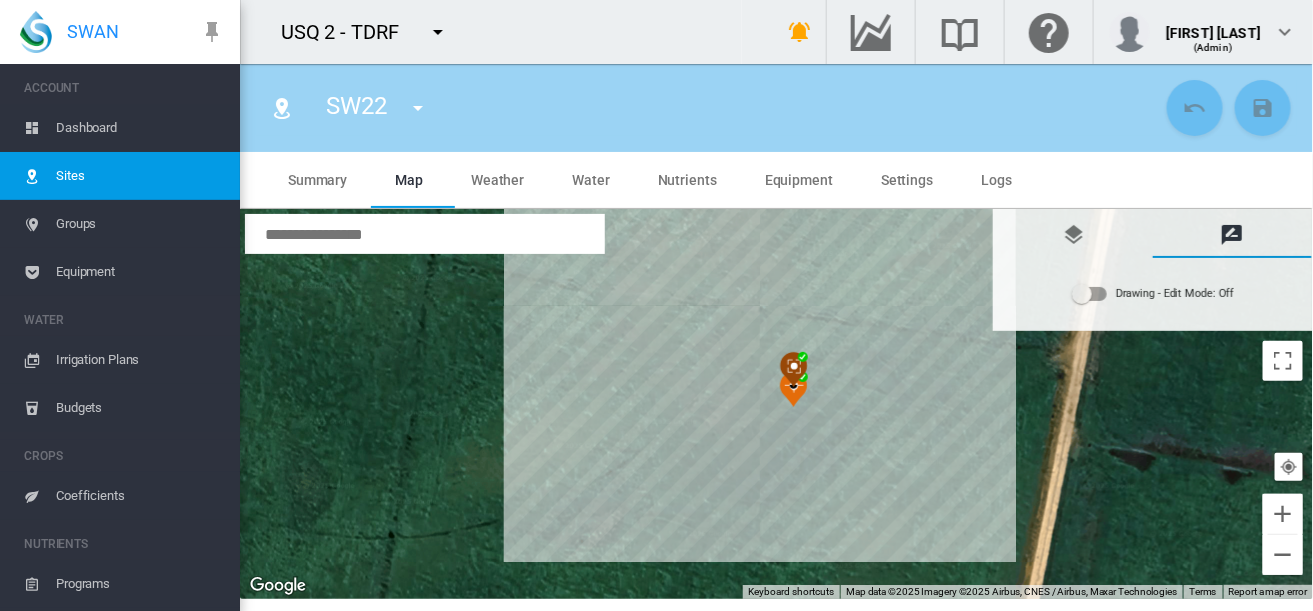 click at bounding box center (1090, 294) 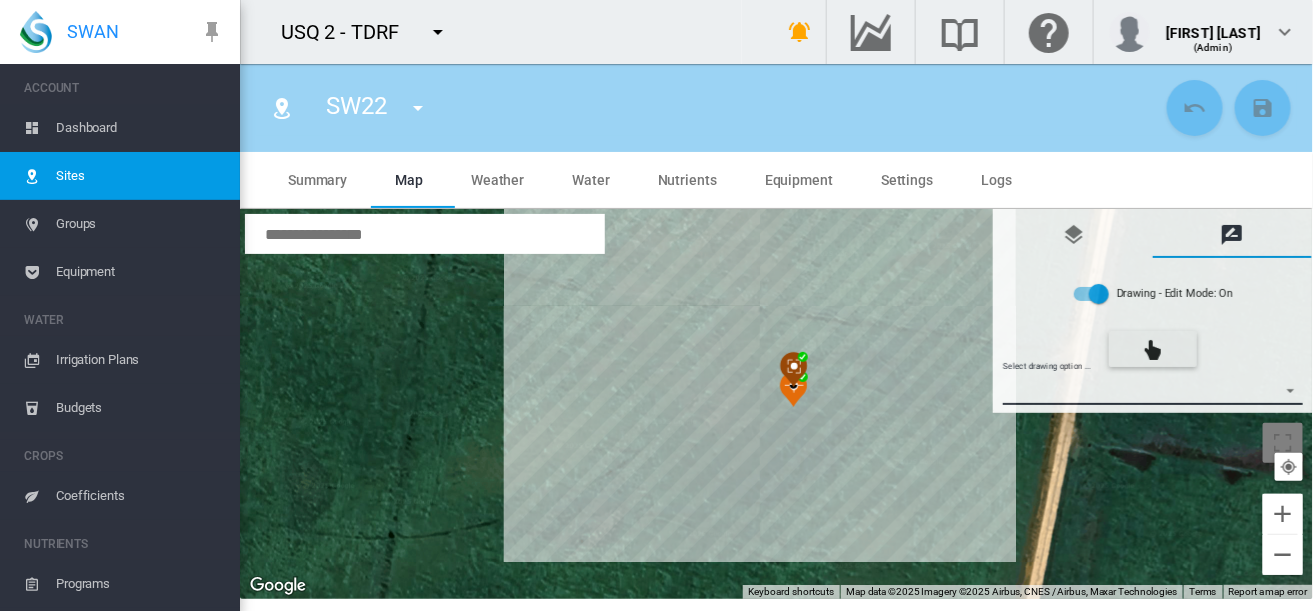 click on "Select drawing option ...
None
Site (IMU)
Site Health Area
Flow Meter
Weather Station" at bounding box center (1153, 390) 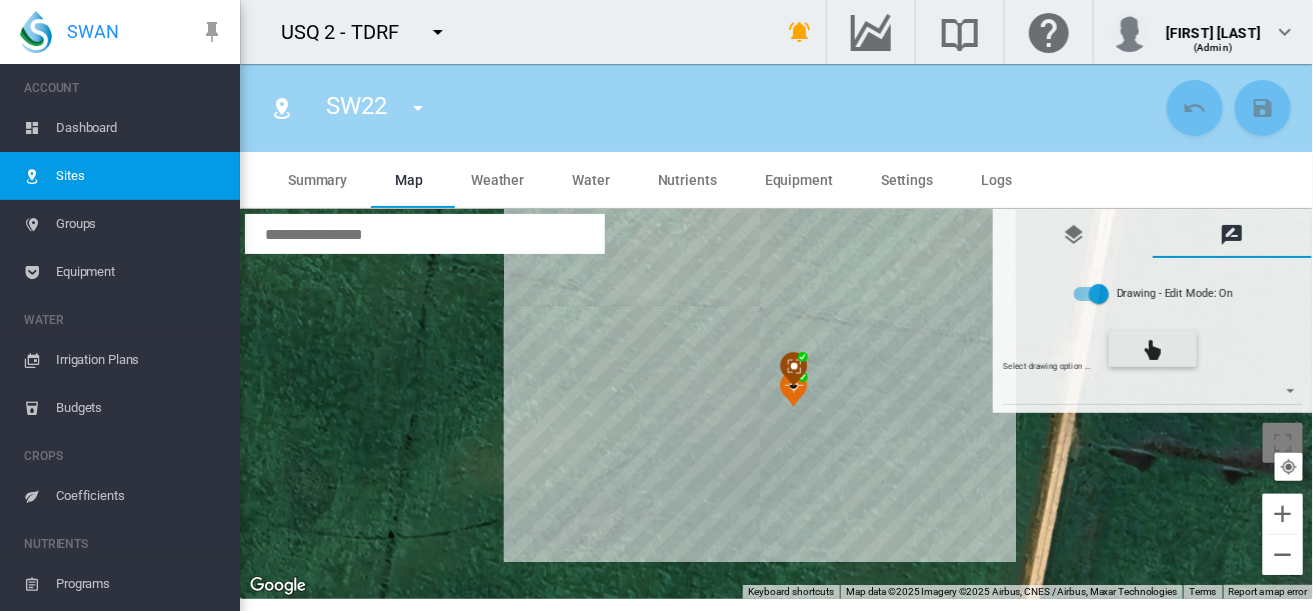 type on "*" 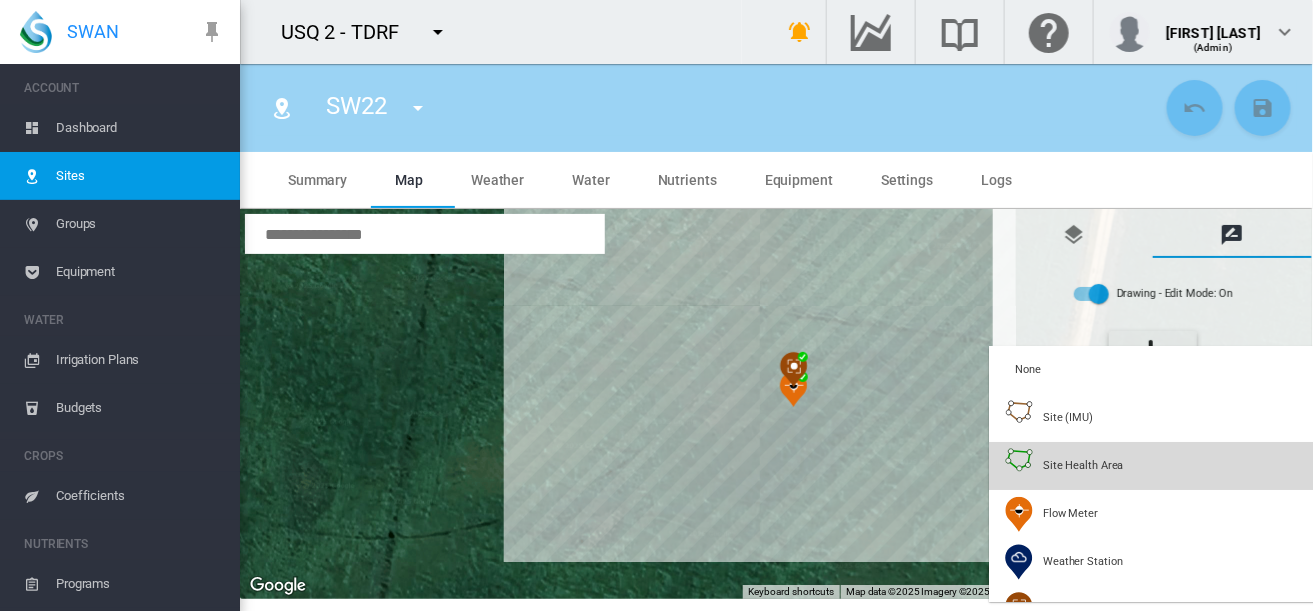 click on "Site Health Area" at bounding box center (1083, 465) 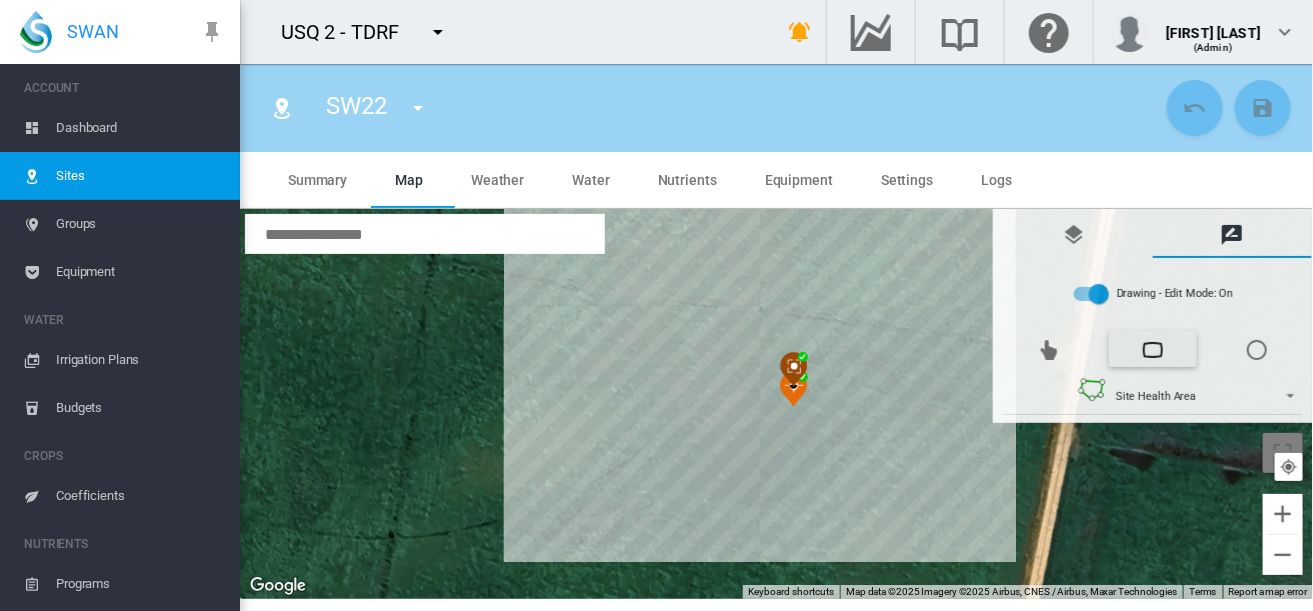 click at bounding box center [777, 404] 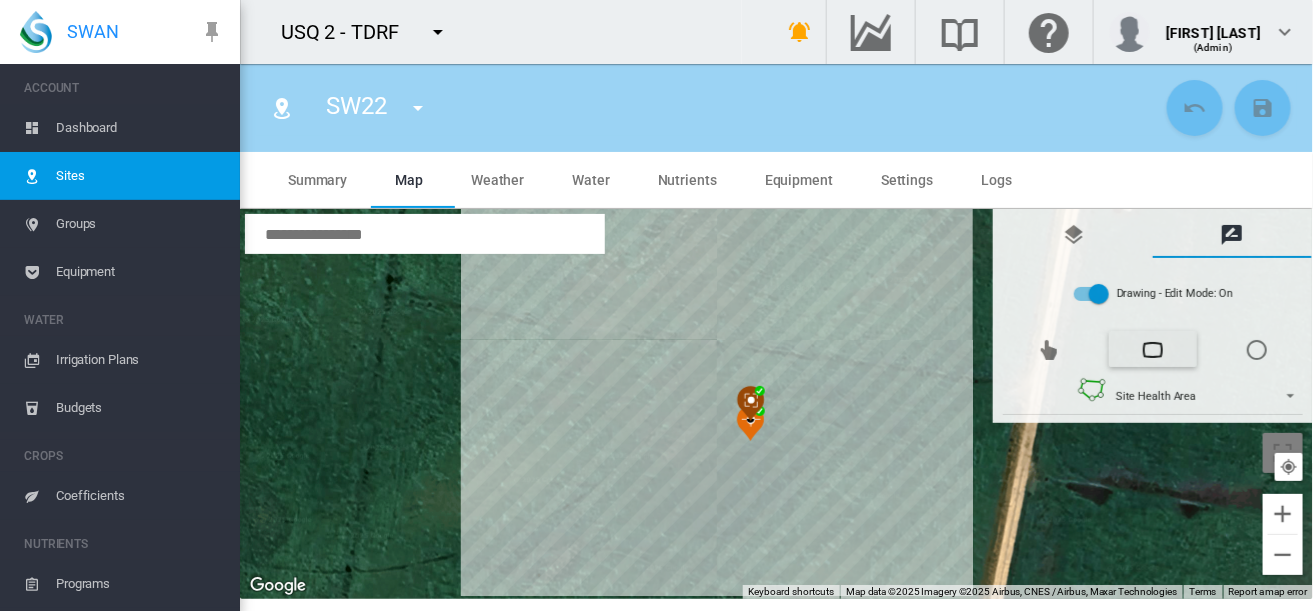 drag, startPoint x: 853, startPoint y: 375, endPoint x: 812, endPoint y: 408, distance: 52.63079 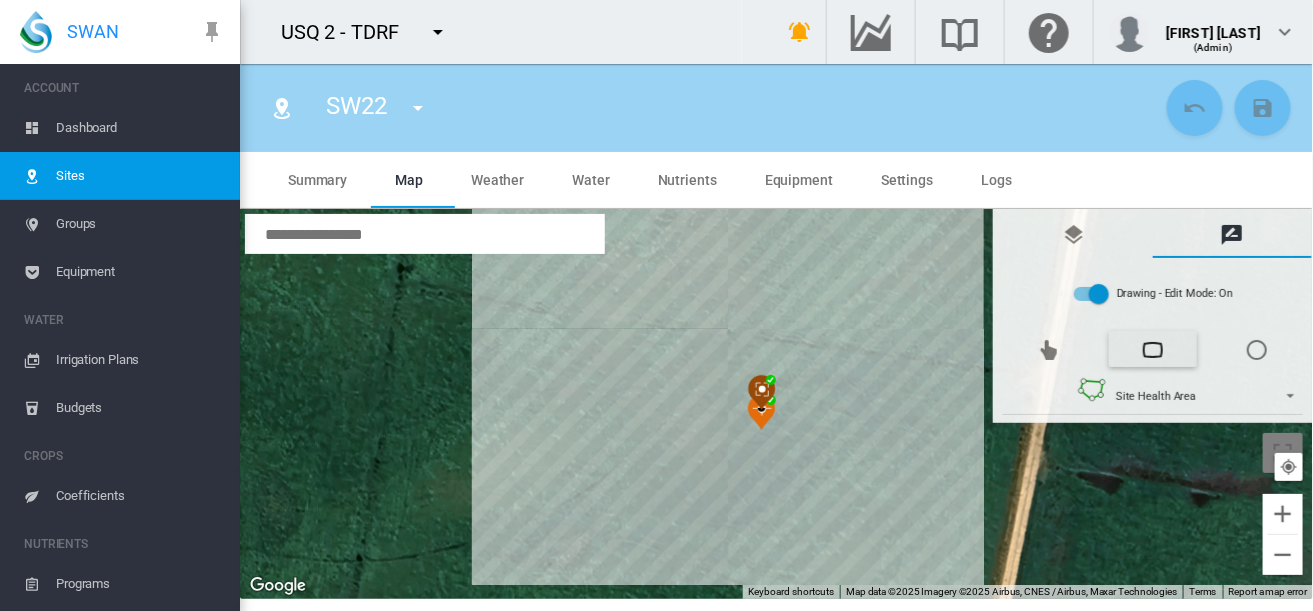 click at bounding box center [777, 404] 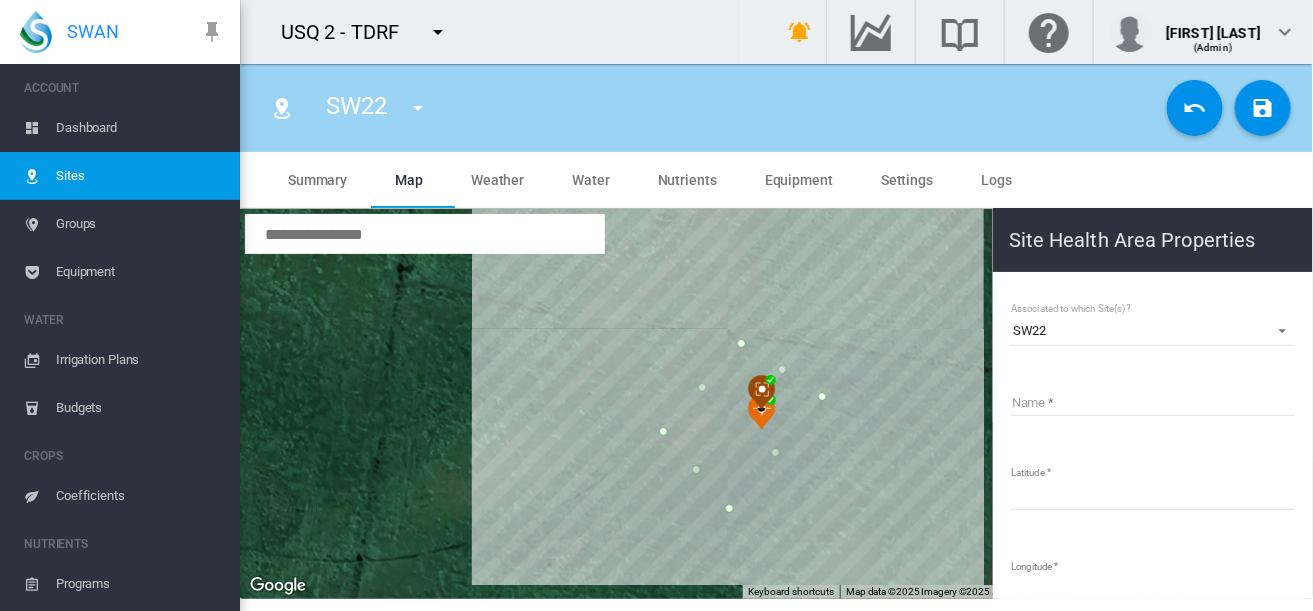 click on "Name
Latitude
********
Longitude
*********
Elevation (m)
179
Time Zone
Manufacturer
Model
Status
Active
Active
Suspended
Archived" 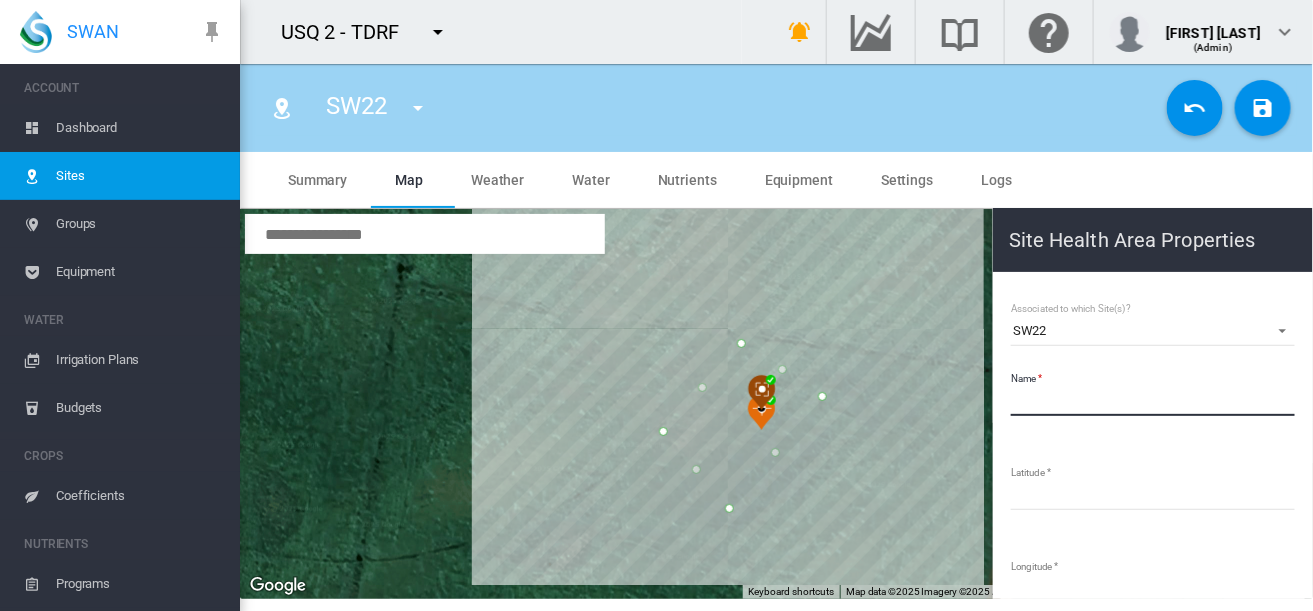 click on "Name" at bounding box center (1153, 401) 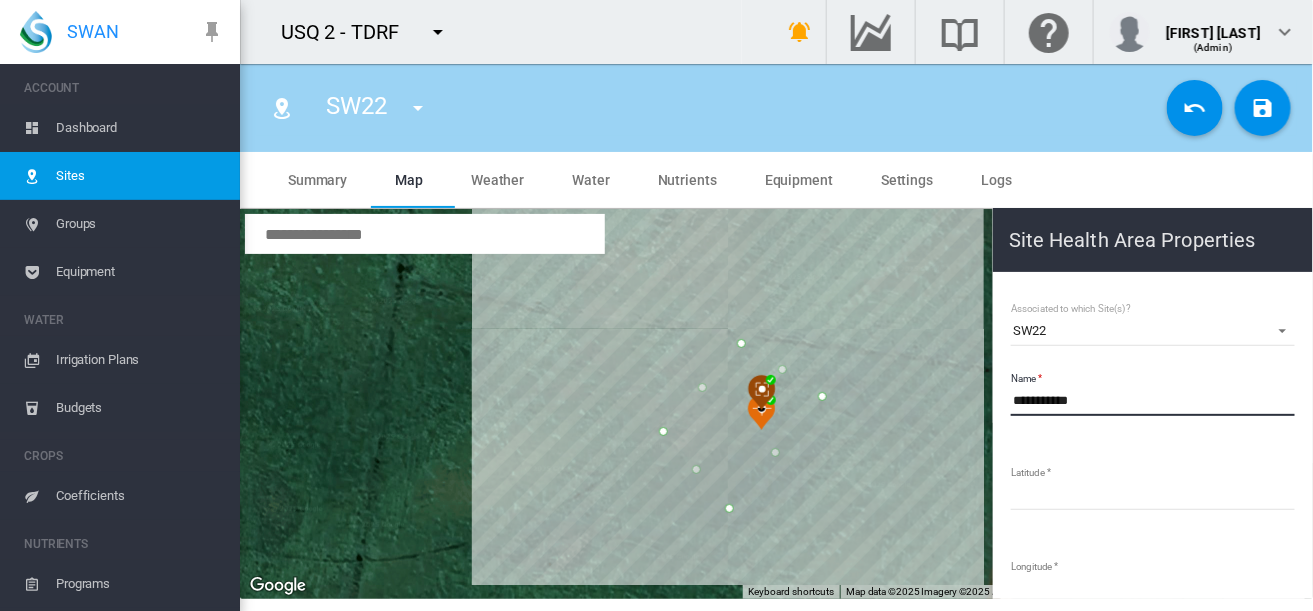 type on "**********" 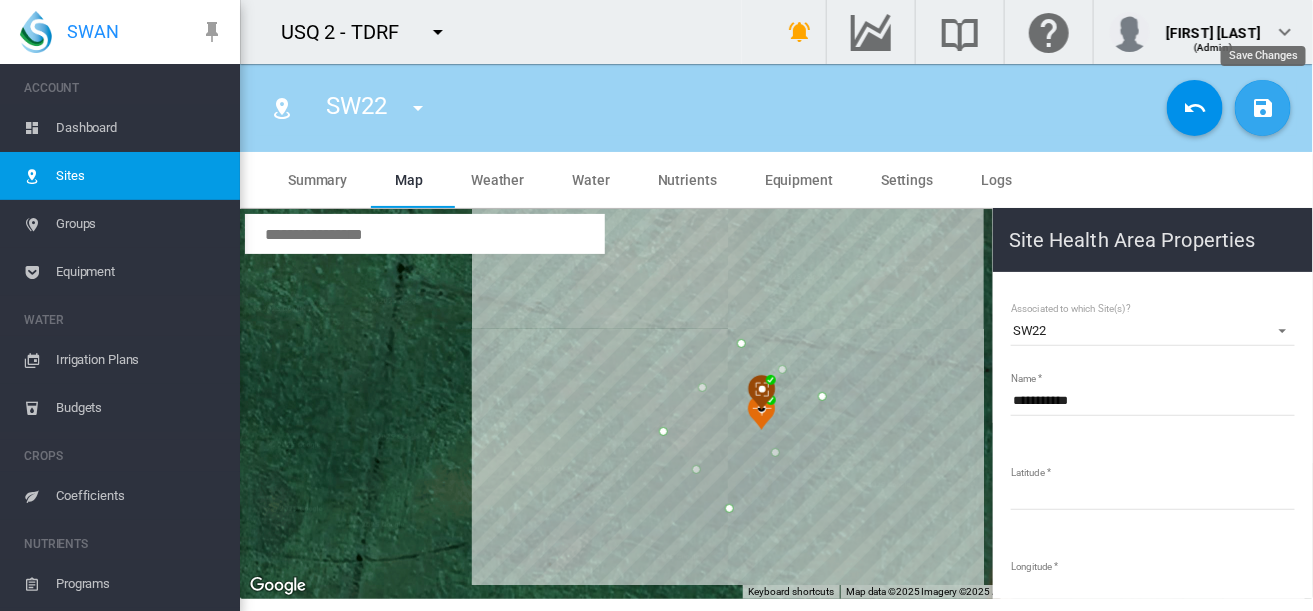 click at bounding box center [1263, 108] 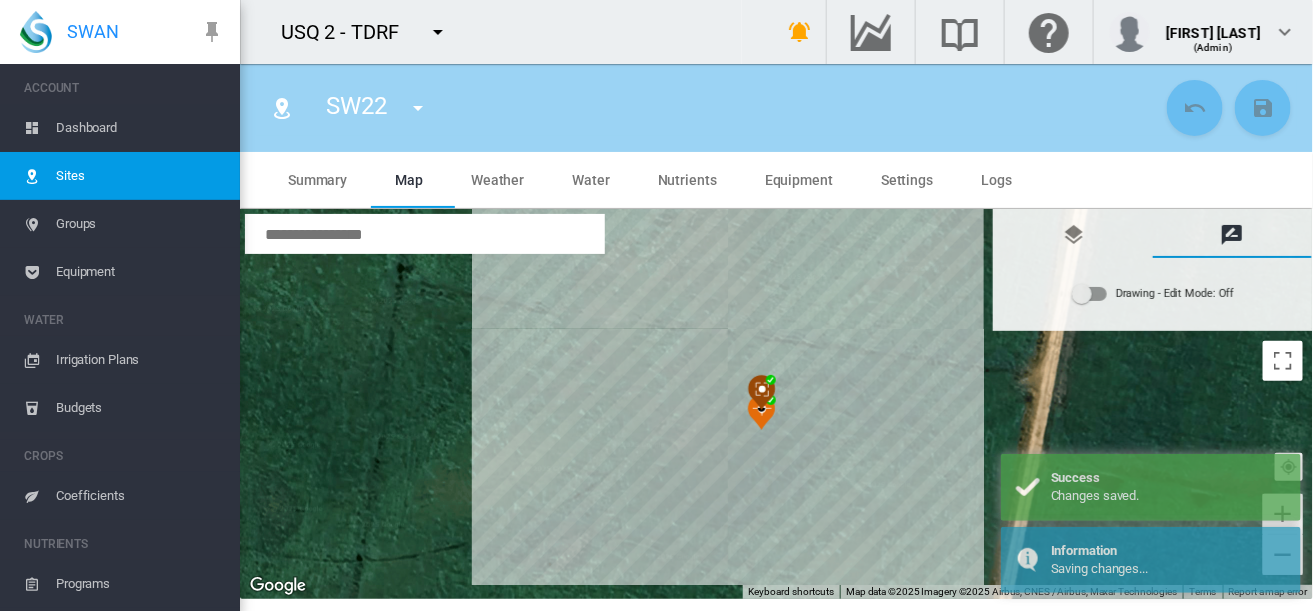 click at bounding box center (419, 108) 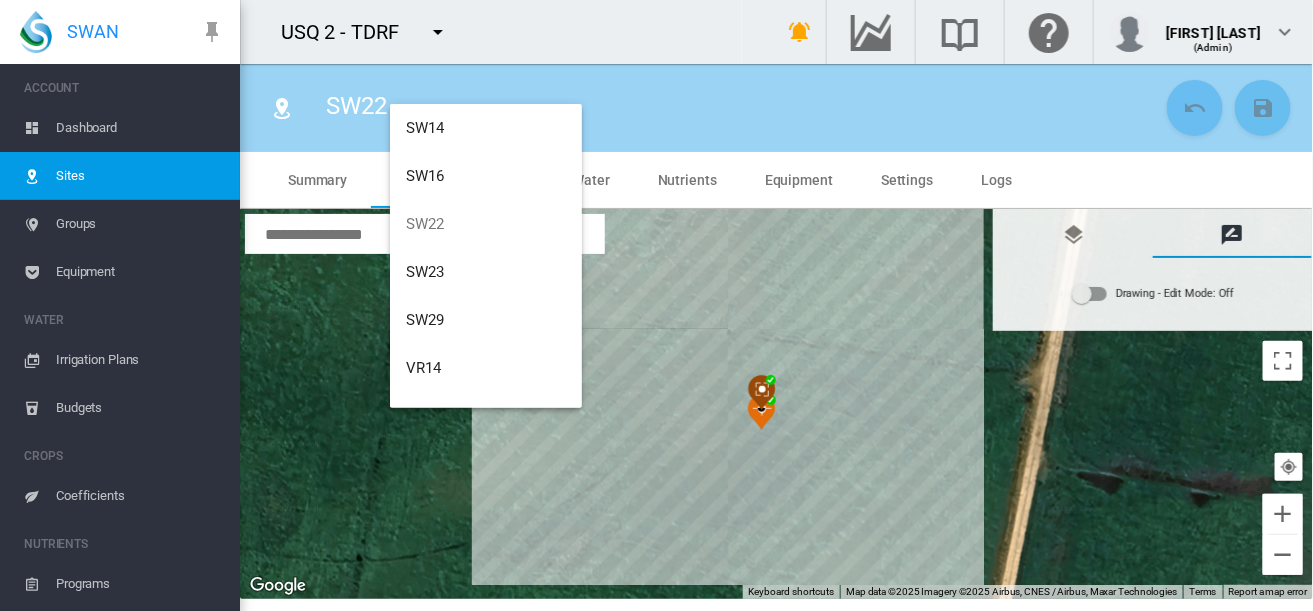scroll, scrollTop: 299, scrollLeft: 0, axis: vertical 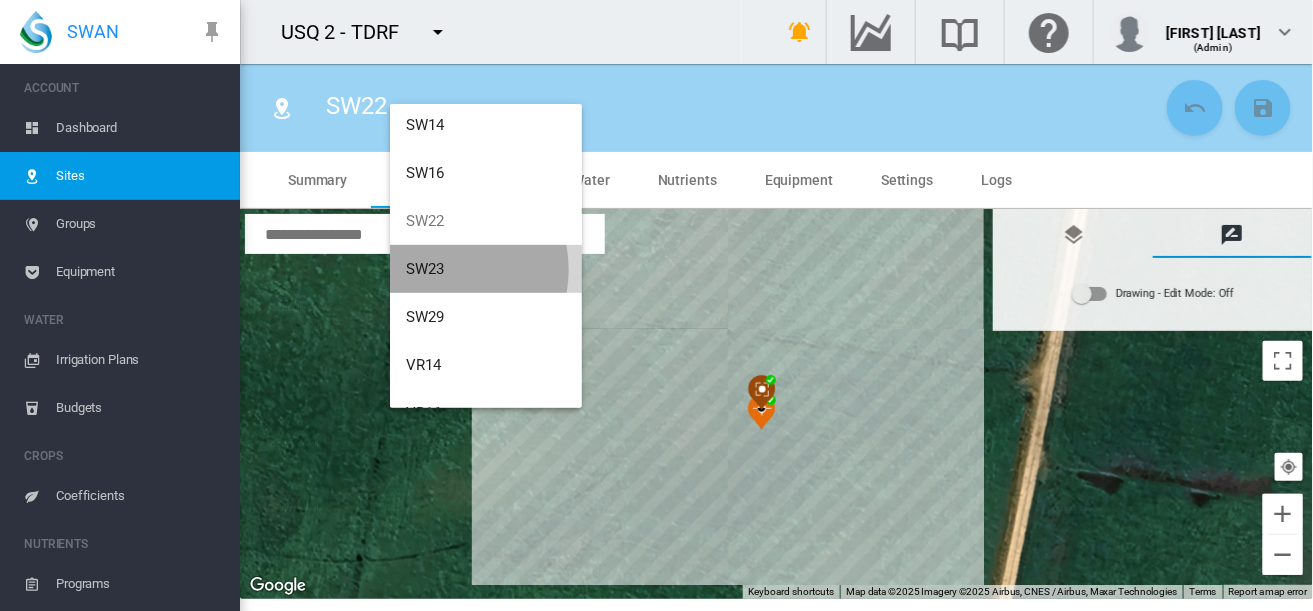 click on "SW23" at bounding box center [425, 269] 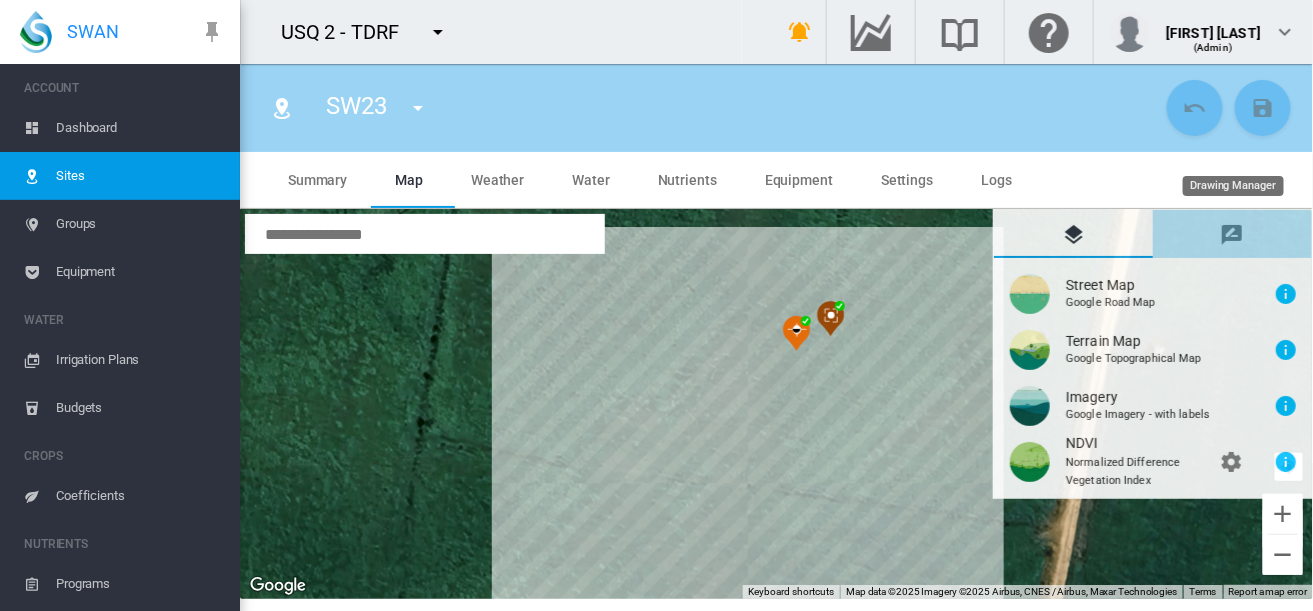 click at bounding box center (1232, 234) 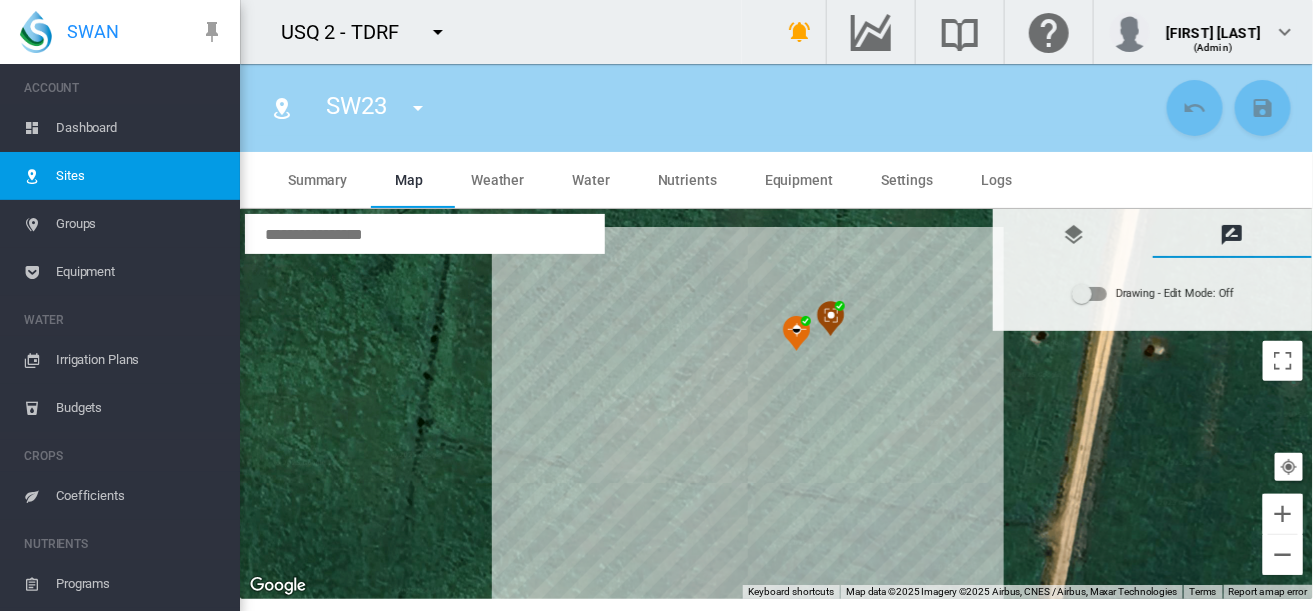 click at bounding box center [1090, 294] 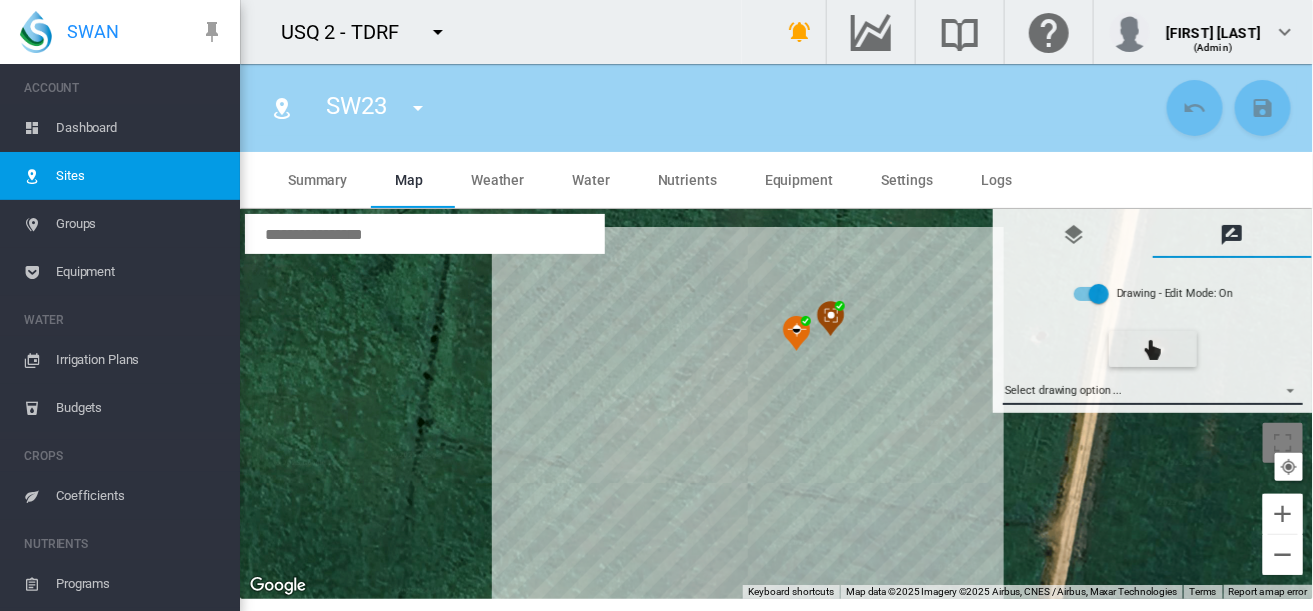 click on "Select drawing option ...
None
Site (IMU)
Site Health Area
Flow Meter
Weather Station" at bounding box center [1153, 390] 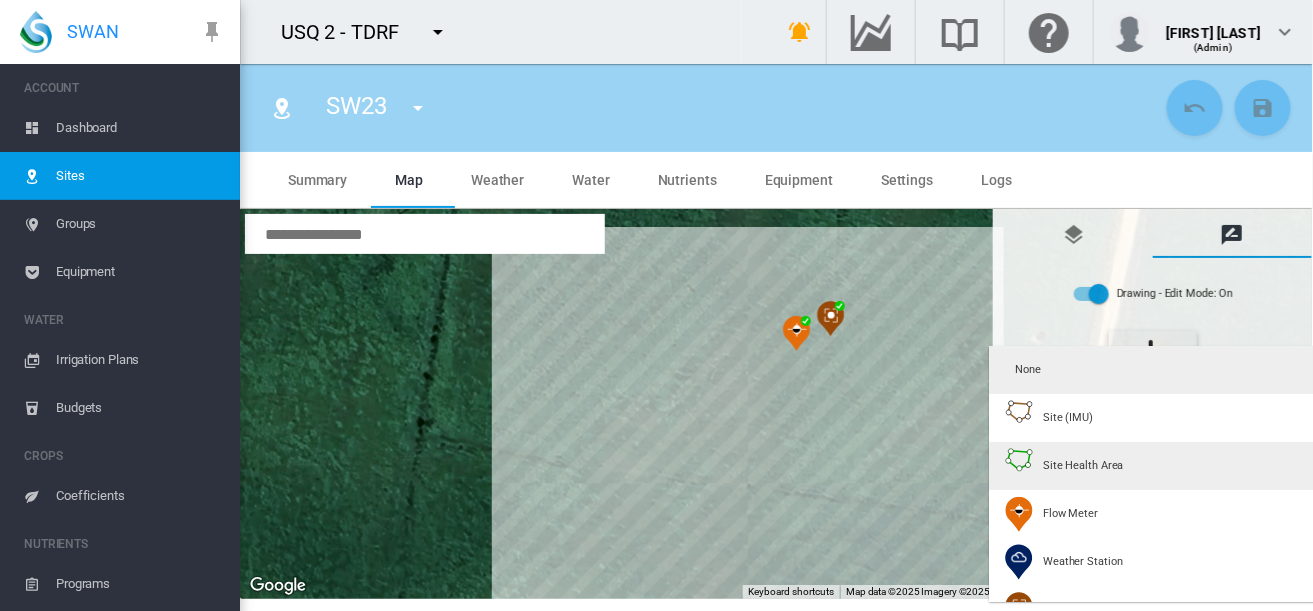 type on "*" 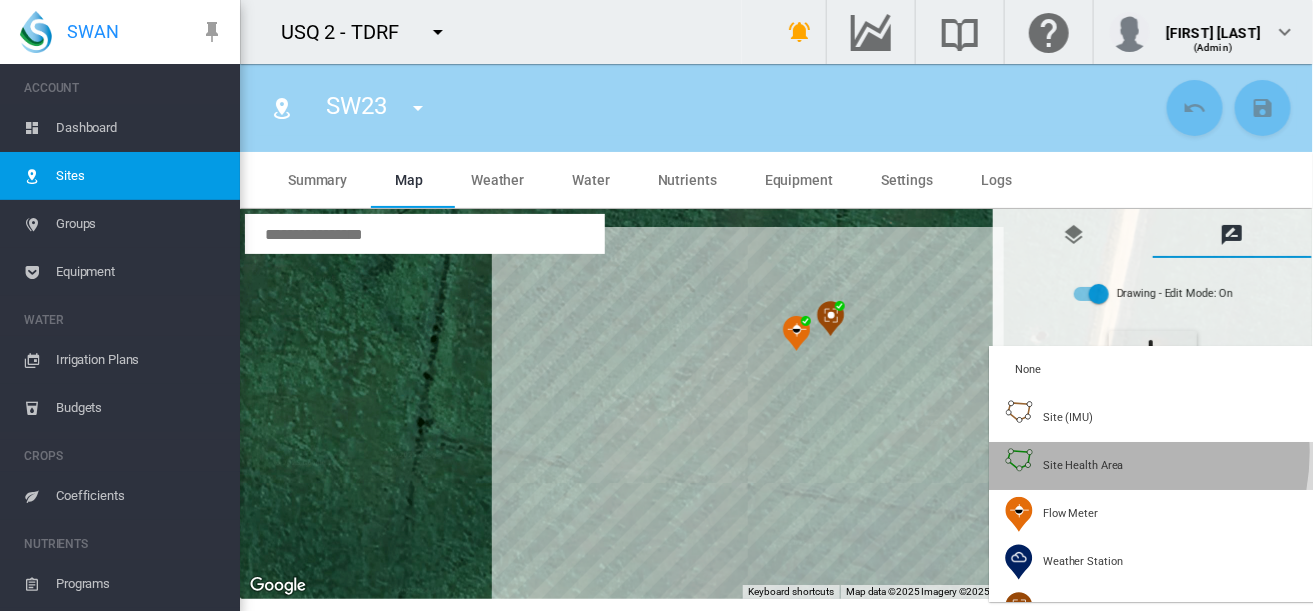 click on "Site Health Area" at bounding box center (1064, 466) 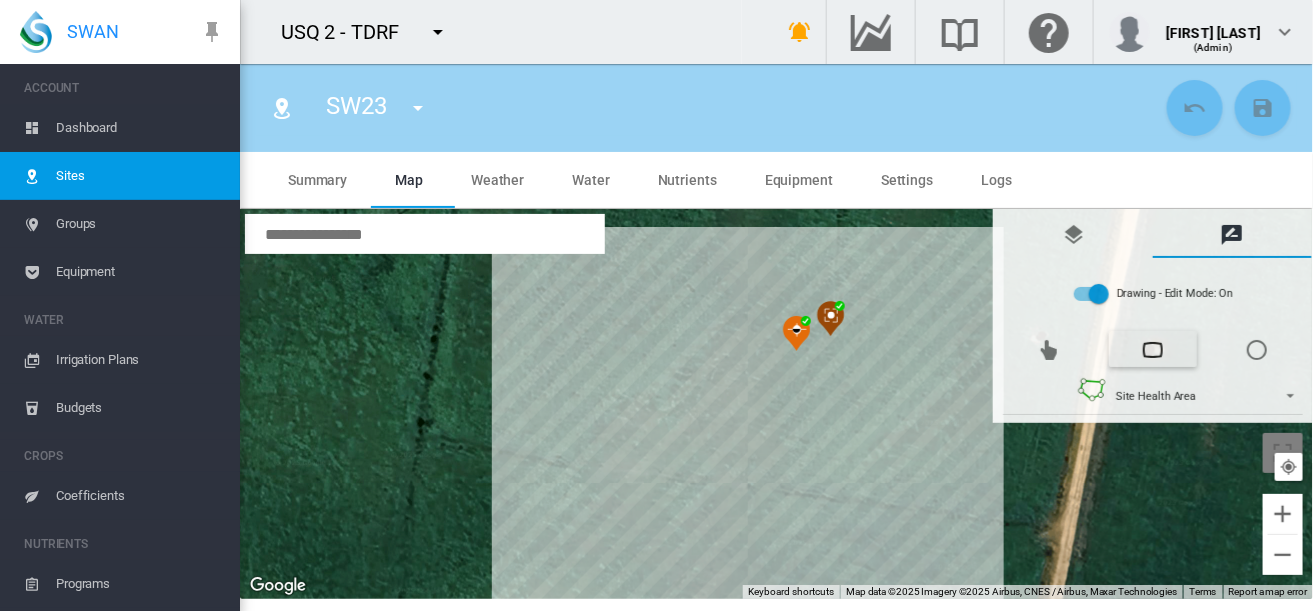 click at bounding box center [777, 404] 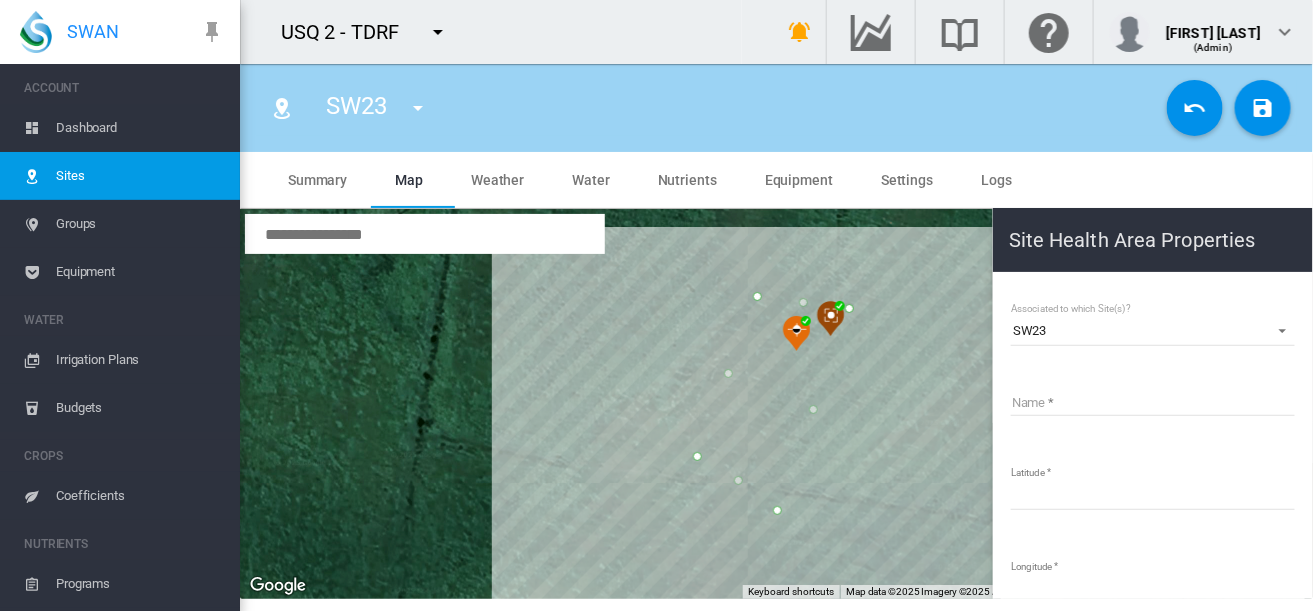 type on "**********" 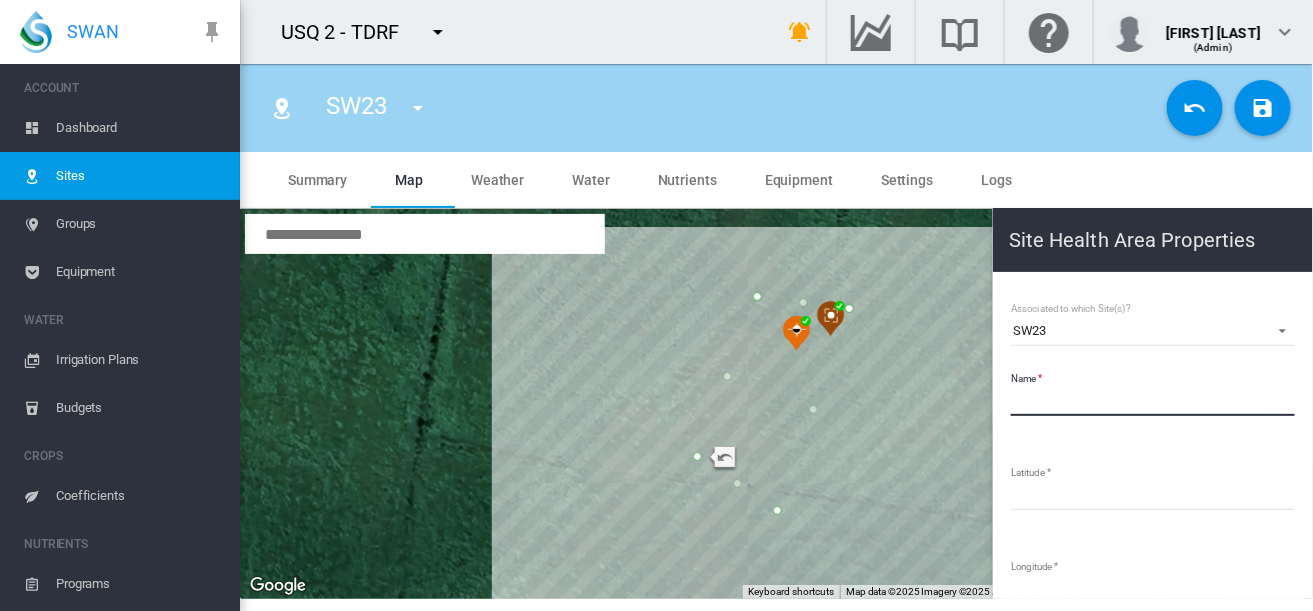 click on "Name" at bounding box center (1153, 401) 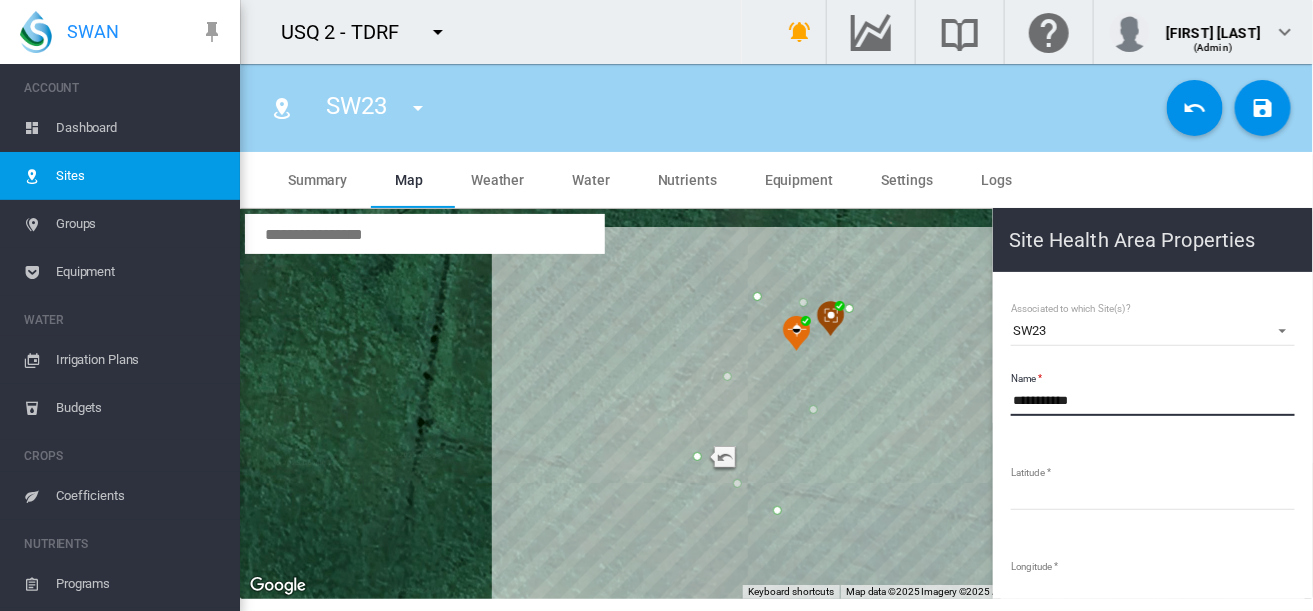 type on "**********" 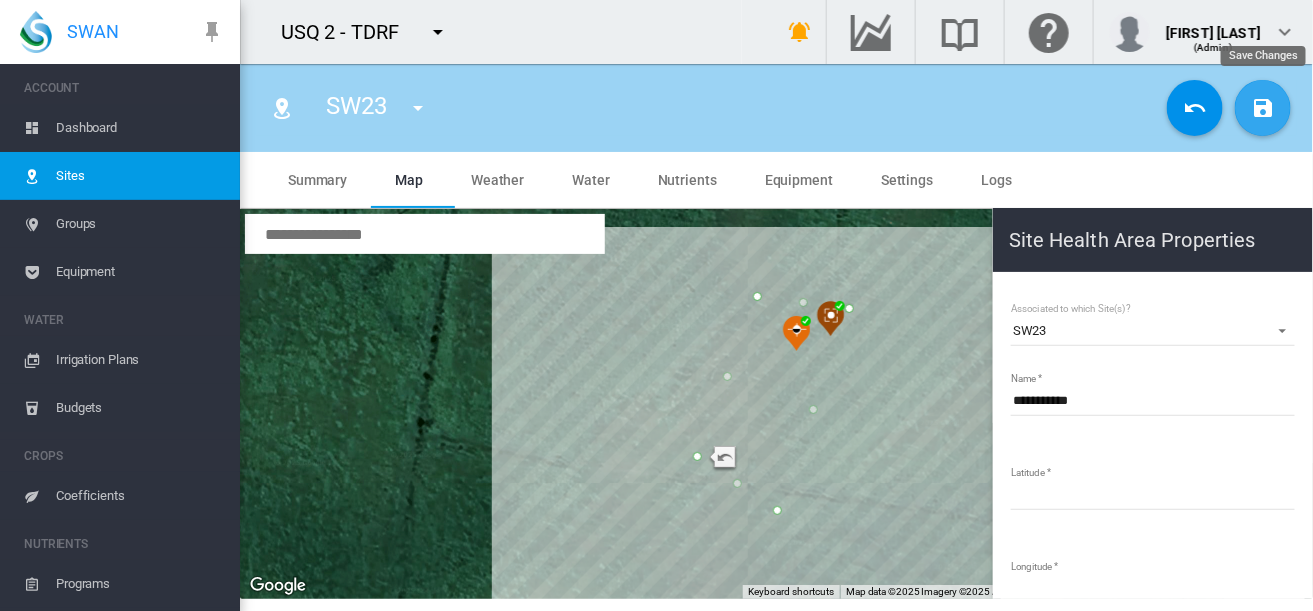 click at bounding box center (1263, 108) 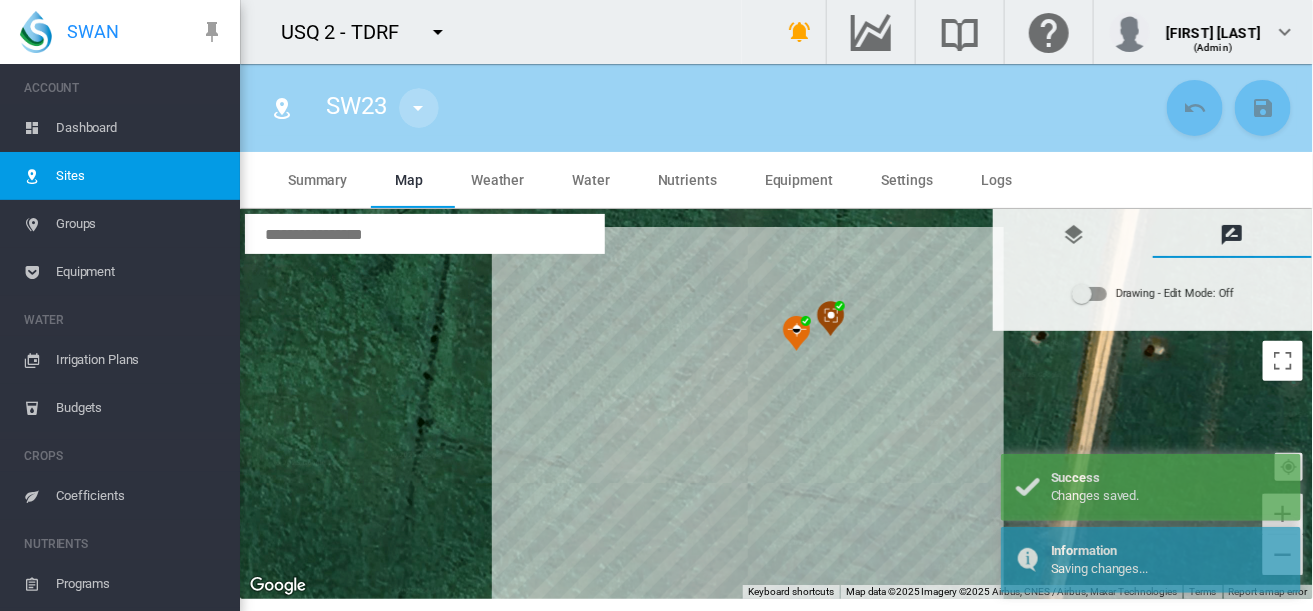 click at bounding box center [419, 108] 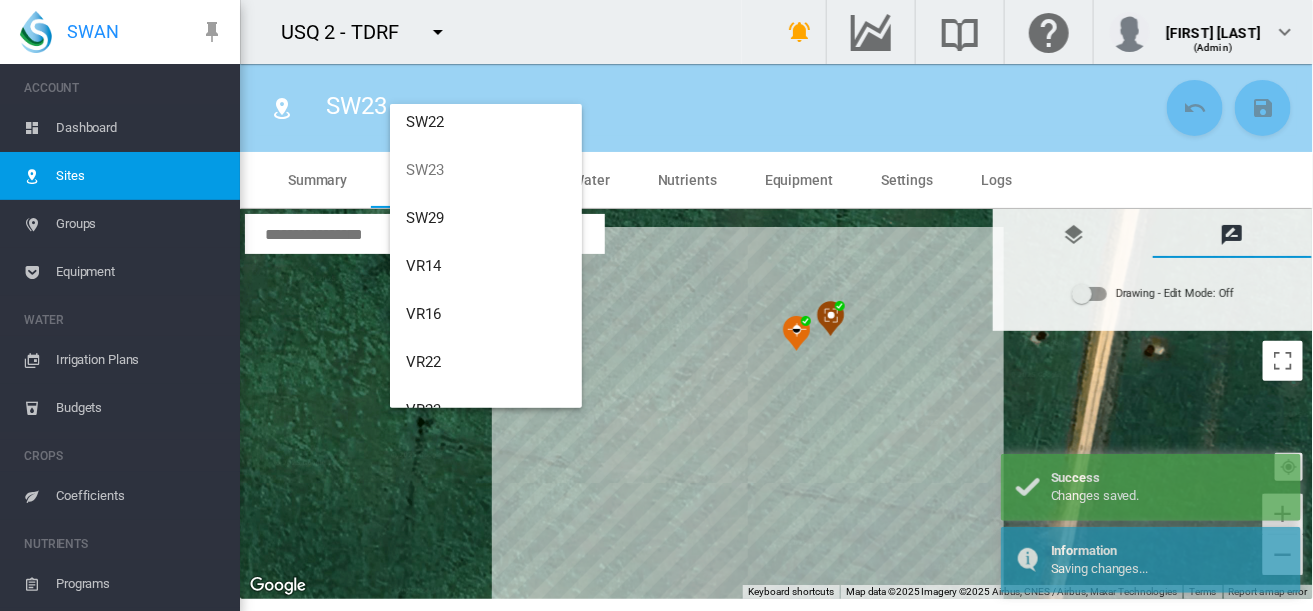 scroll, scrollTop: 399, scrollLeft: 0, axis: vertical 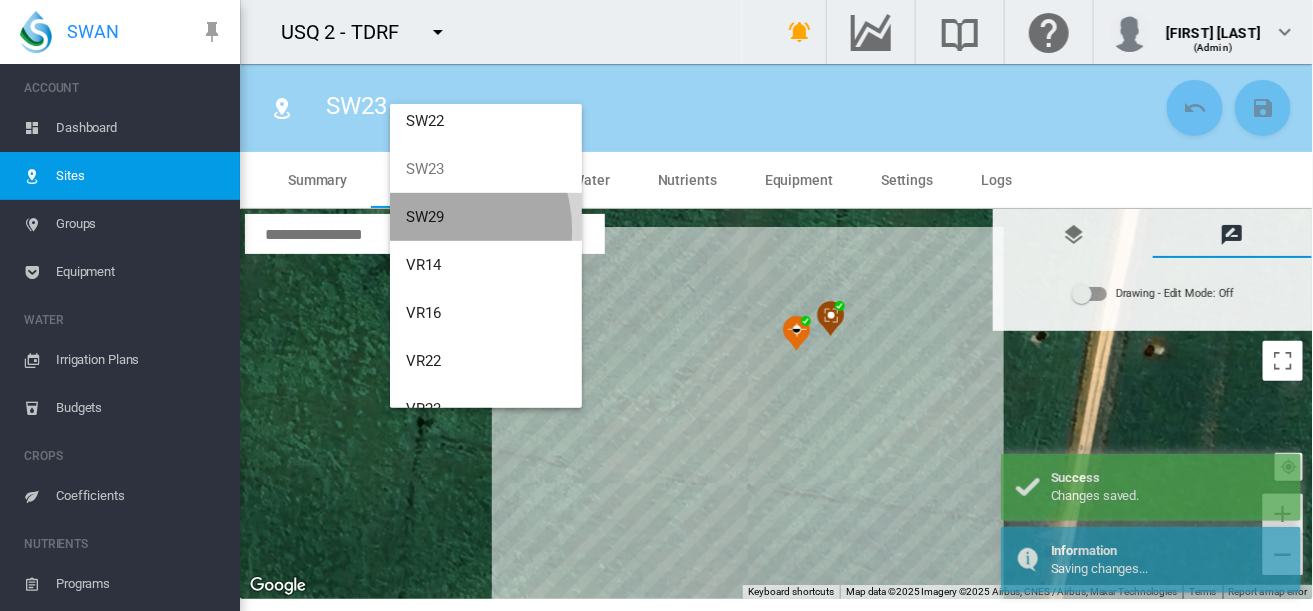 click on "SW29" at bounding box center [486, 217] 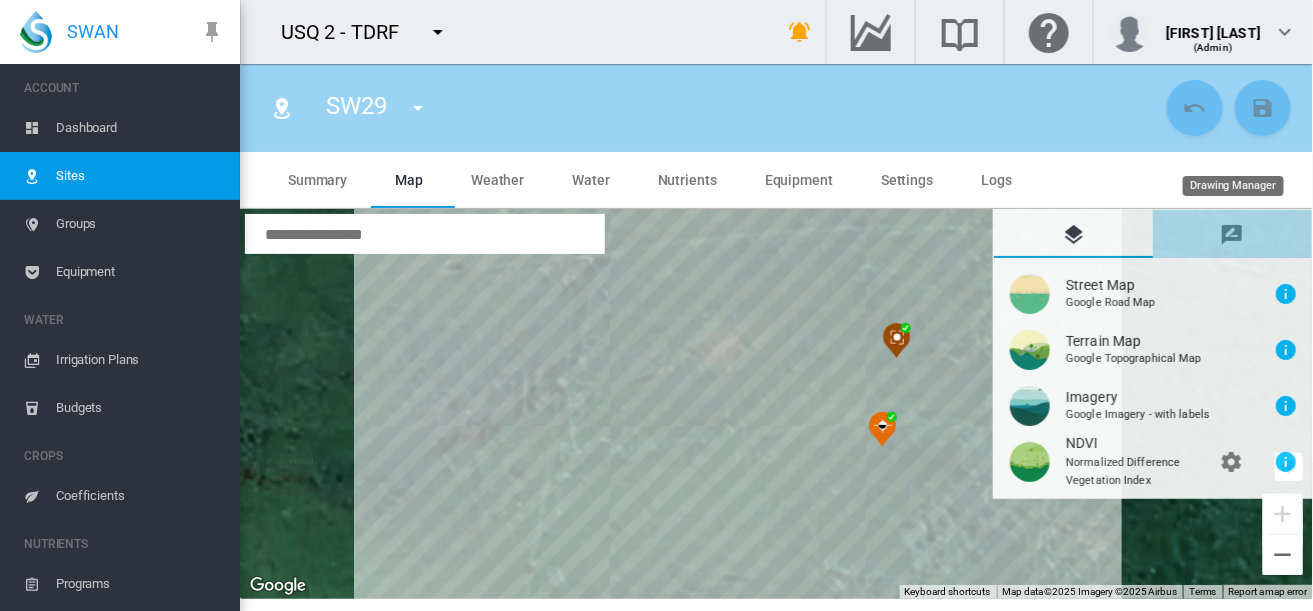 click at bounding box center (1232, 234) 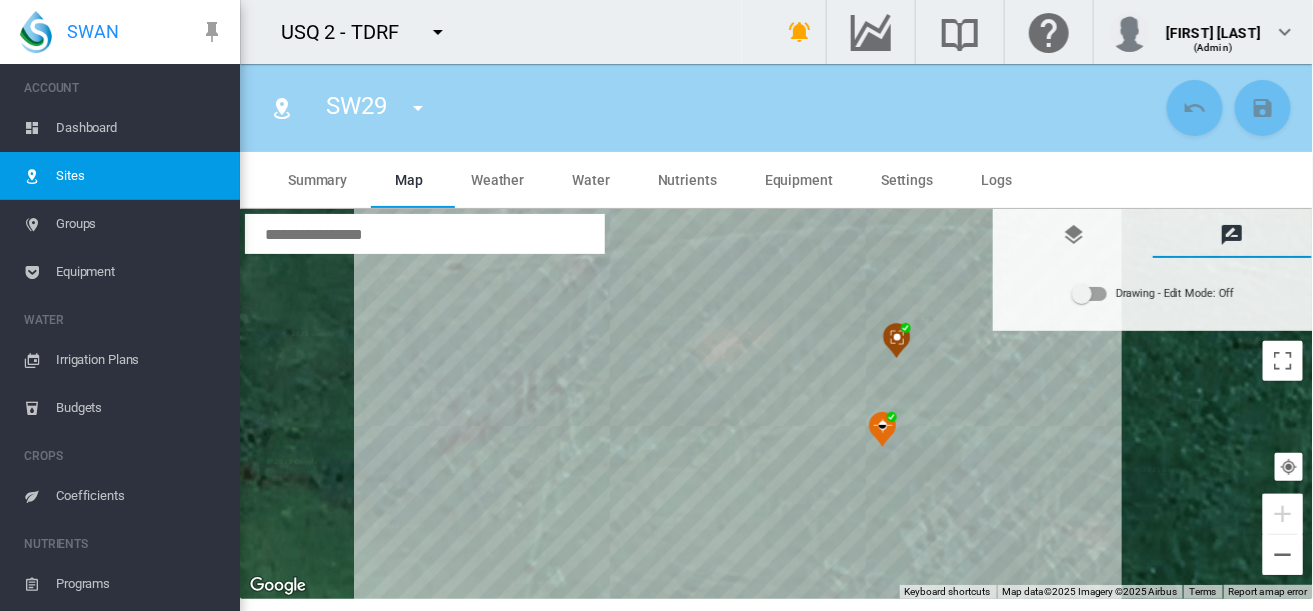 click at bounding box center (1090, 294) 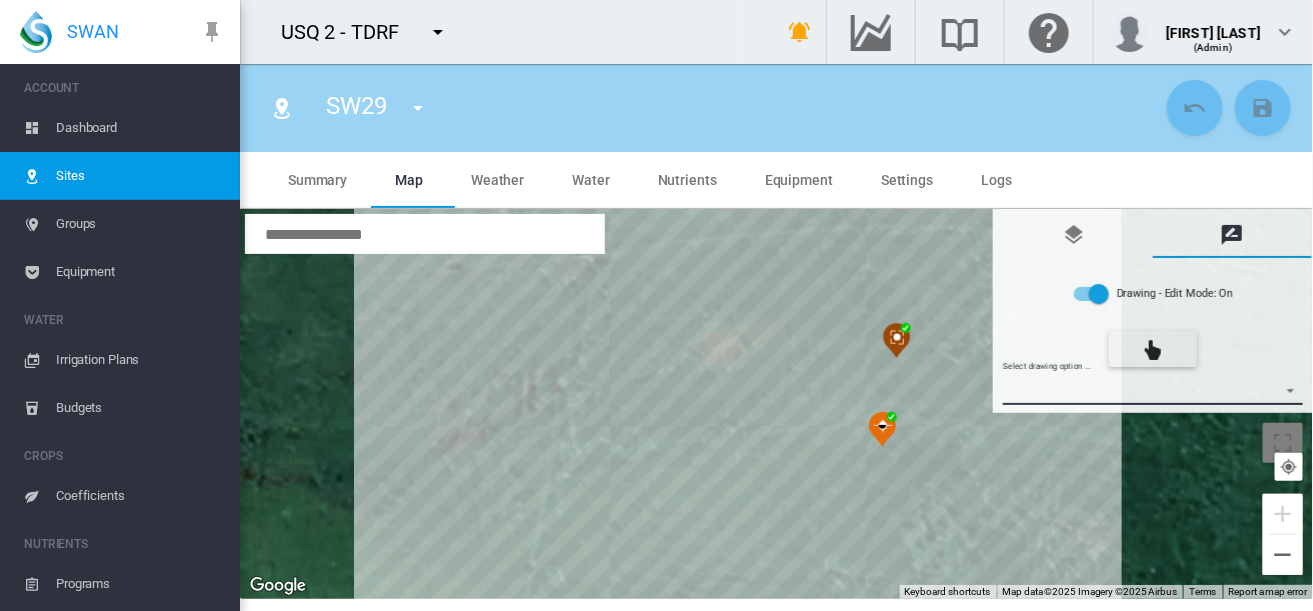 click on "Select drawing option ...
None
Site (IMU)
Site Health Area
Flow Meter
Weather Station" at bounding box center (1153, 390) 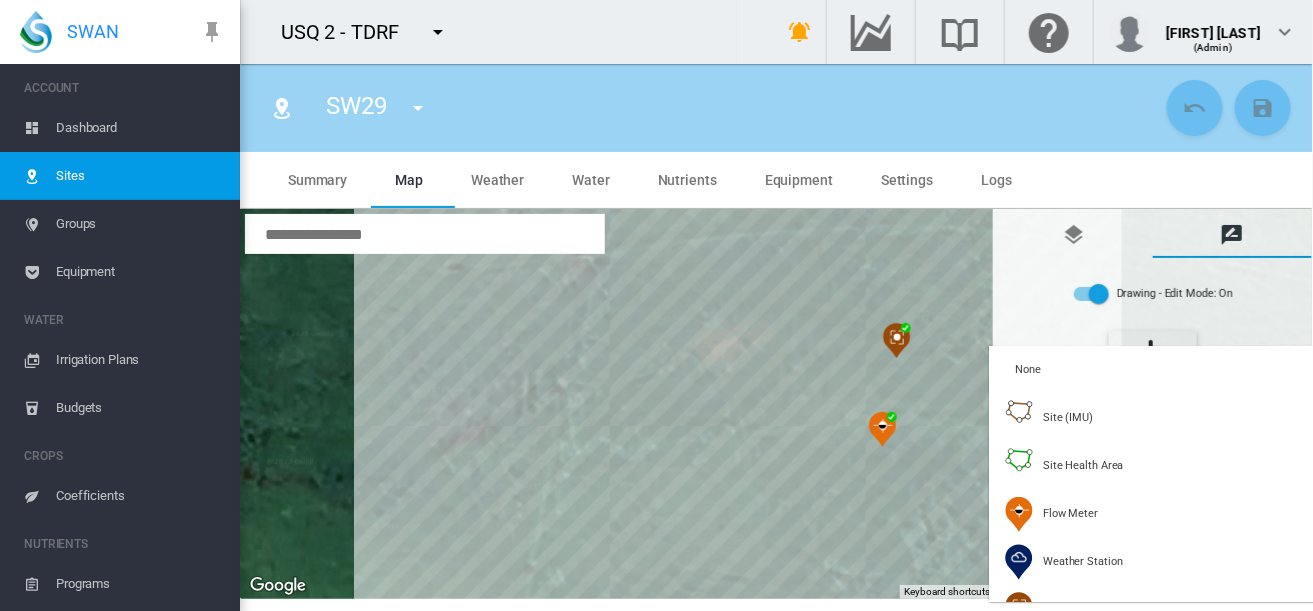 type on "*" 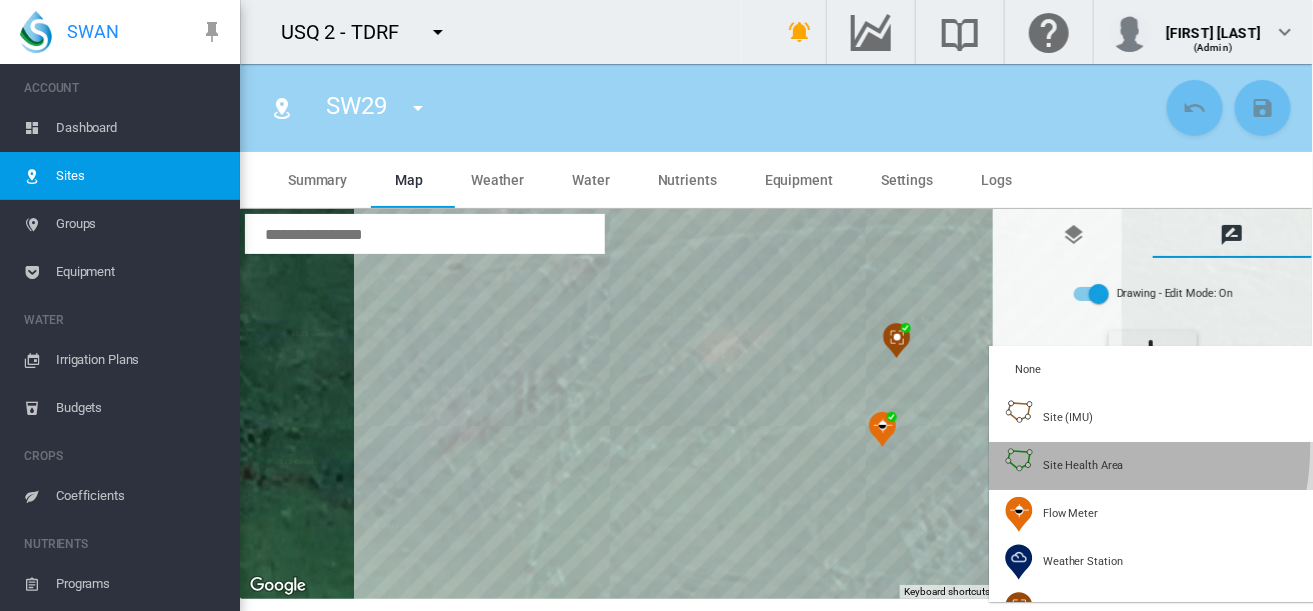 click on "Site Health Area" at bounding box center (1155, 466) 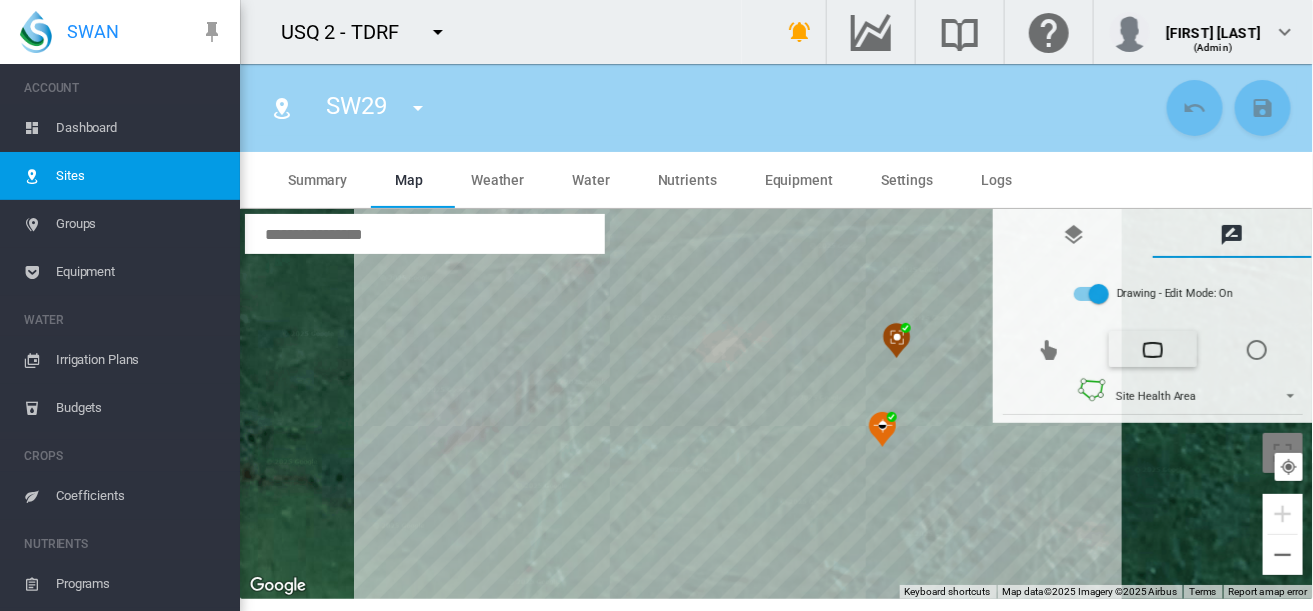 click at bounding box center [777, 404] 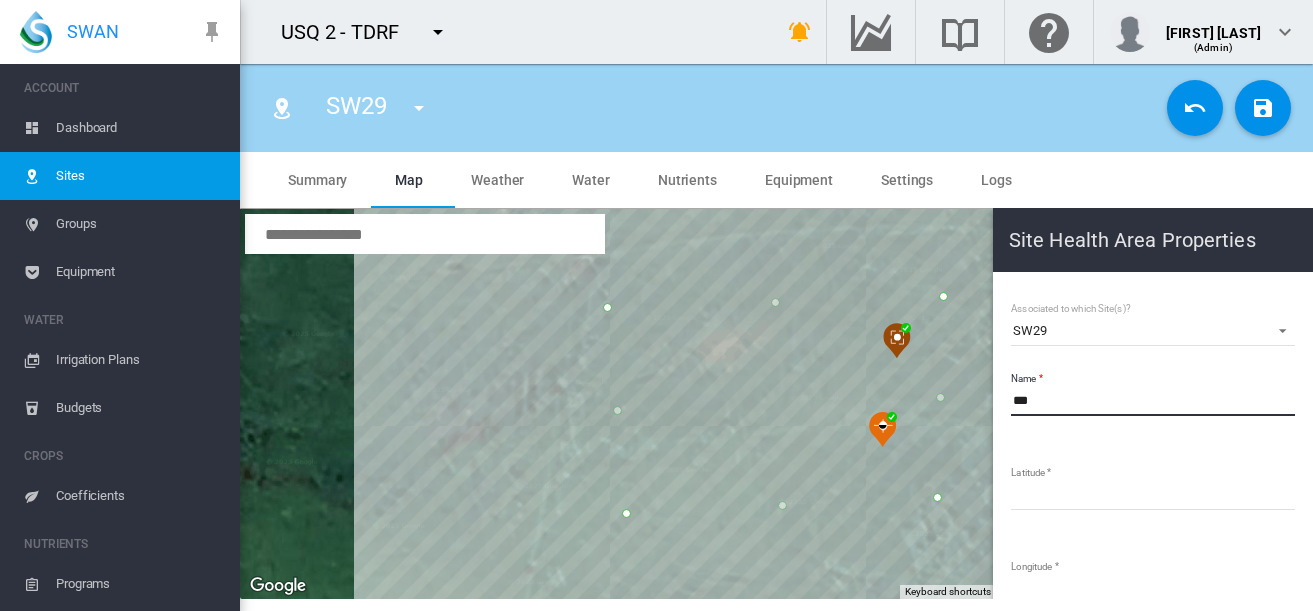 scroll, scrollTop: 0, scrollLeft: 0, axis: both 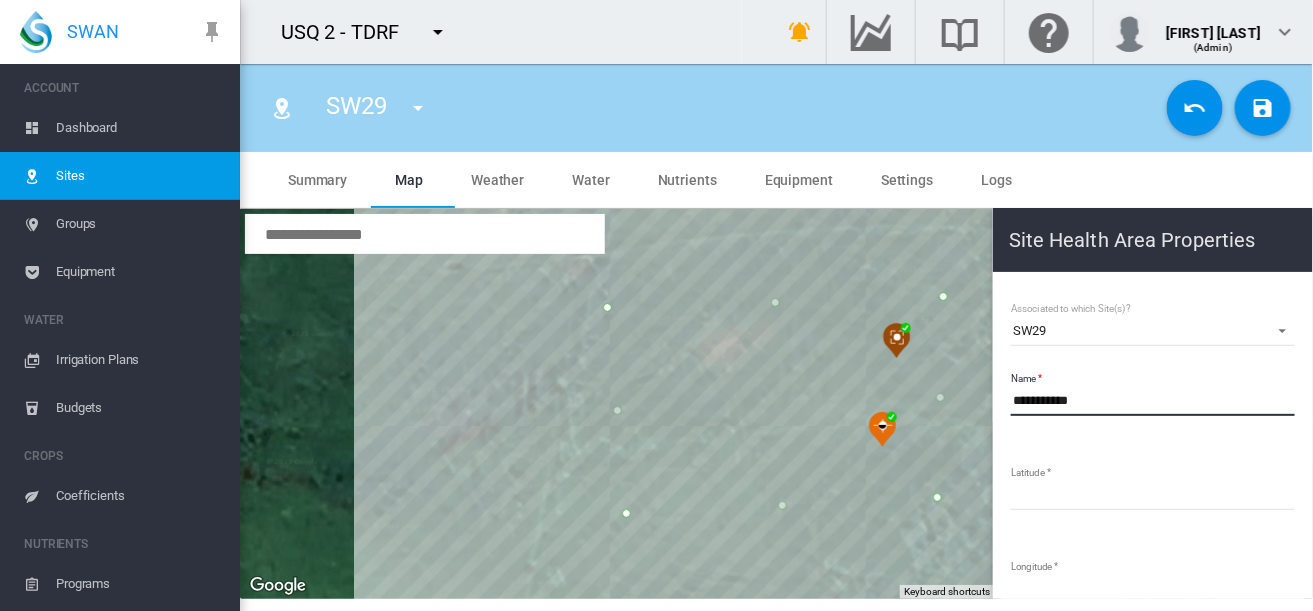type on "**********" 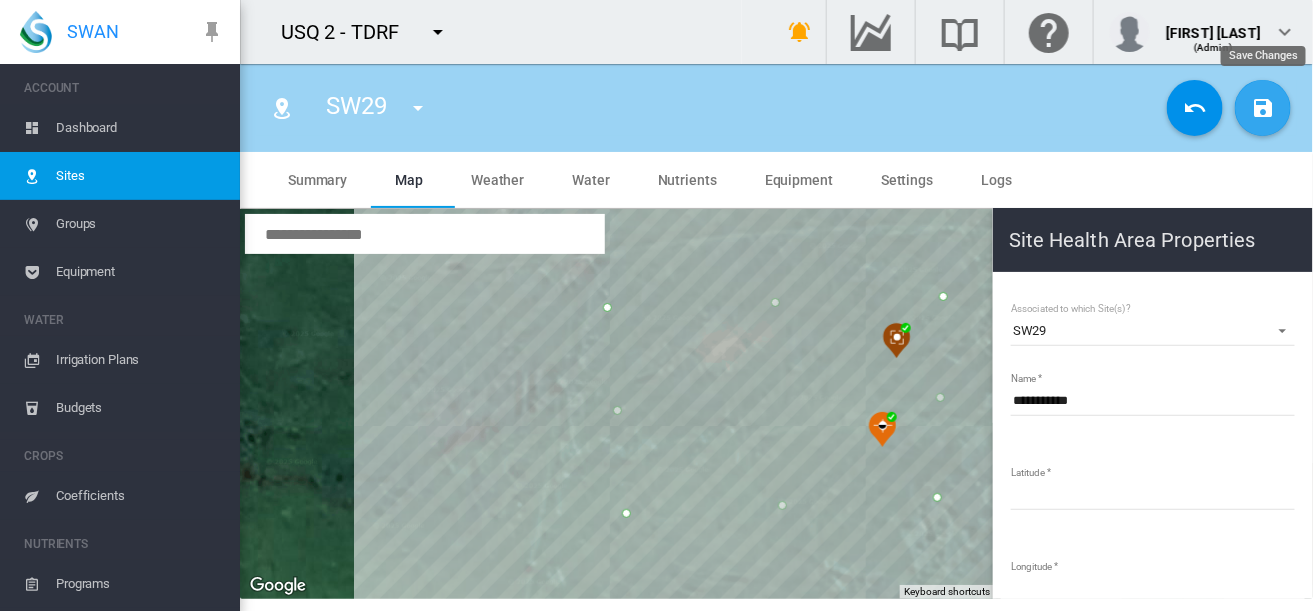 click at bounding box center [1263, 108] 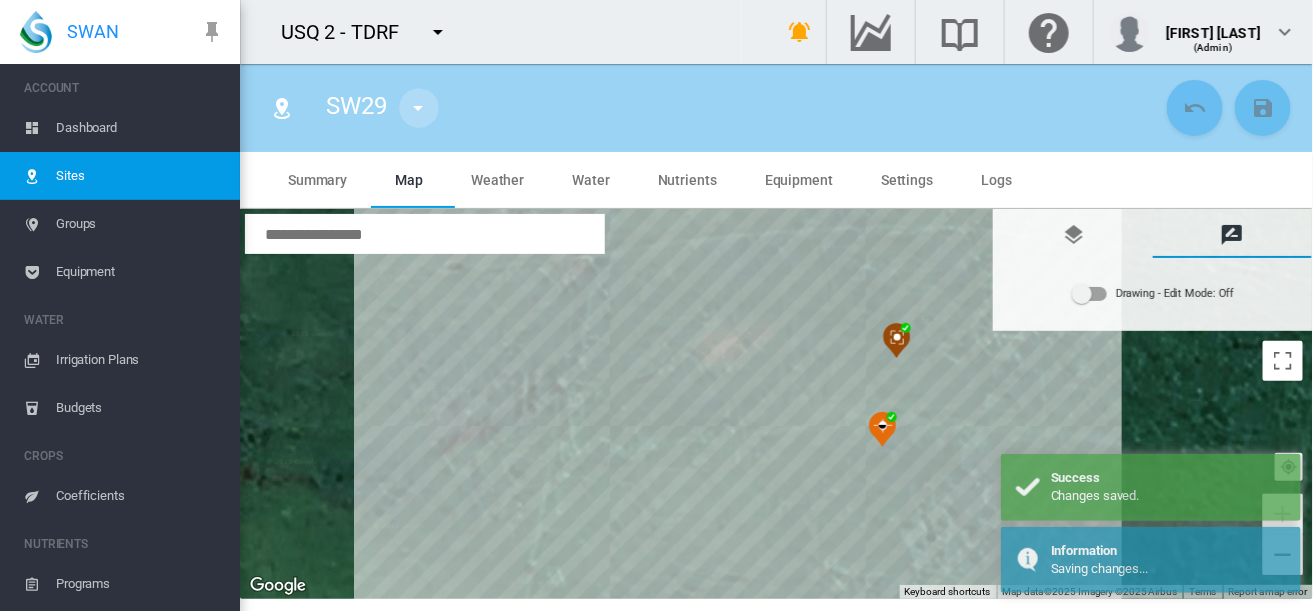click at bounding box center (419, 108) 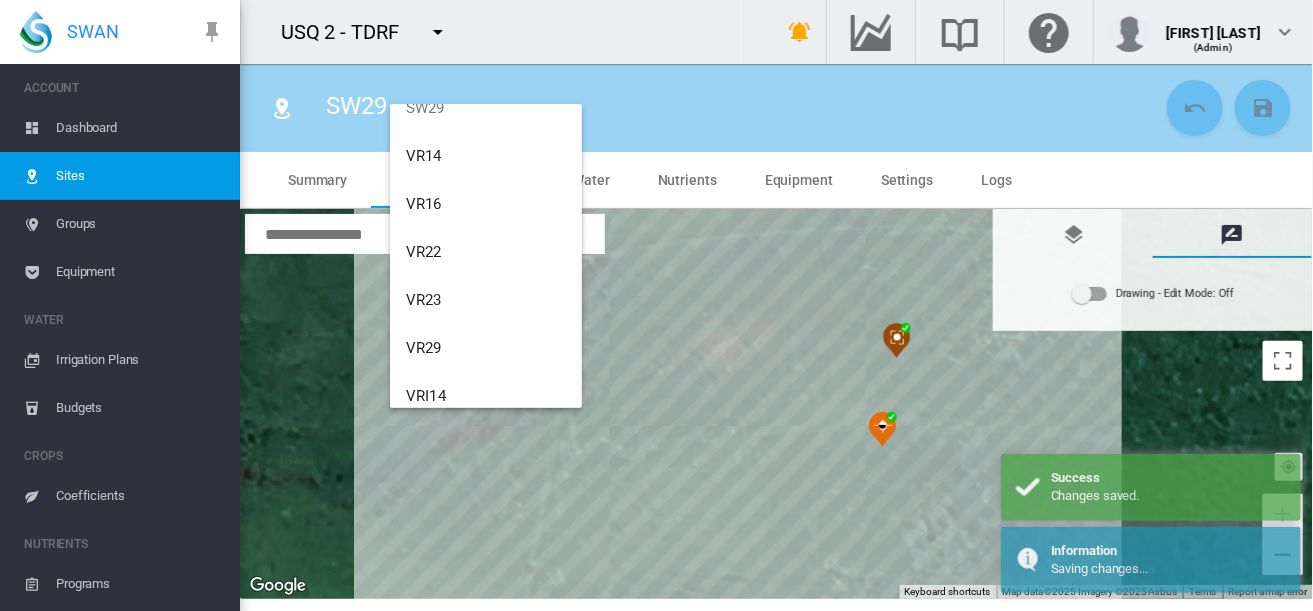 scroll, scrollTop: 518, scrollLeft: 0, axis: vertical 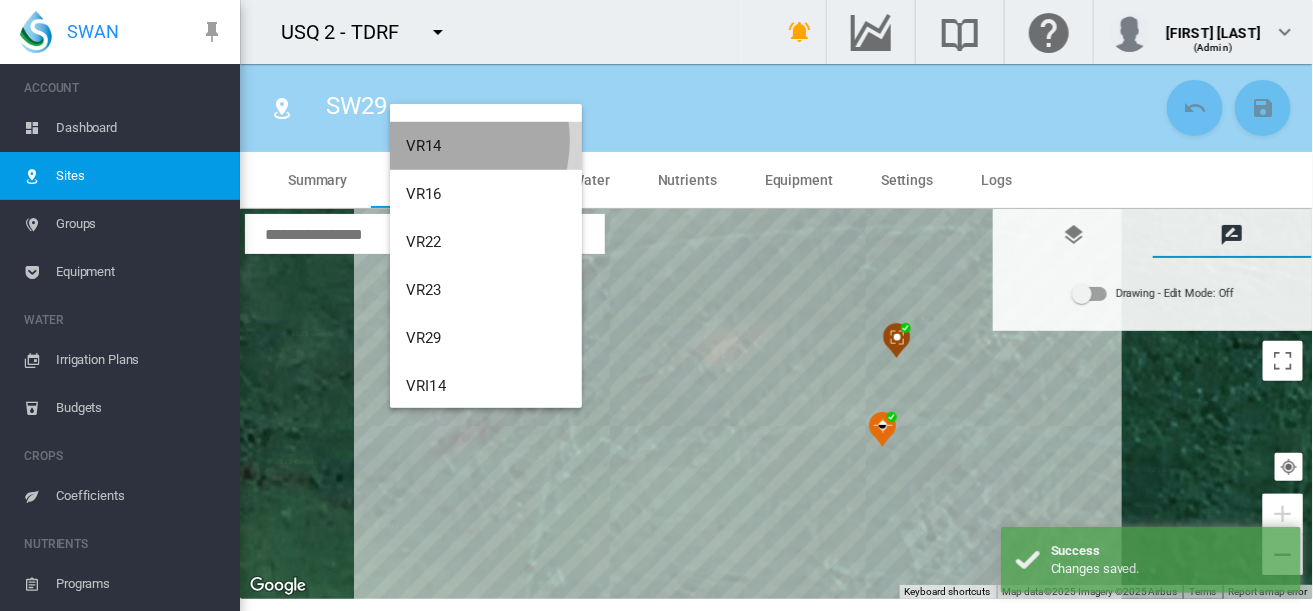 click on "VR14" at bounding box center (424, 146) 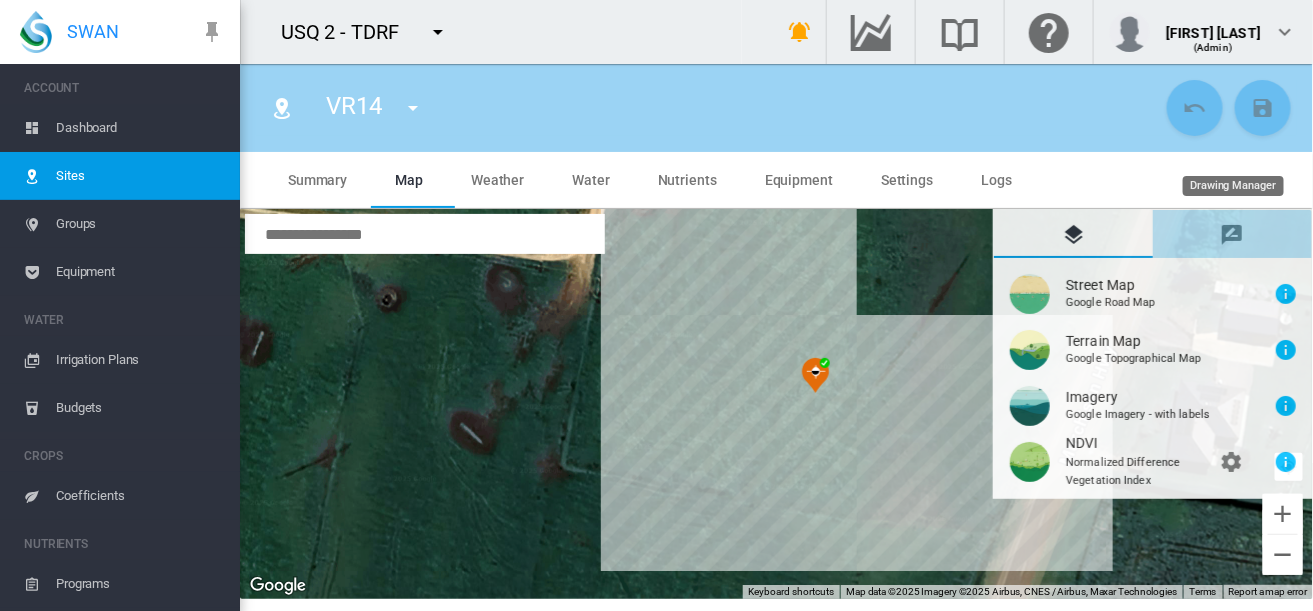 click at bounding box center (1233, 235) 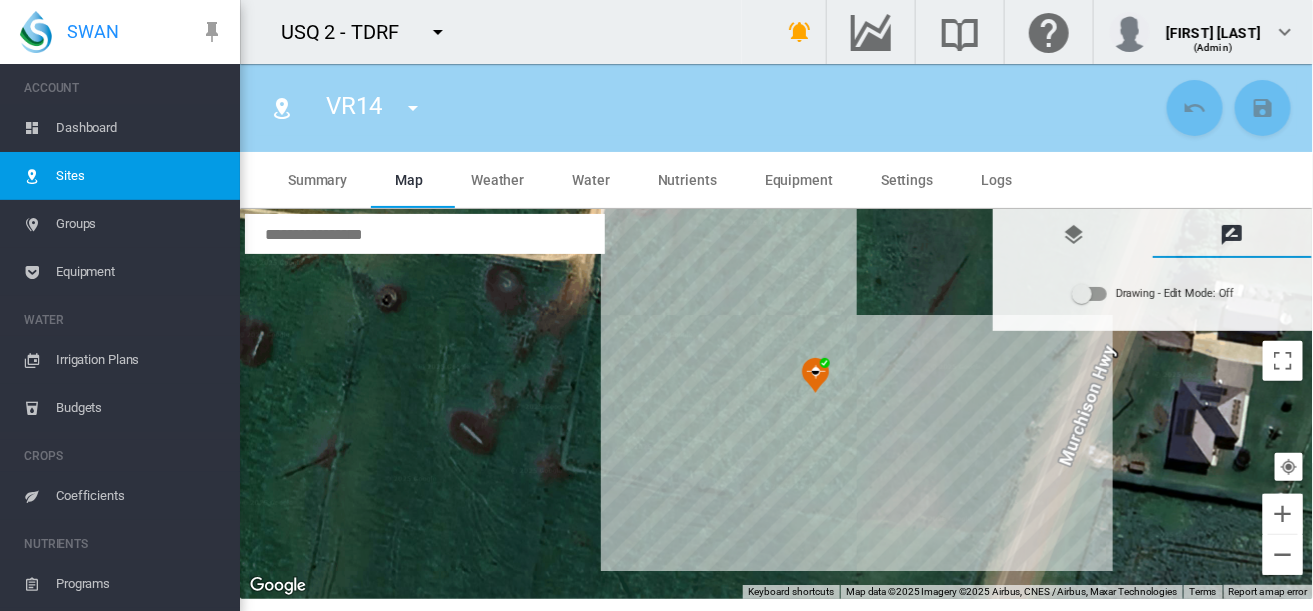 click at bounding box center (1090, 294) 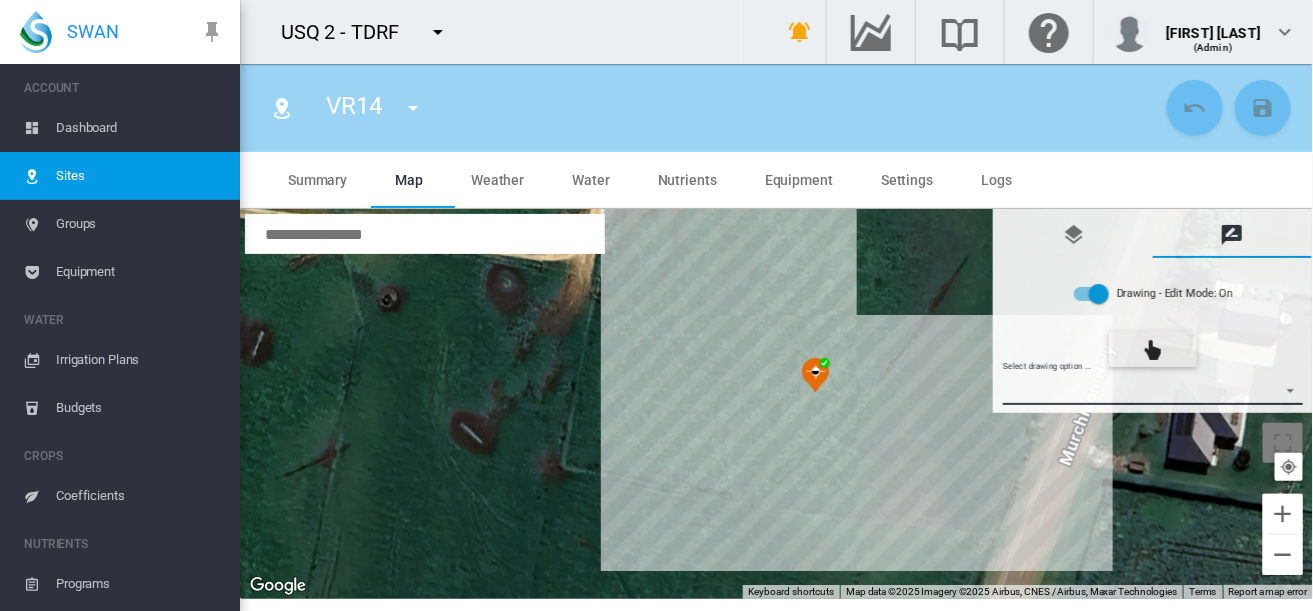 click on "Select drawing option ...
None
Site (IMU)
Site Health Area
Flow Meter
Weather Station" at bounding box center [1153, 390] 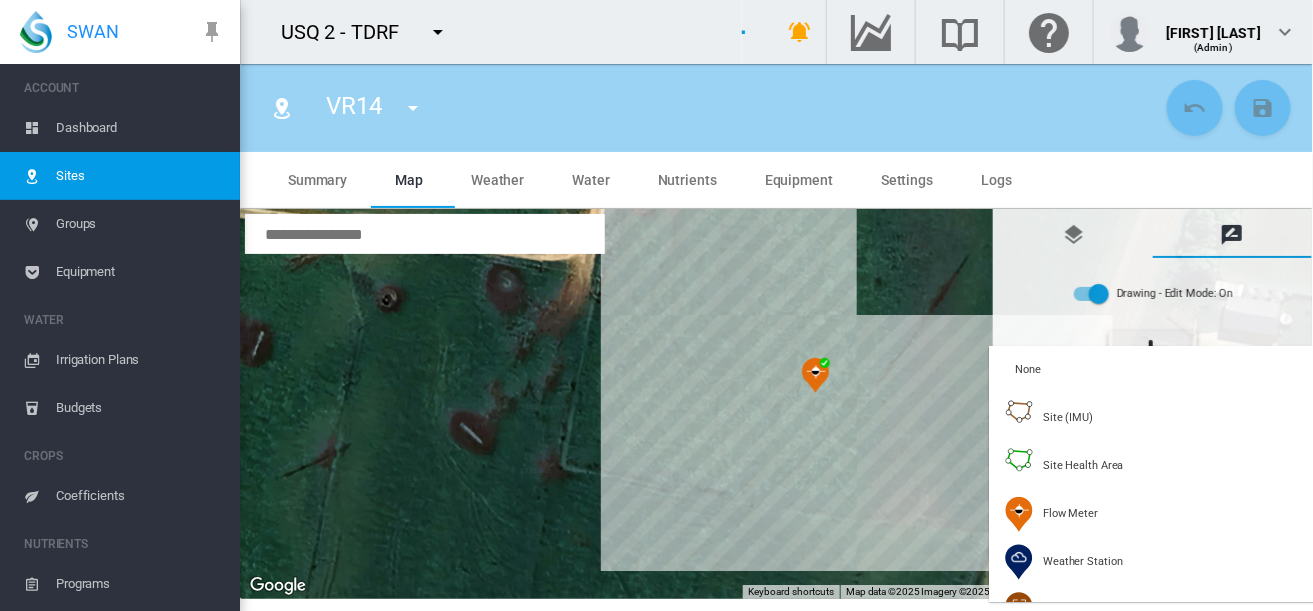 type on "*" 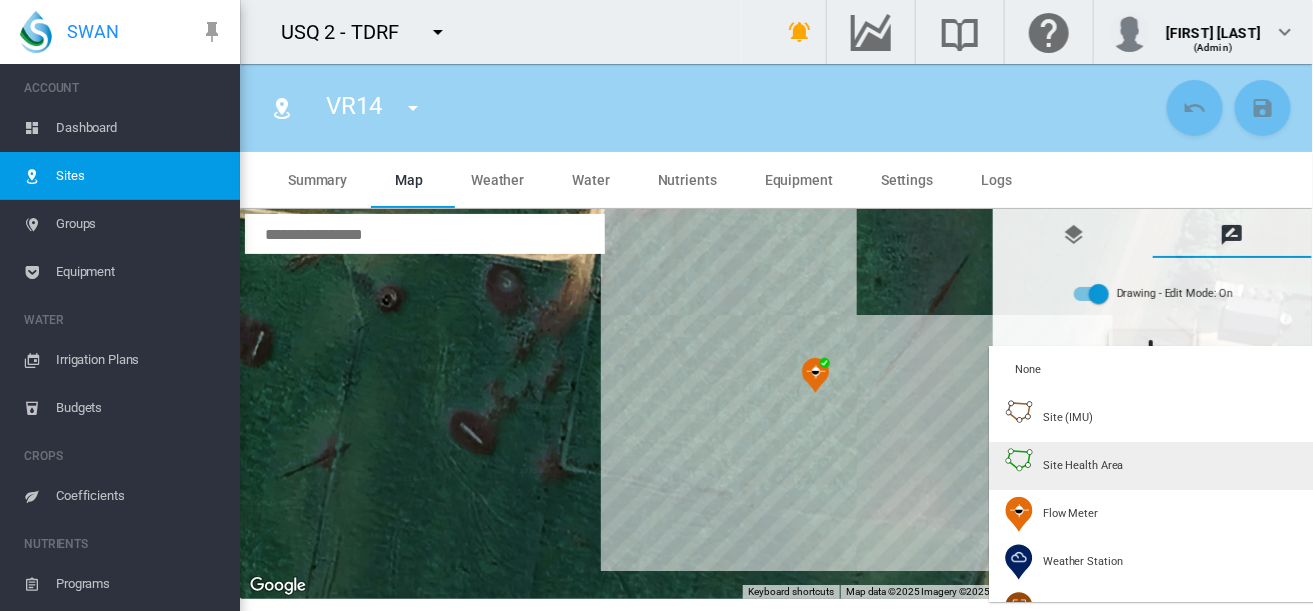 click on "Site Health Area" at bounding box center [1064, 466] 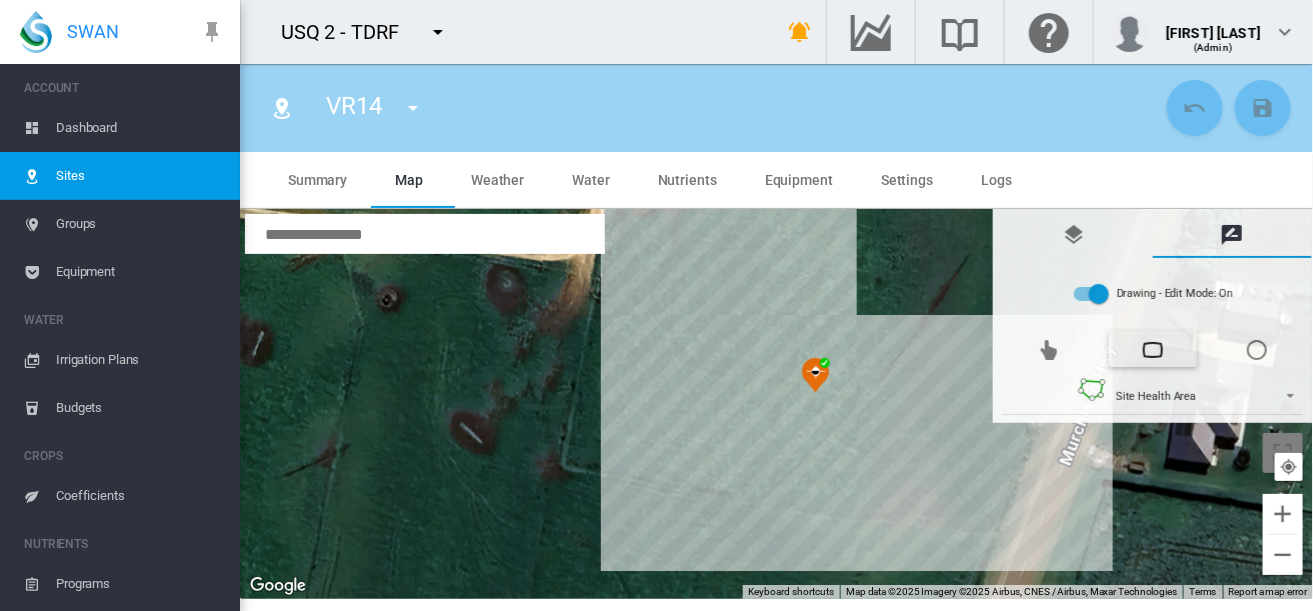 click at bounding box center (777, 404) 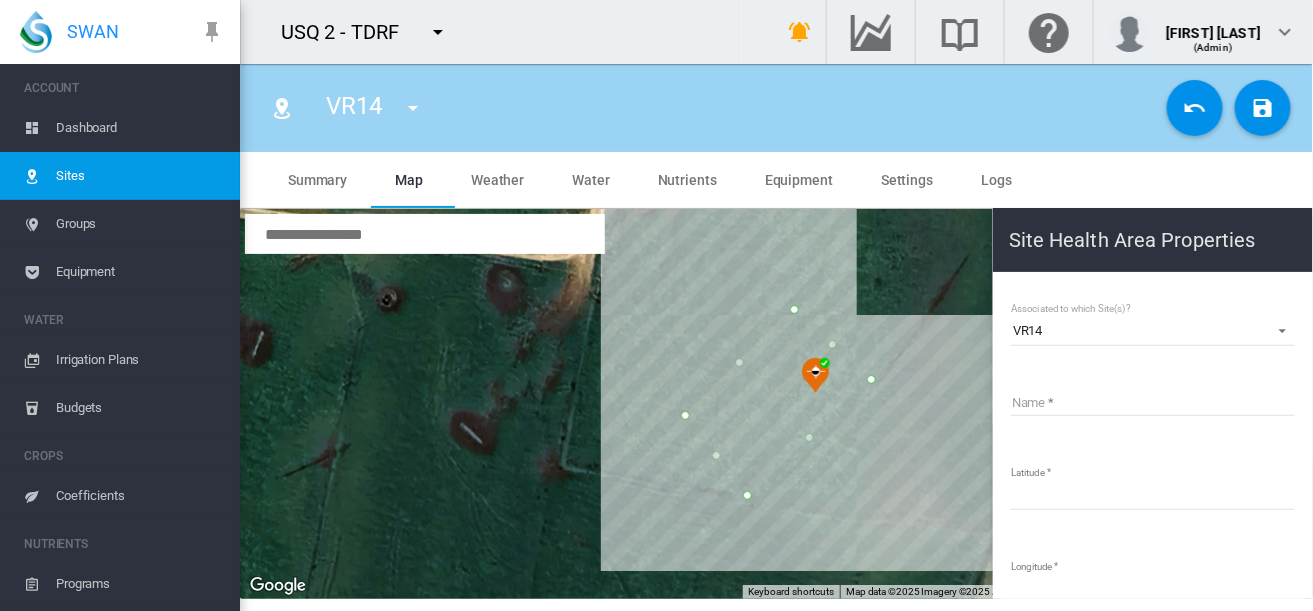 click on "Name" at bounding box center [1153, 401] 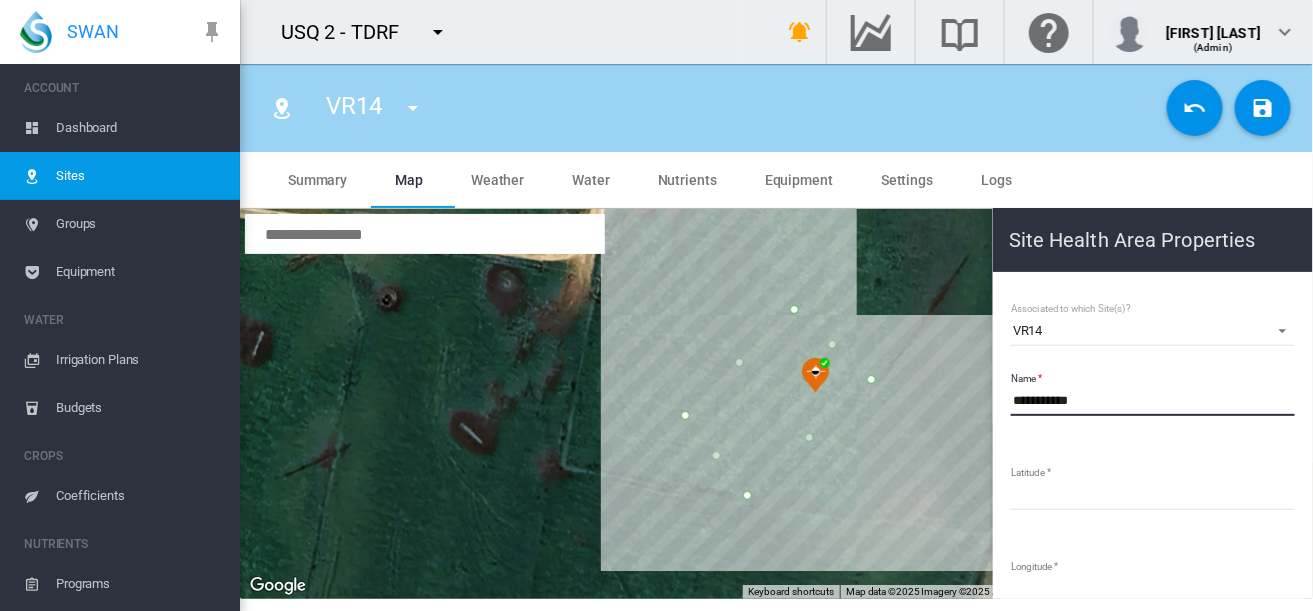type on "**********" 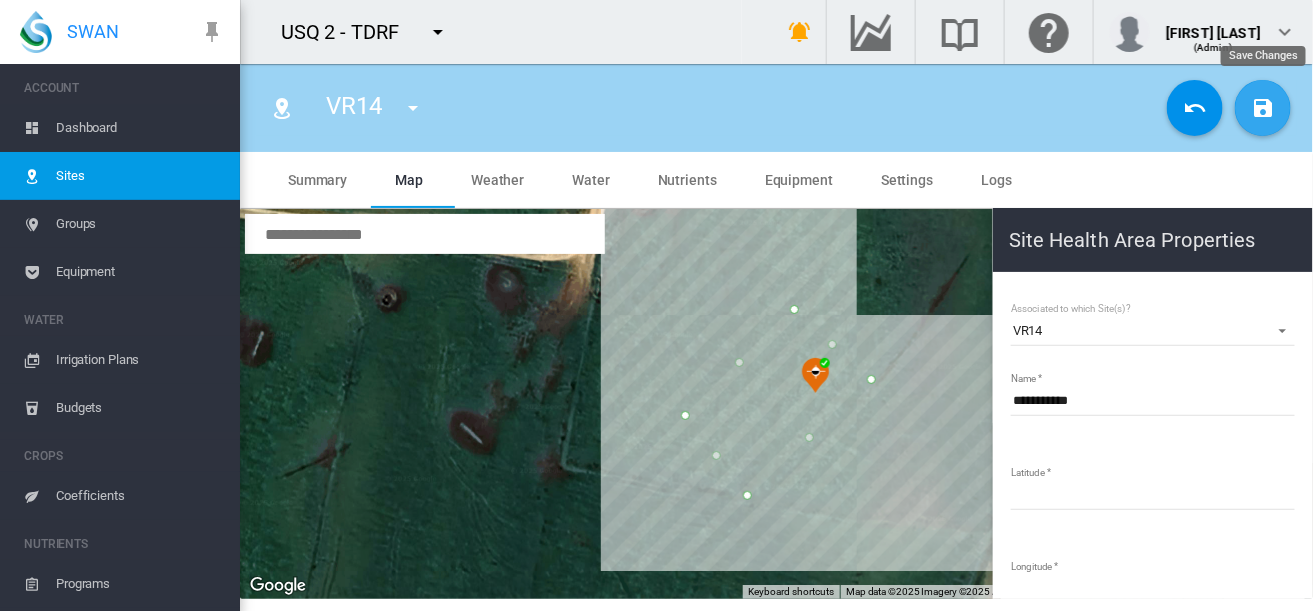 click at bounding box center [1263, 108] 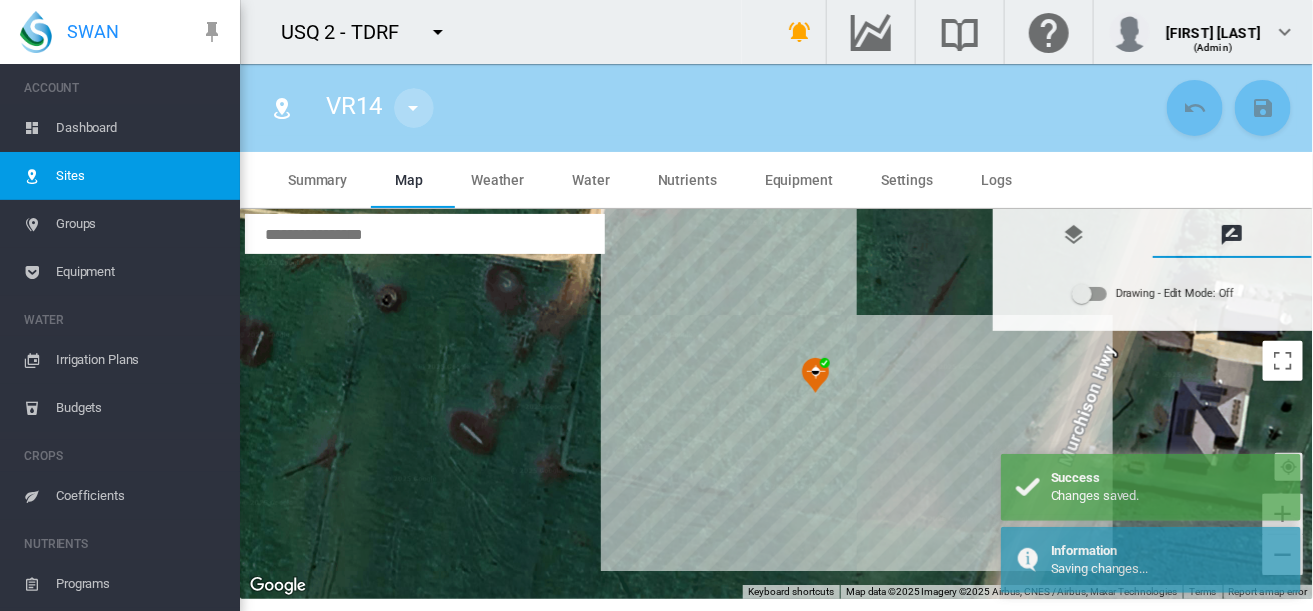 click at bounding box center [414, 108] 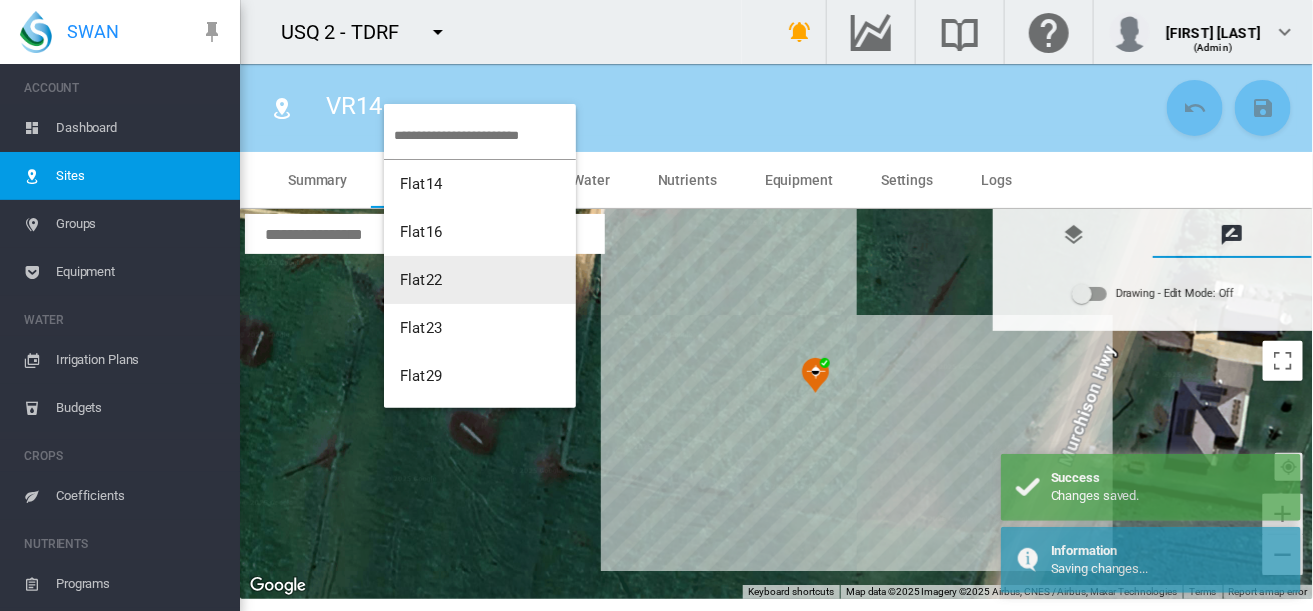type 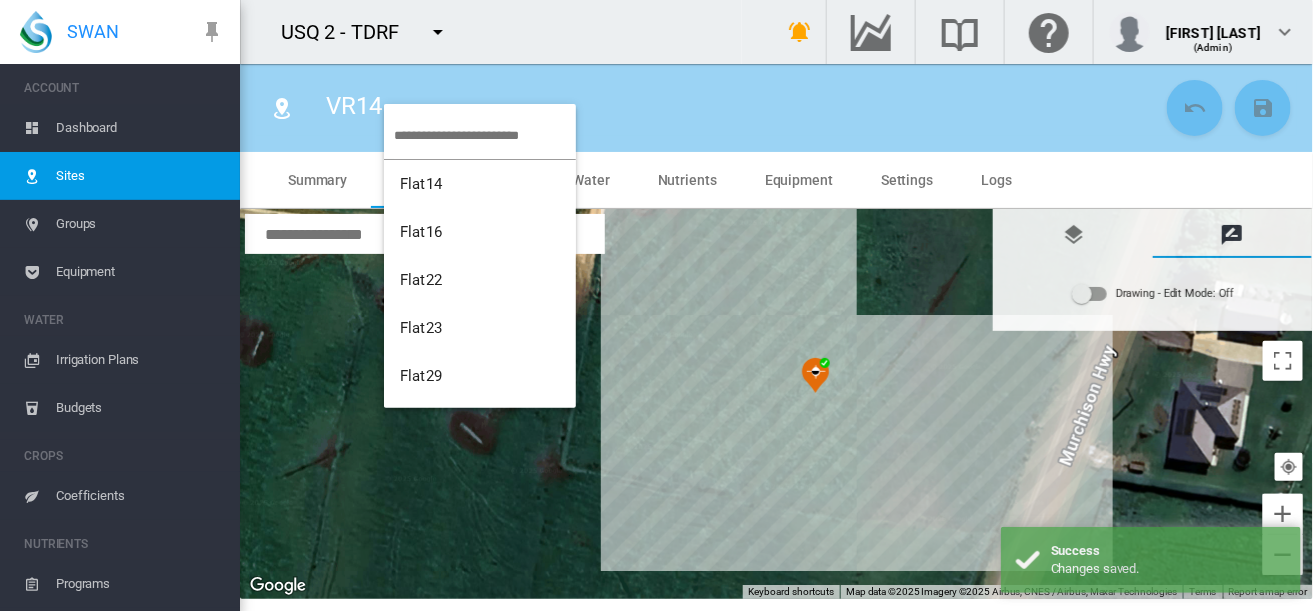 click at bounding box center [485, 135] 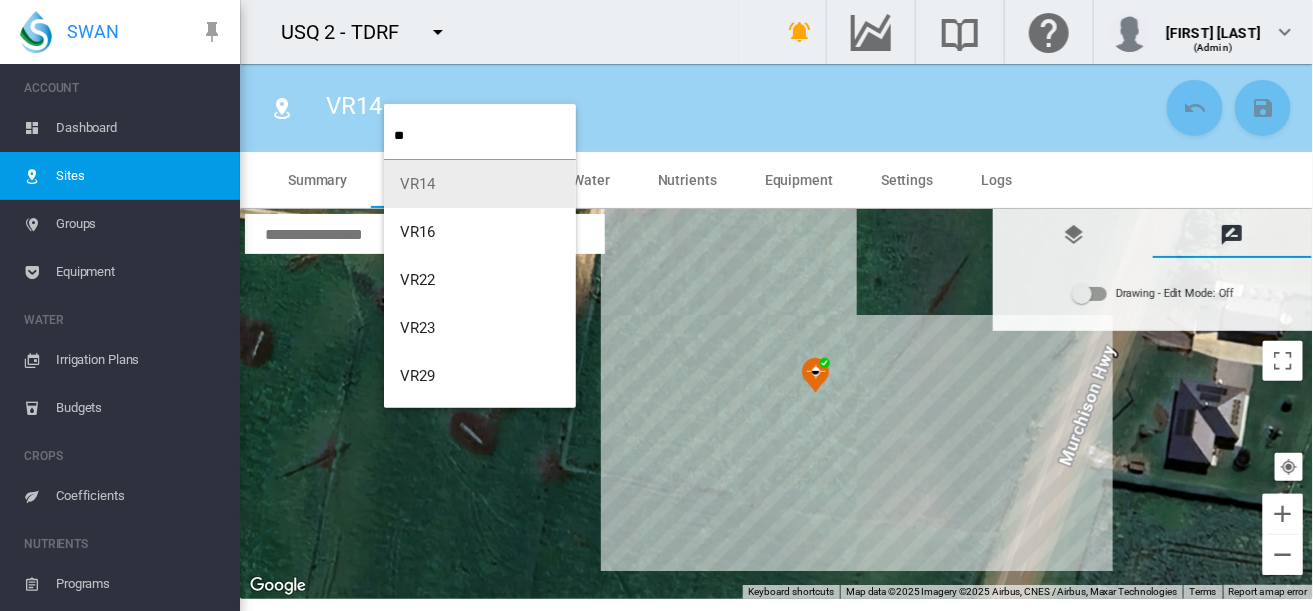 type on "**" 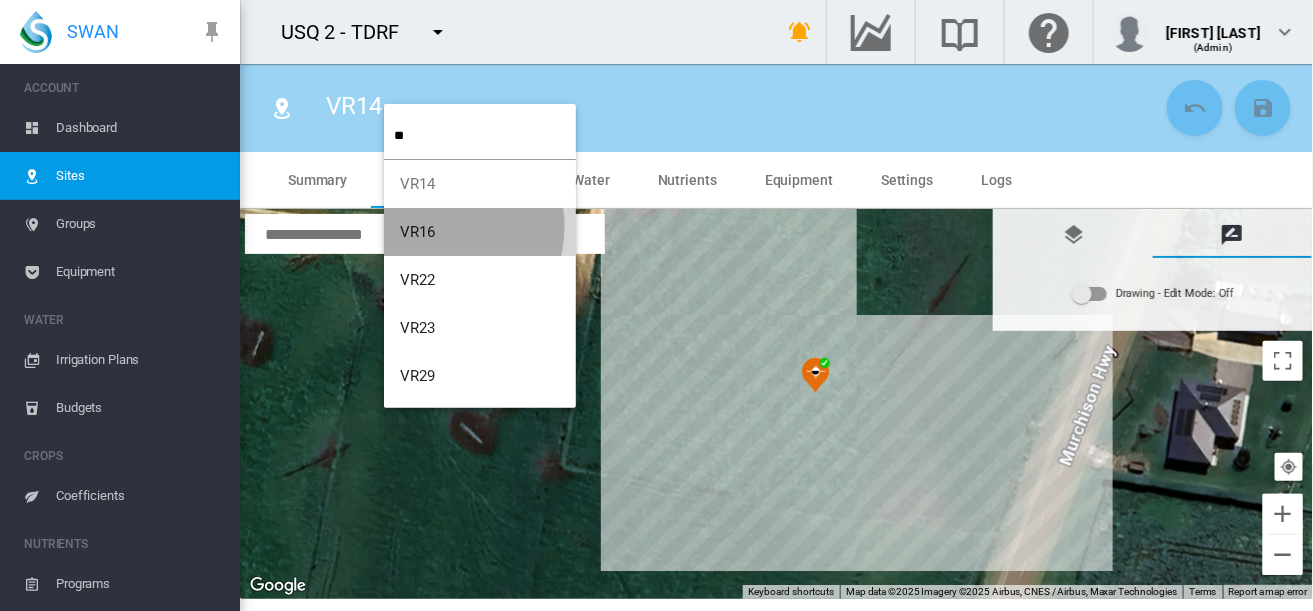 click on "VR16" at bounding box center (418, 232) 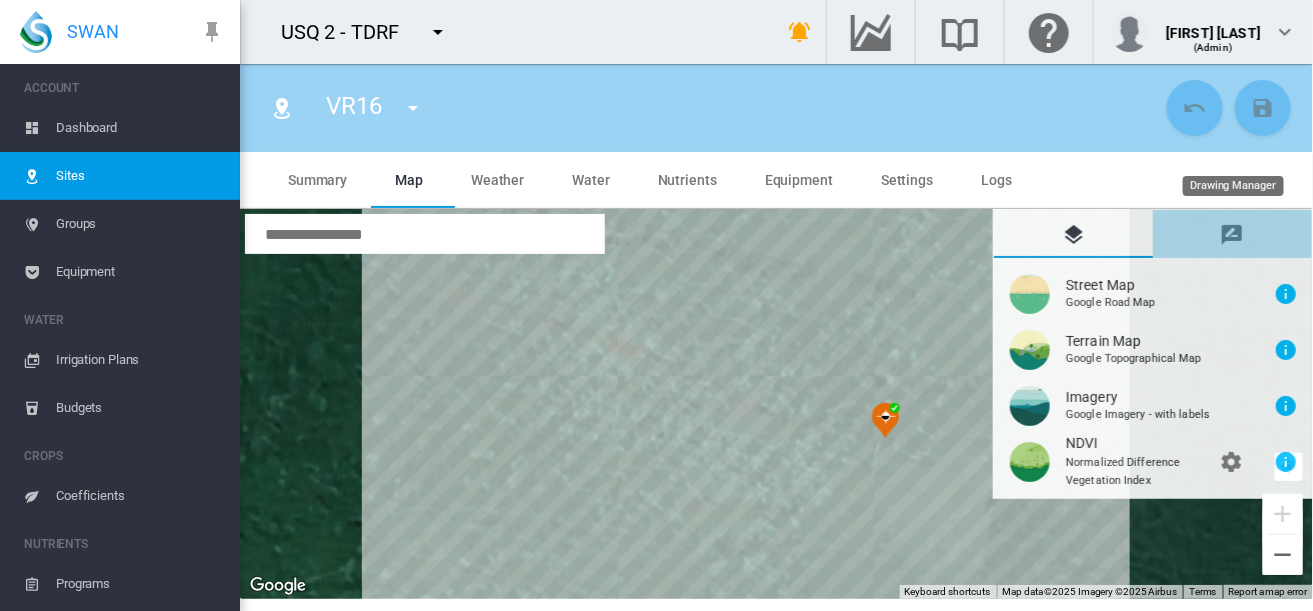 click at bounding box center (1232, 234) 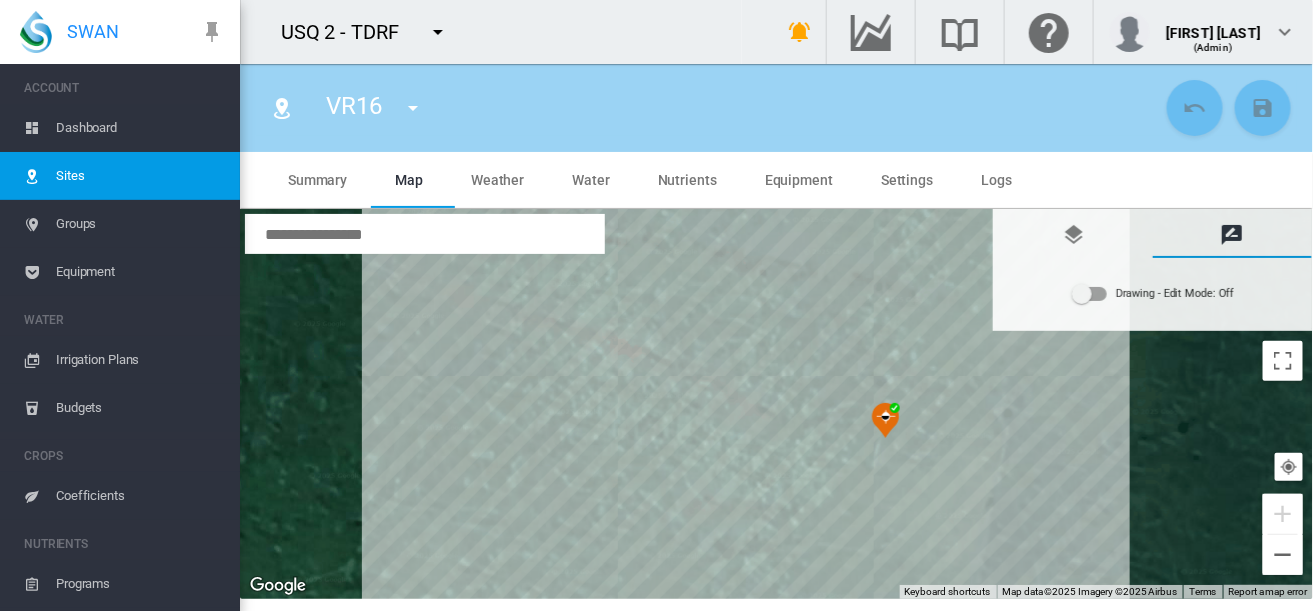 click at bounding box center [1090, 294] 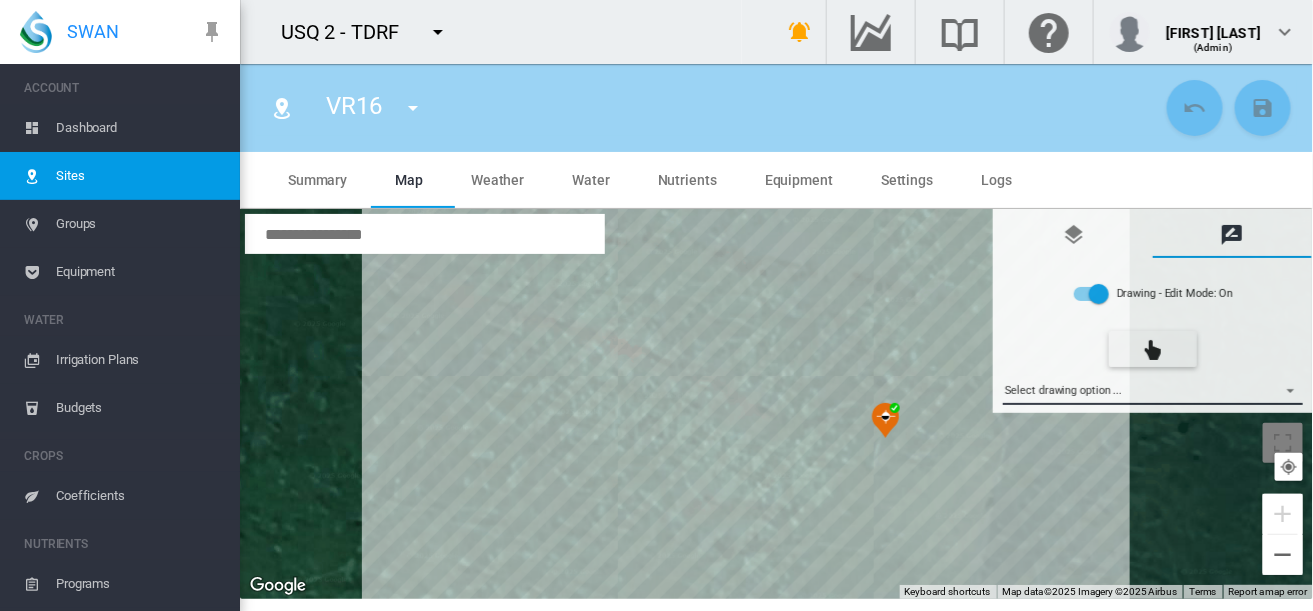 click on "Select drawing option ...
None
Site (IMU)
Site Health Area
Flow Meter
Weather Station" at bounding box center (1153, 390) 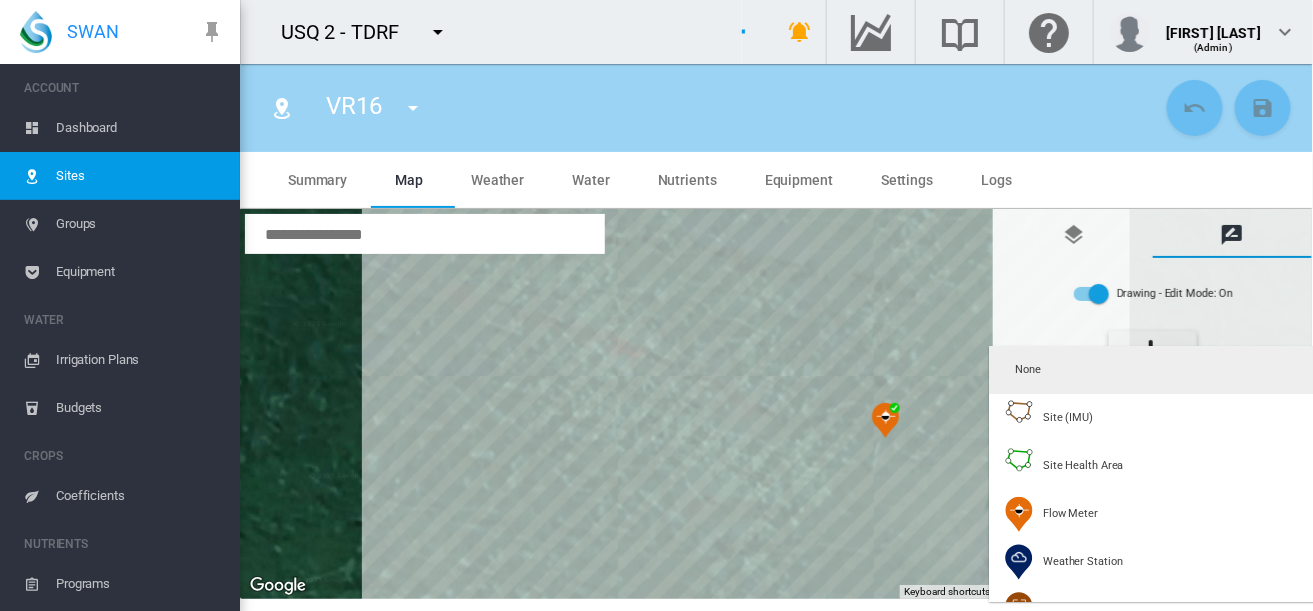 type on "*" 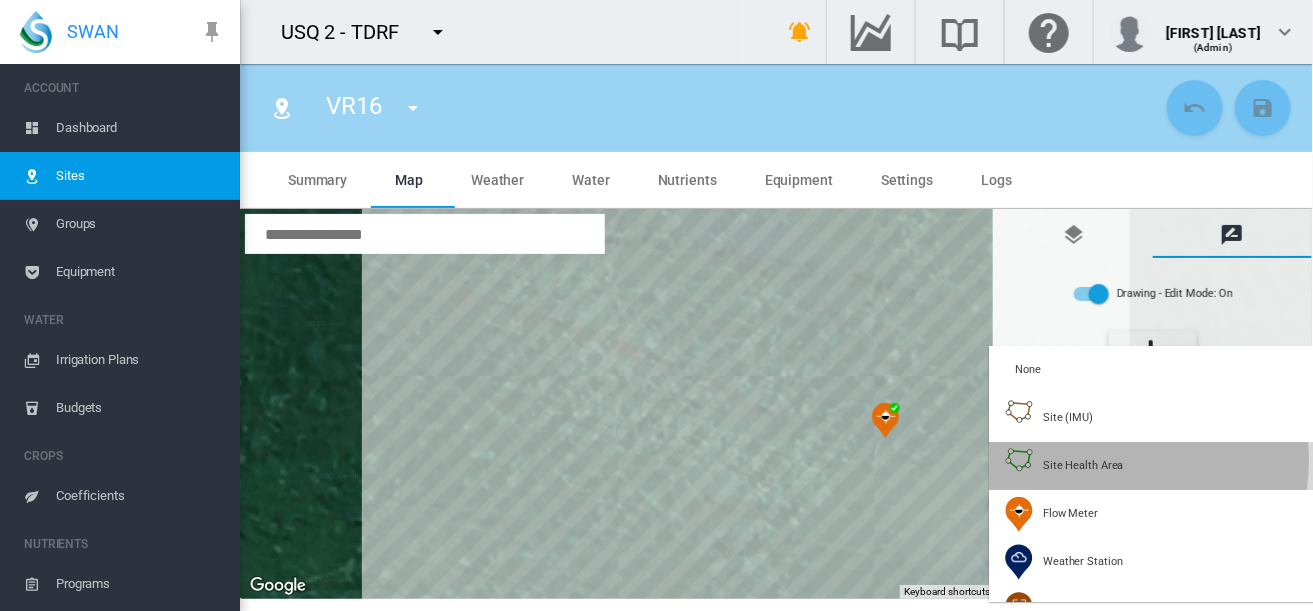 click on "Site Health Area" at bounding box center (1083, 465) 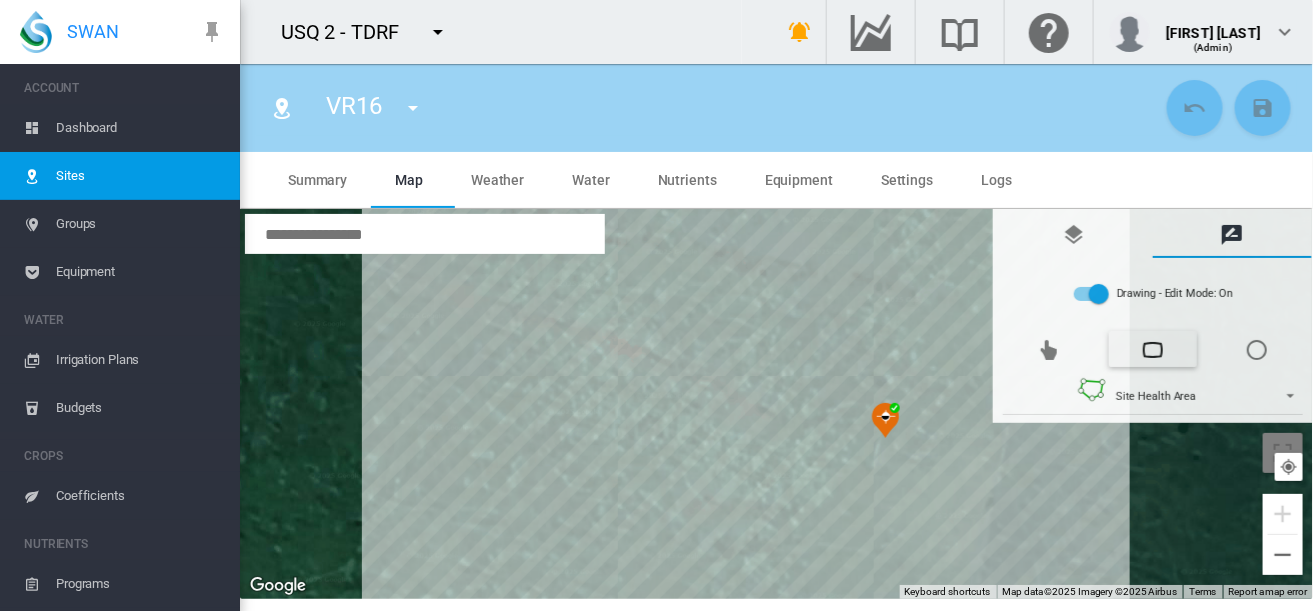 click at bounding box center [777, 404] 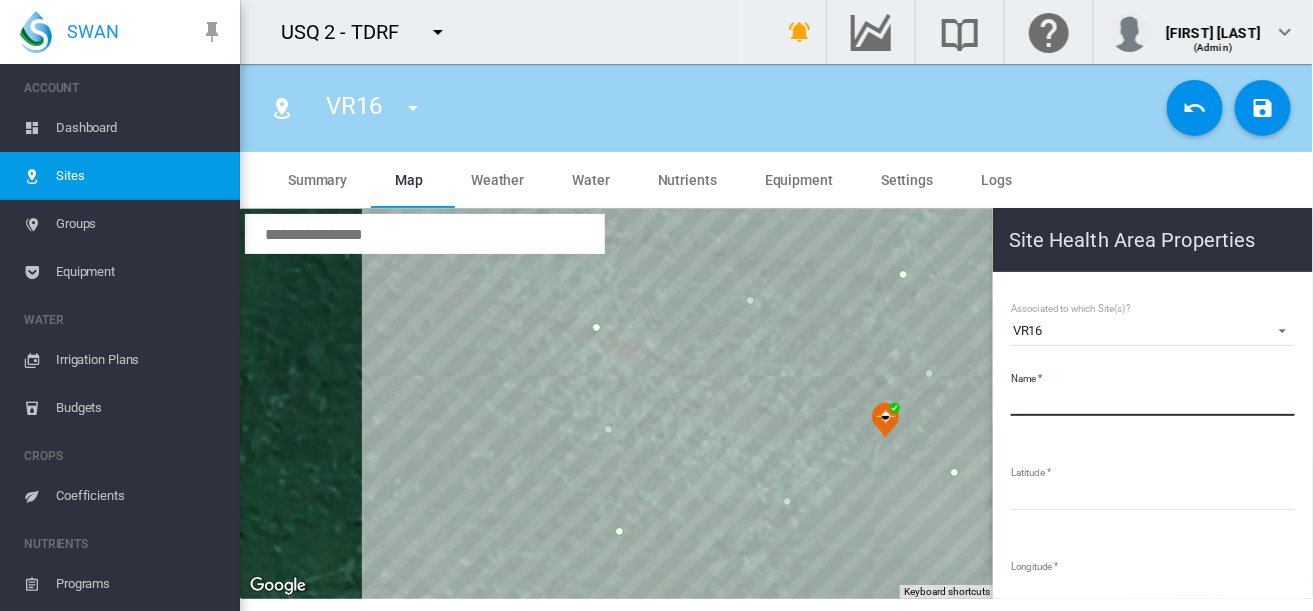 click on "Name" at bounding box center (1153, 401) 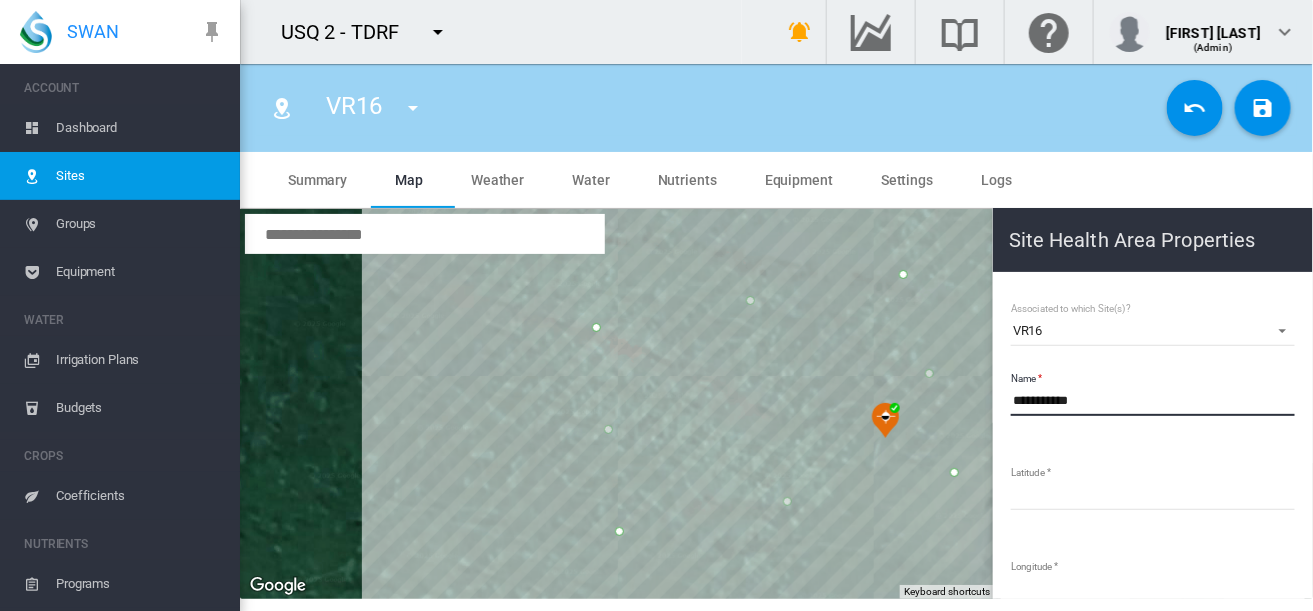 type on "**********" 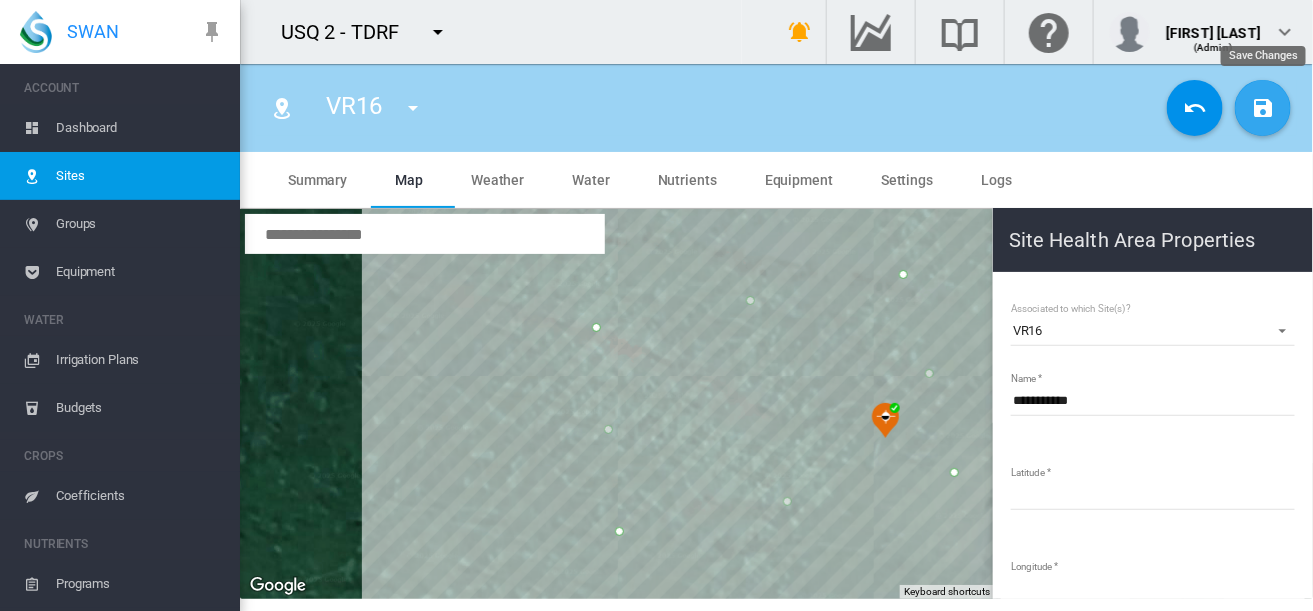 click at bounding box center [1263, 108] 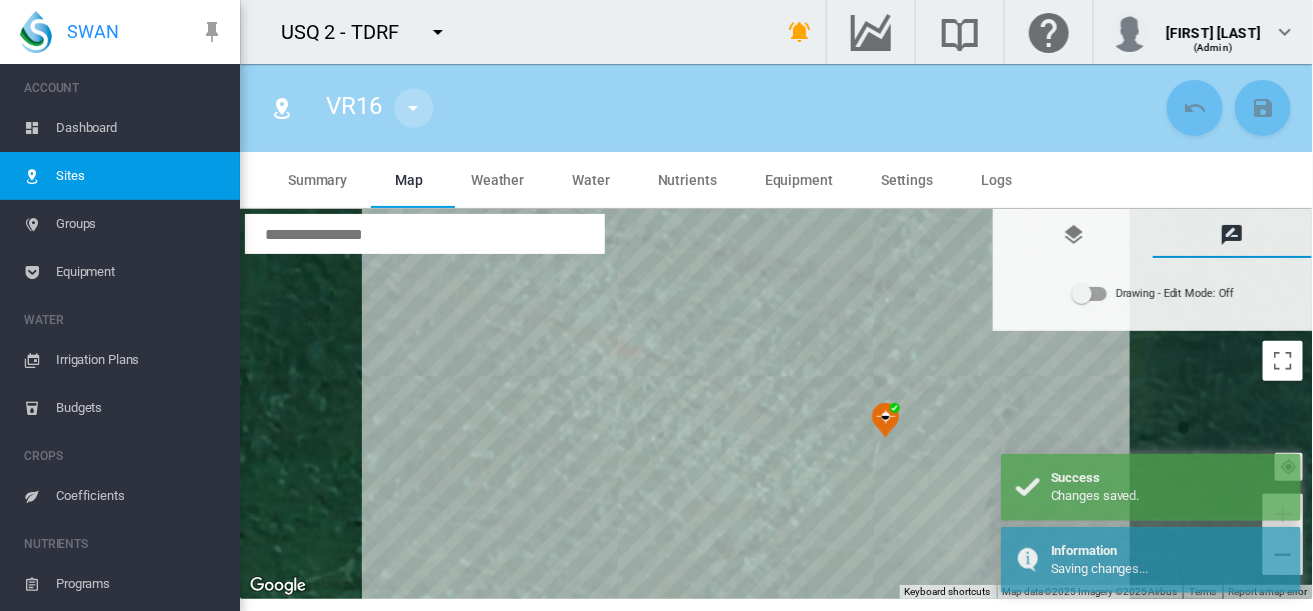 click at bounding box center [414, 108] 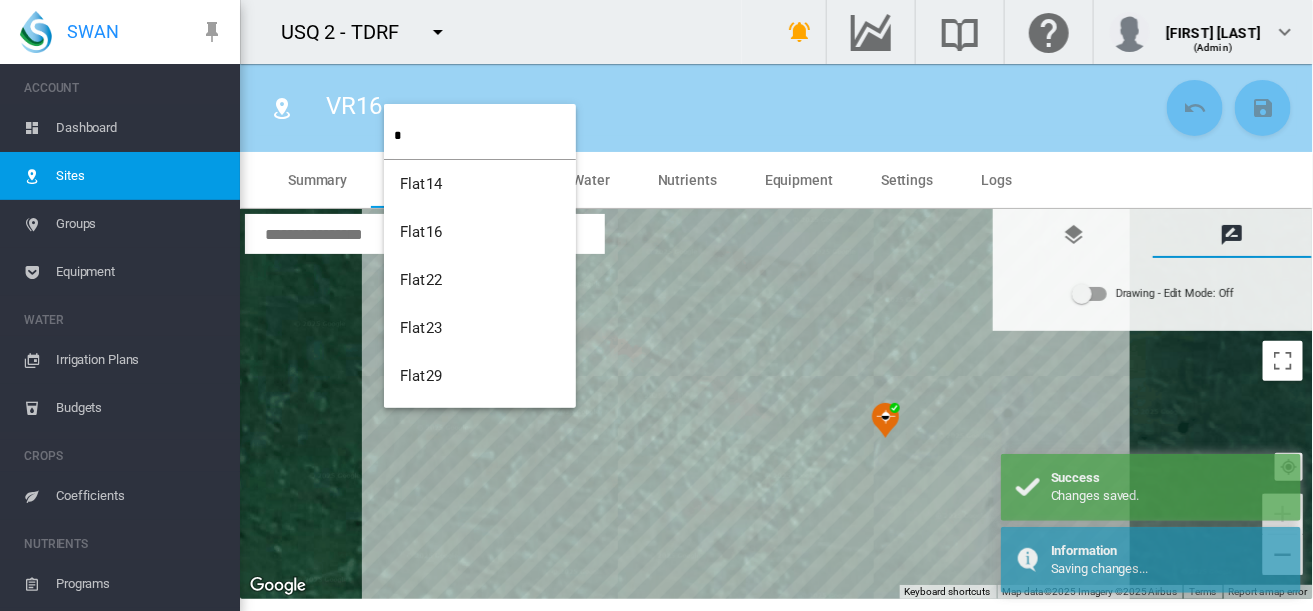 click on "*" at bounding box center (485, 135) 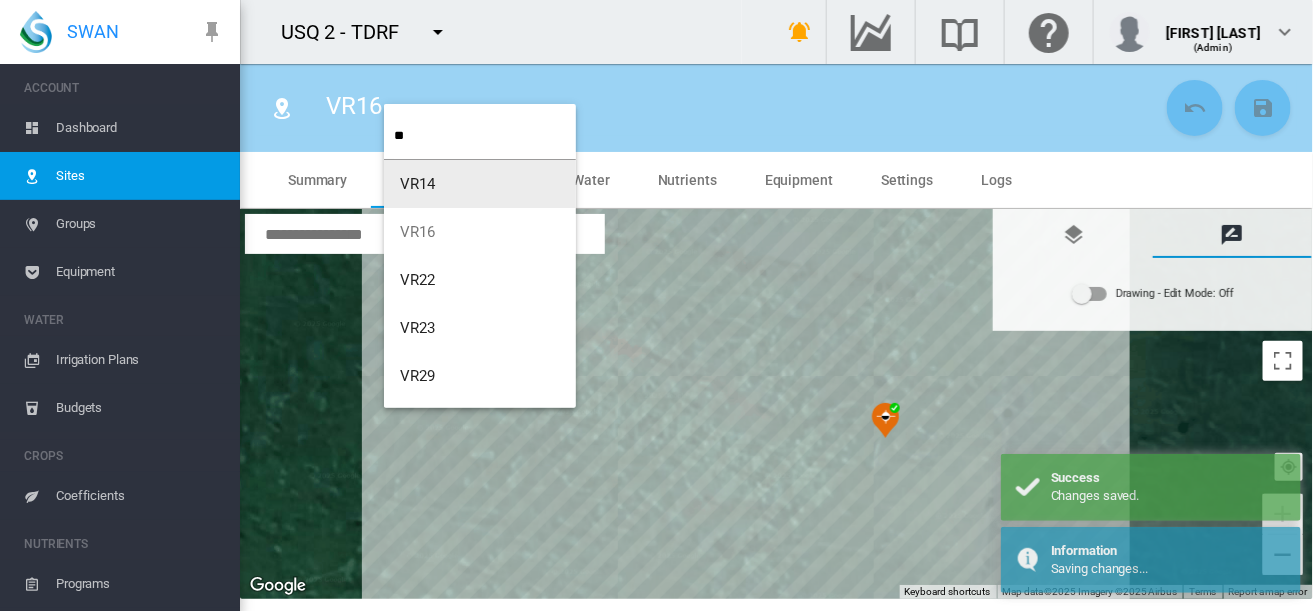 type on "**" 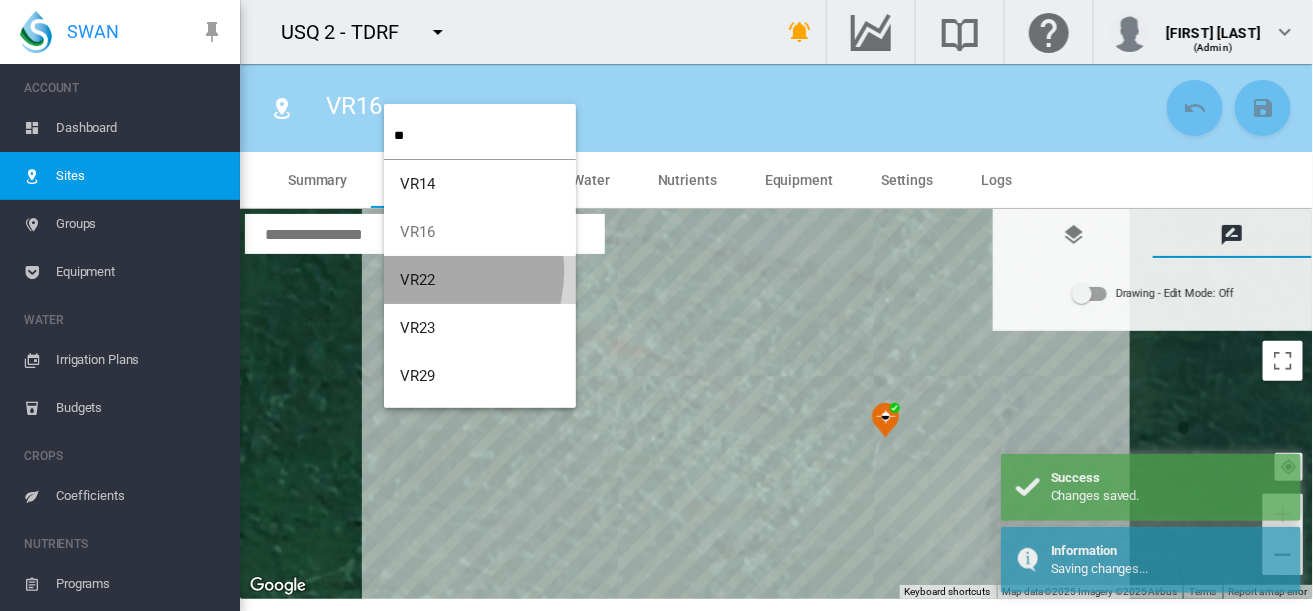 click on "VR22" at bounding box center [418, 280] 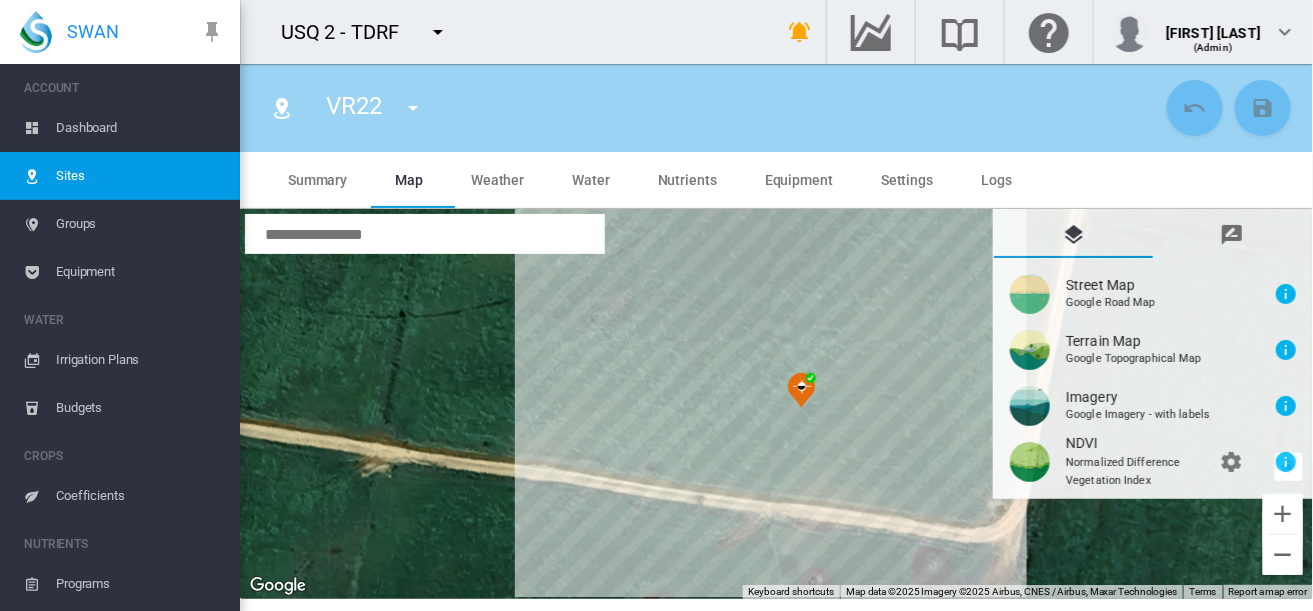 click on "Street Map
Google Road Map
Terrain Map
Google Topographical Map
Imagery
Google Imagery - with labels" at bounding box center (1153, 378) 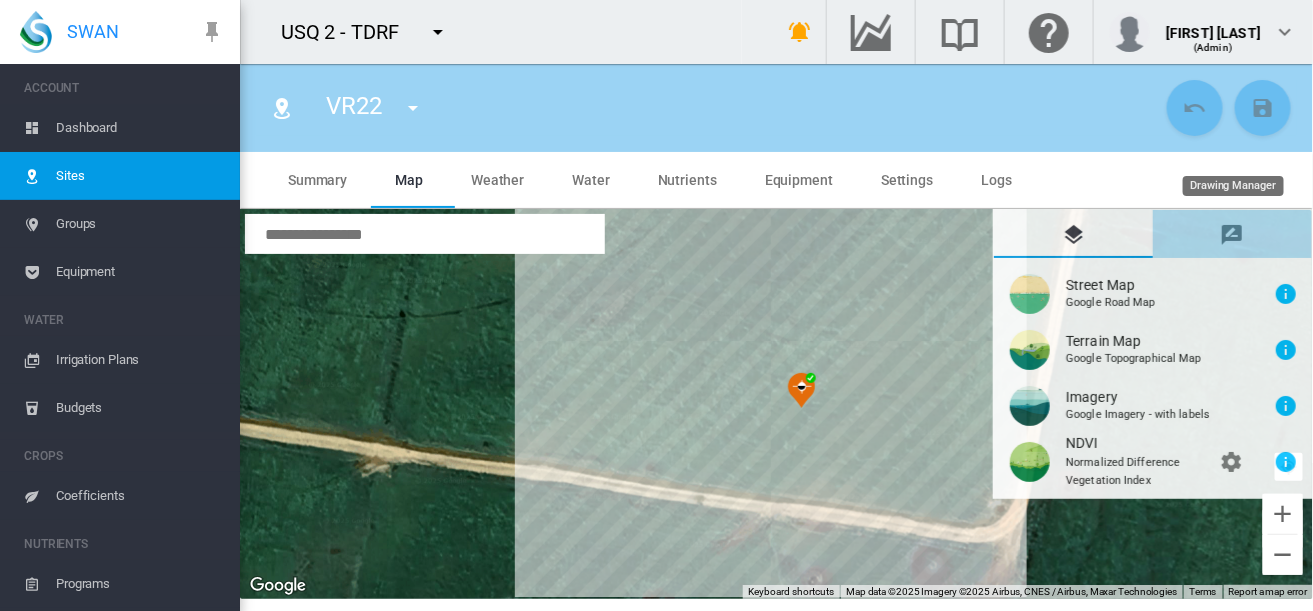 click at bounding box center (1232, 234) 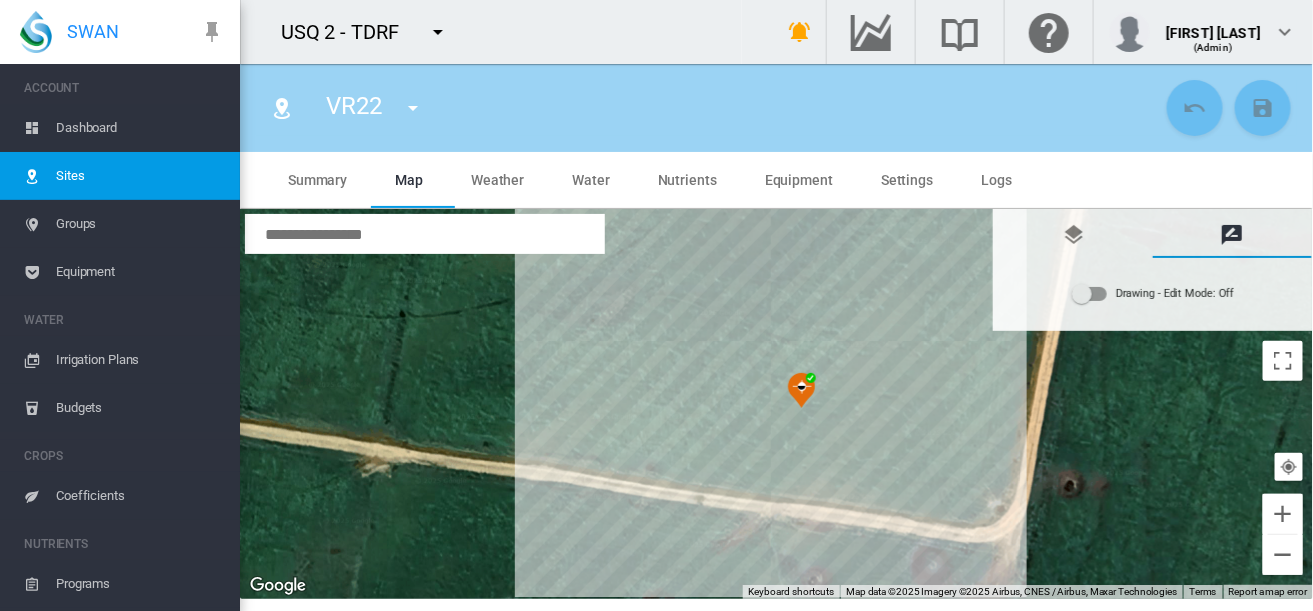click at bounding box center [1090, 294] 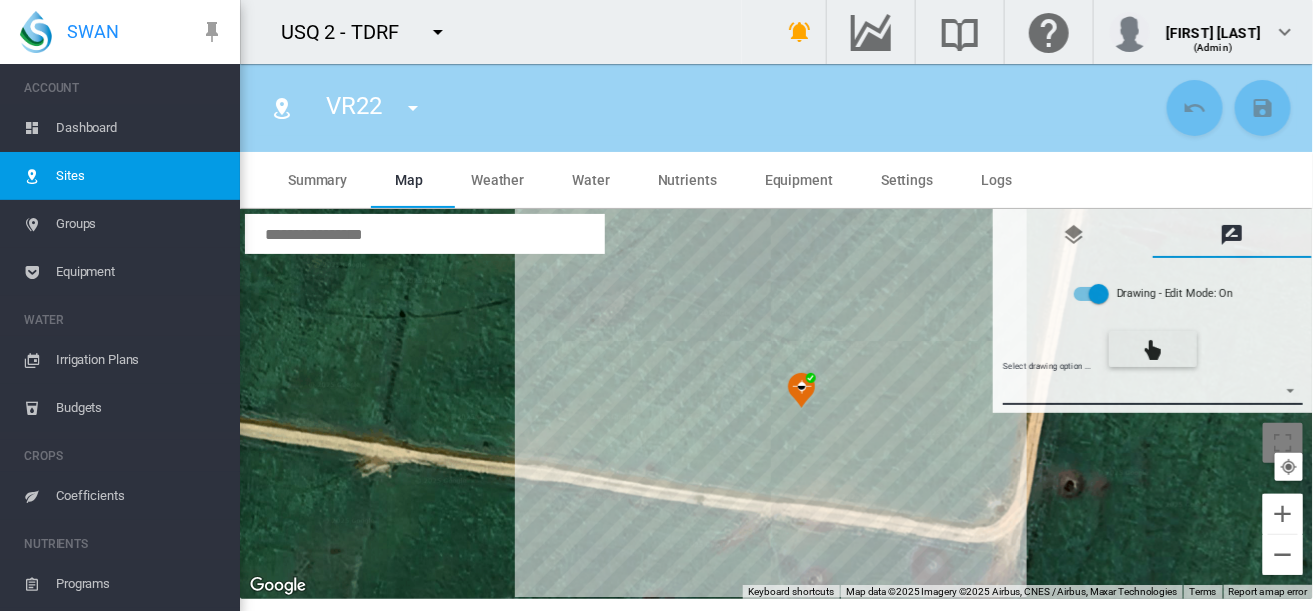 click on "Select drawing option ...
None
Site (IMU)
Site Health Area
Flow Meter
Weather Station" at bounding box center (1153, 390) 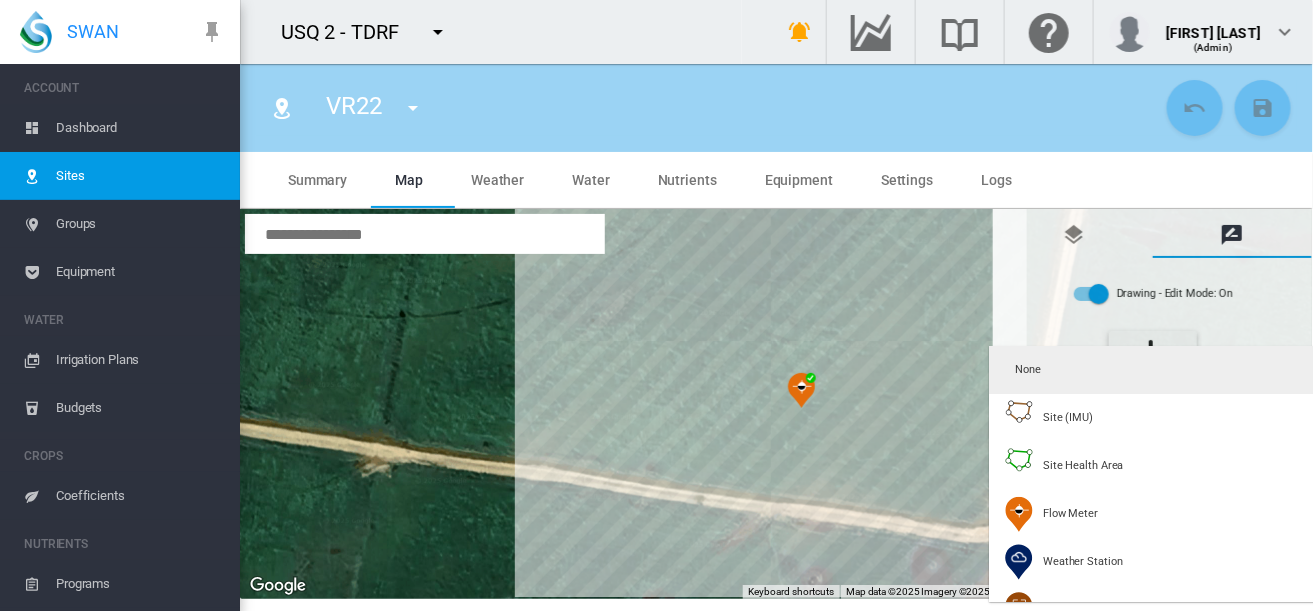 type on "*" 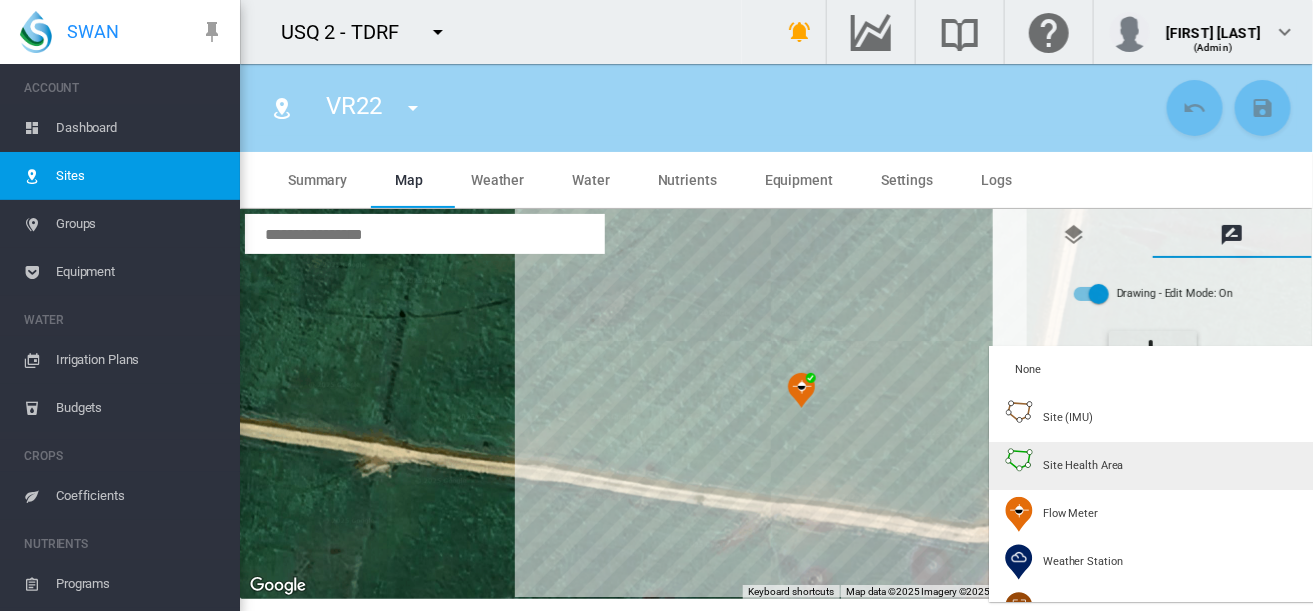 click on "Site Health Area" at bounding box center [1083, 465] 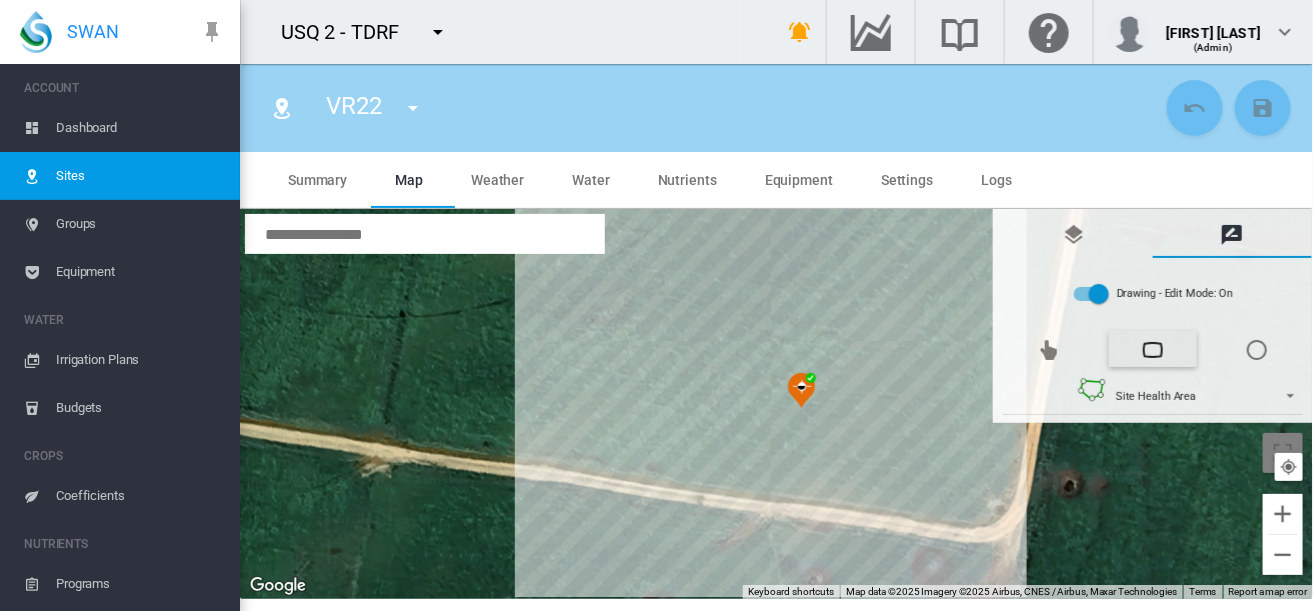 click at bounding box center (777, 404) 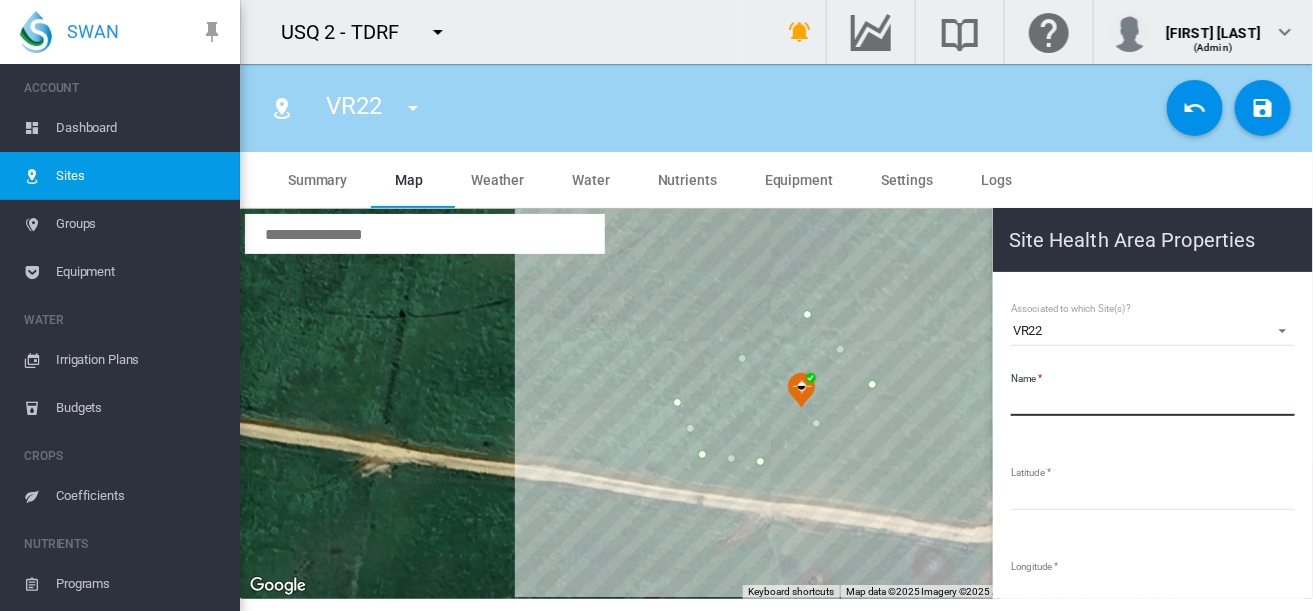 click on "Name" at bounding box center [1153, 401] 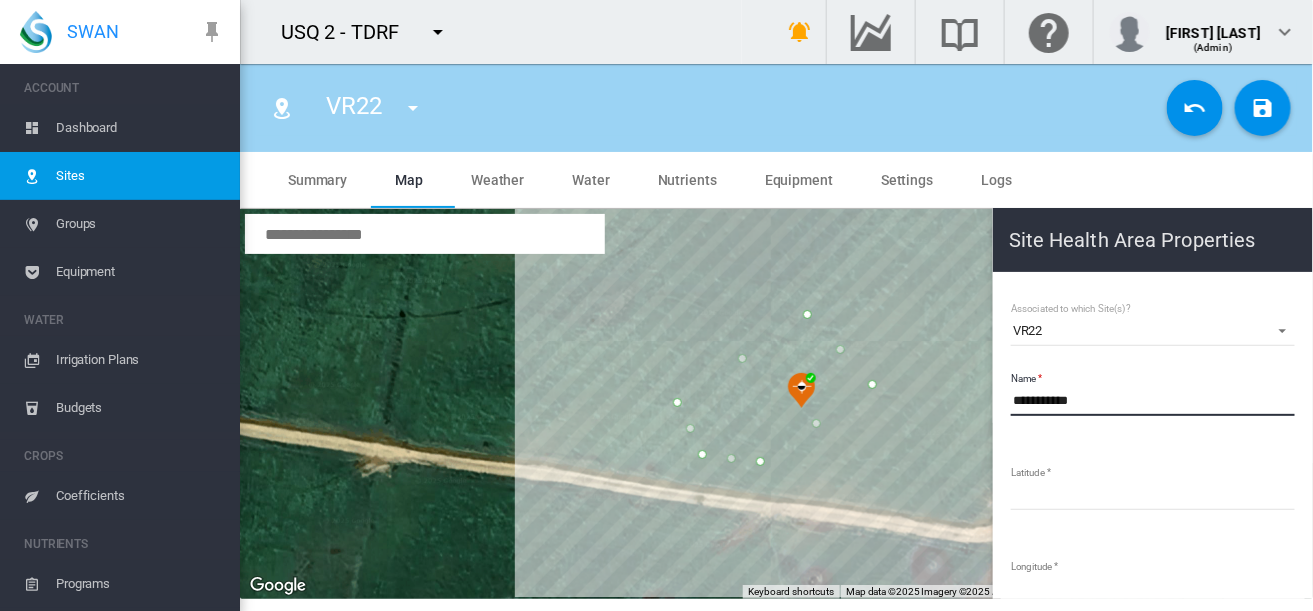 type on "**********" 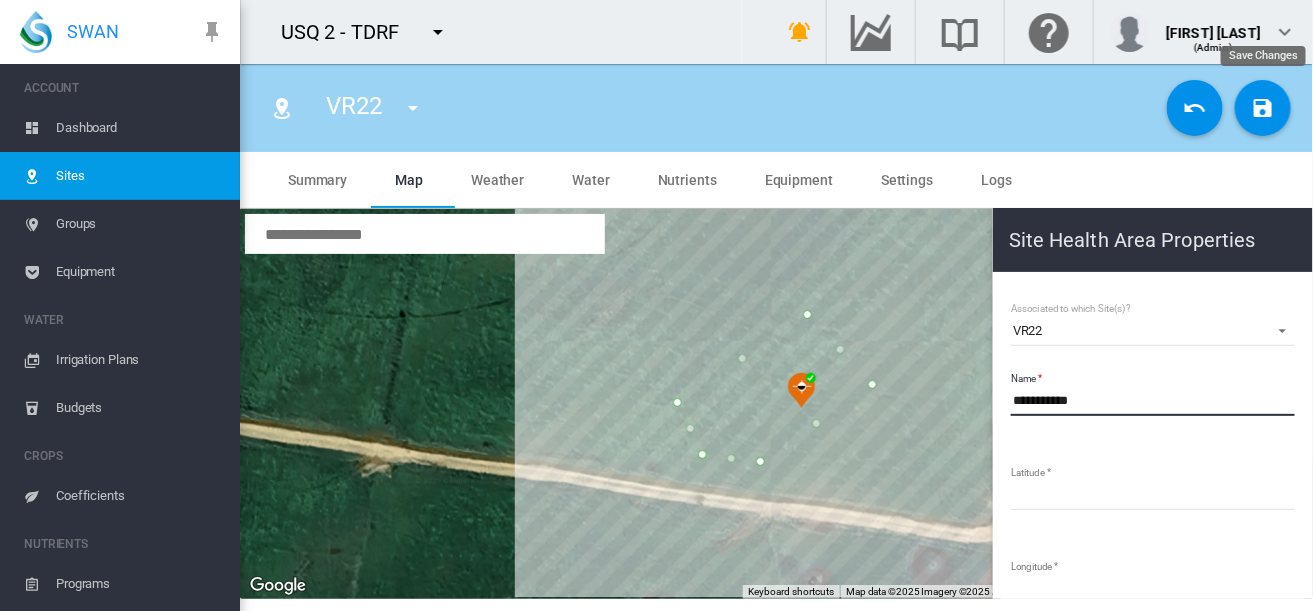 click at bounding box center [1263, 108] 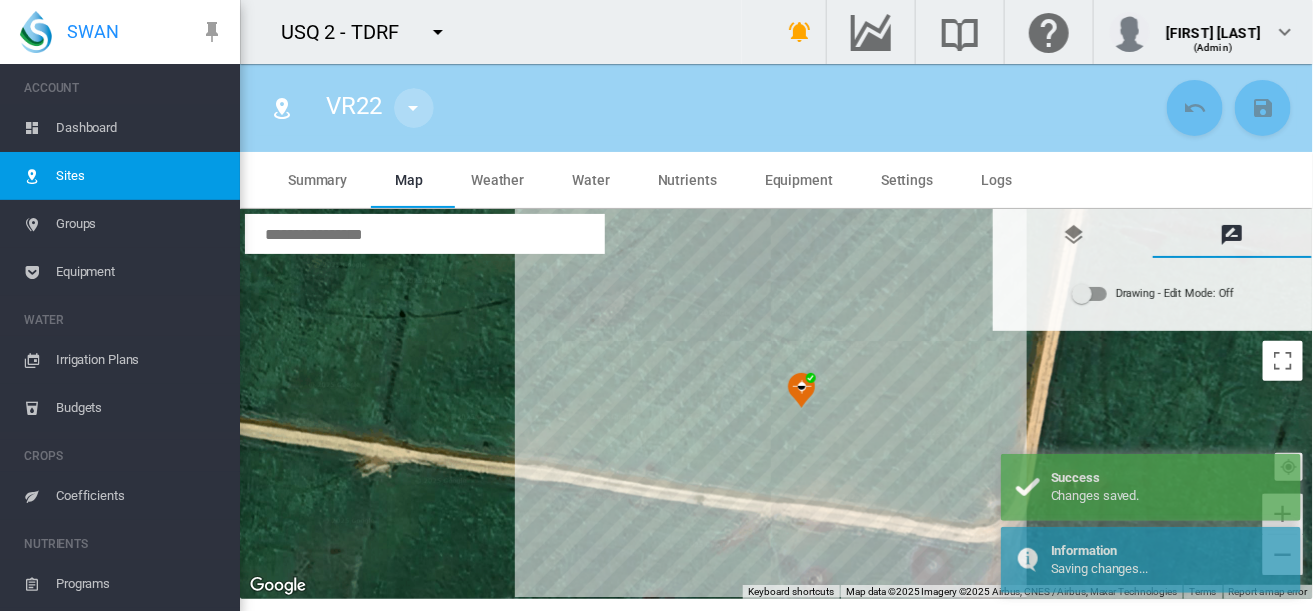 click at bounding box center [414, 108] 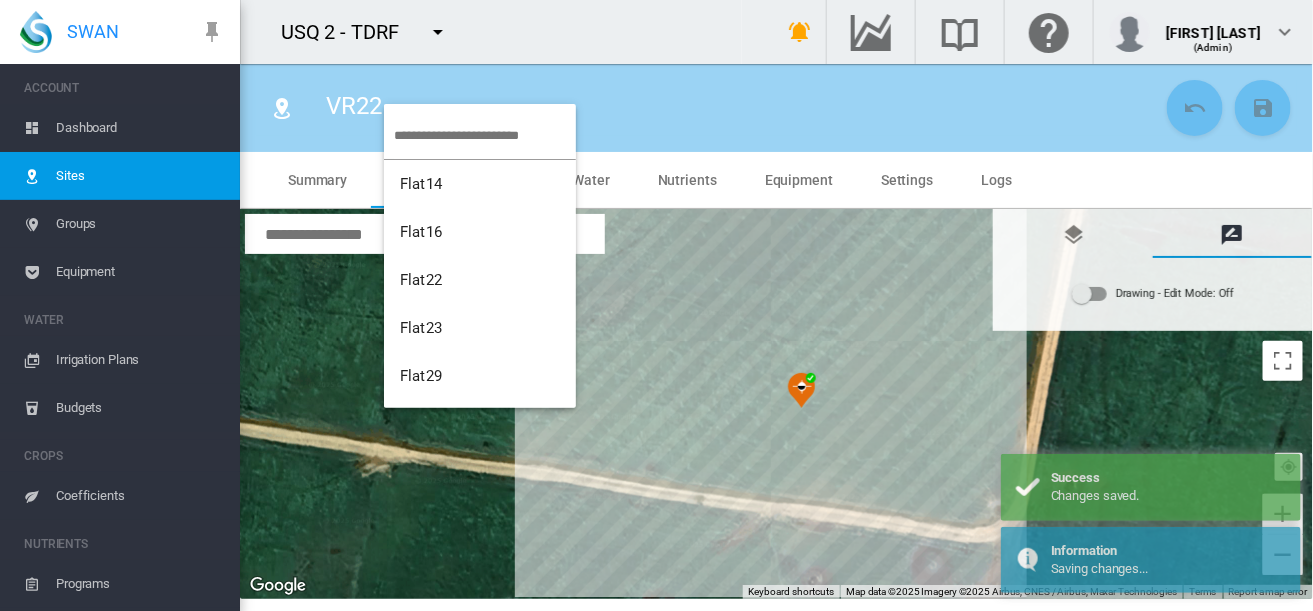 click at bounding box center [485, 135] 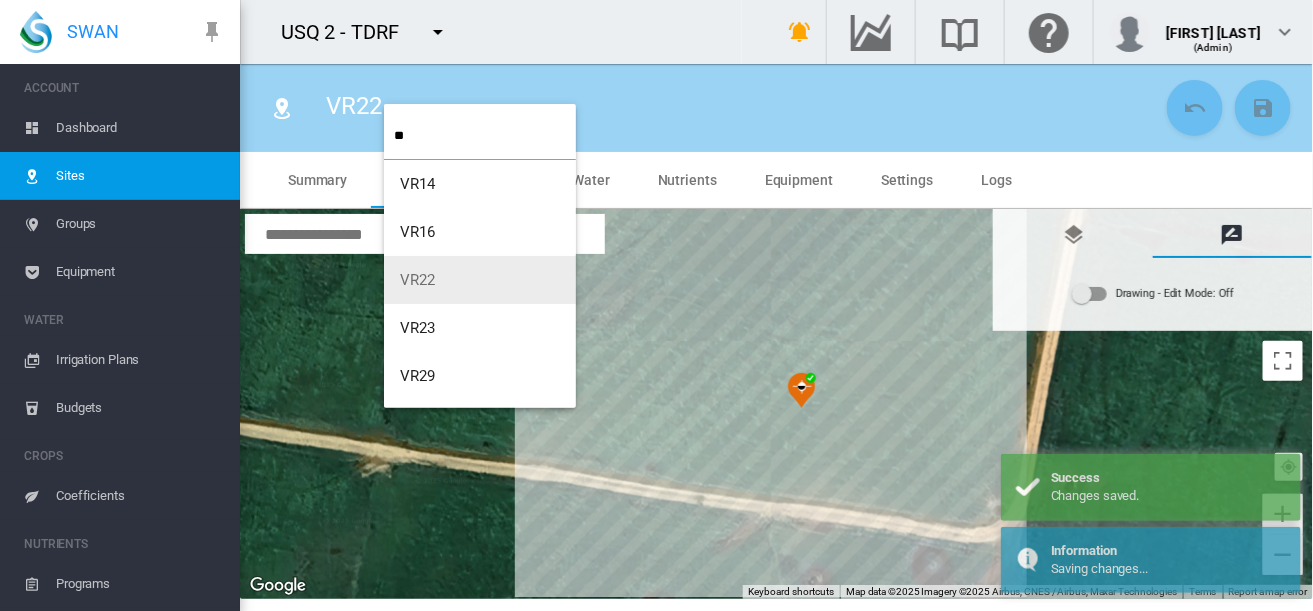 type on "**" 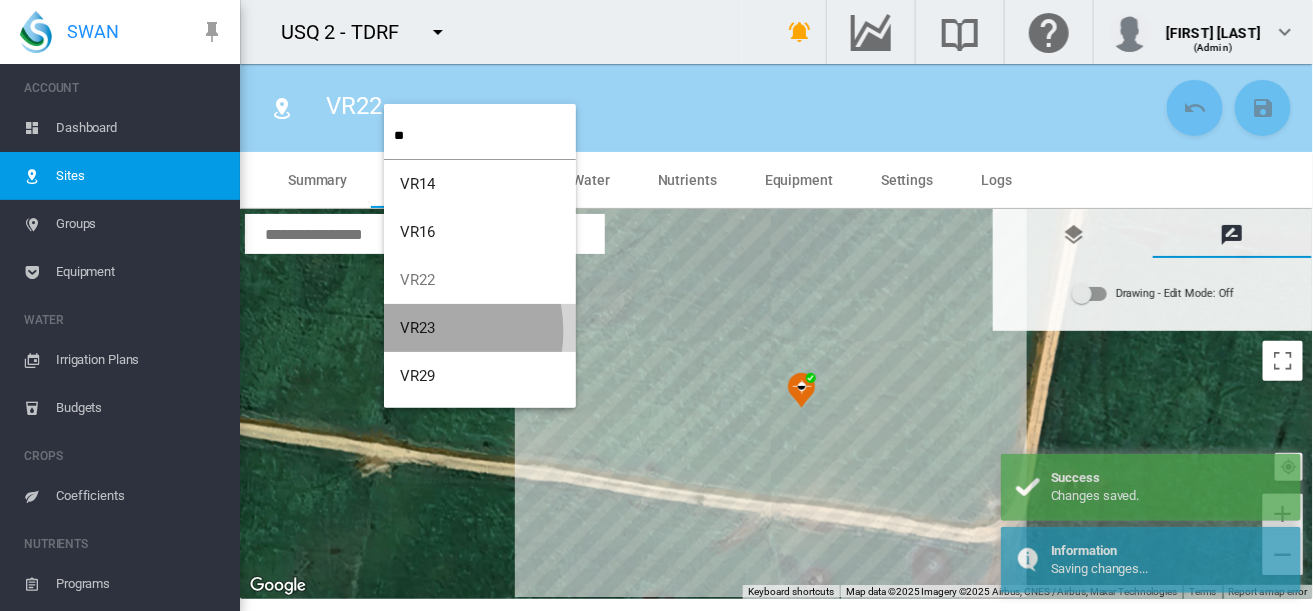 click on "VR23" at bounding box center (418, 328) 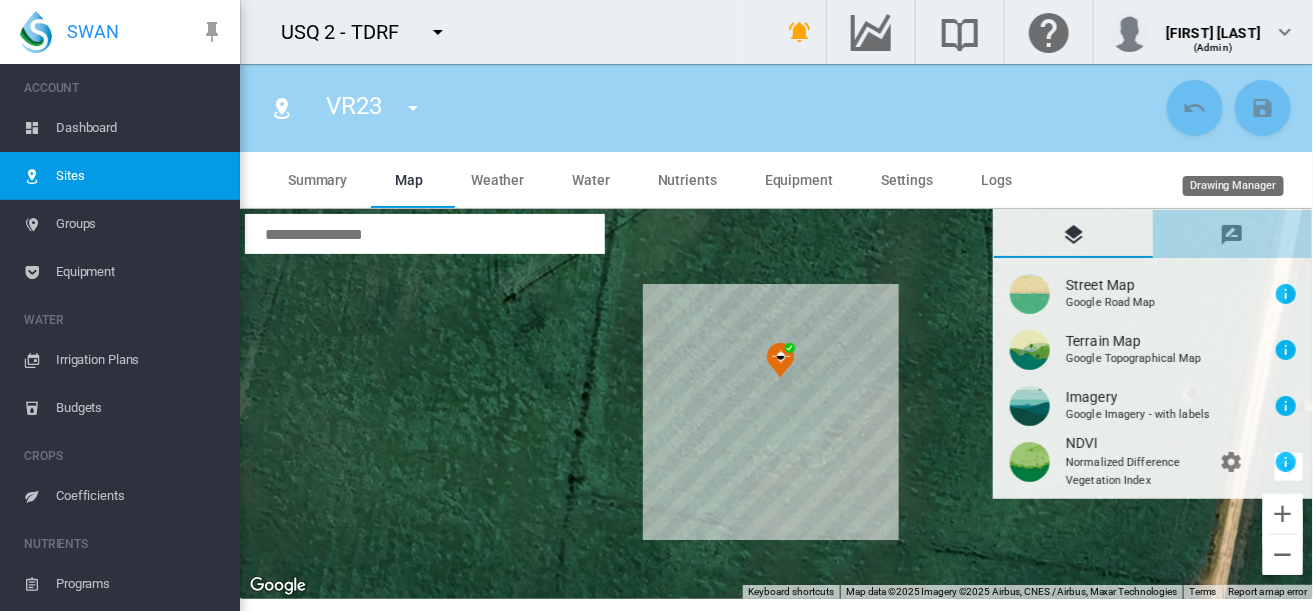 click at bounding box center [1233, 235] 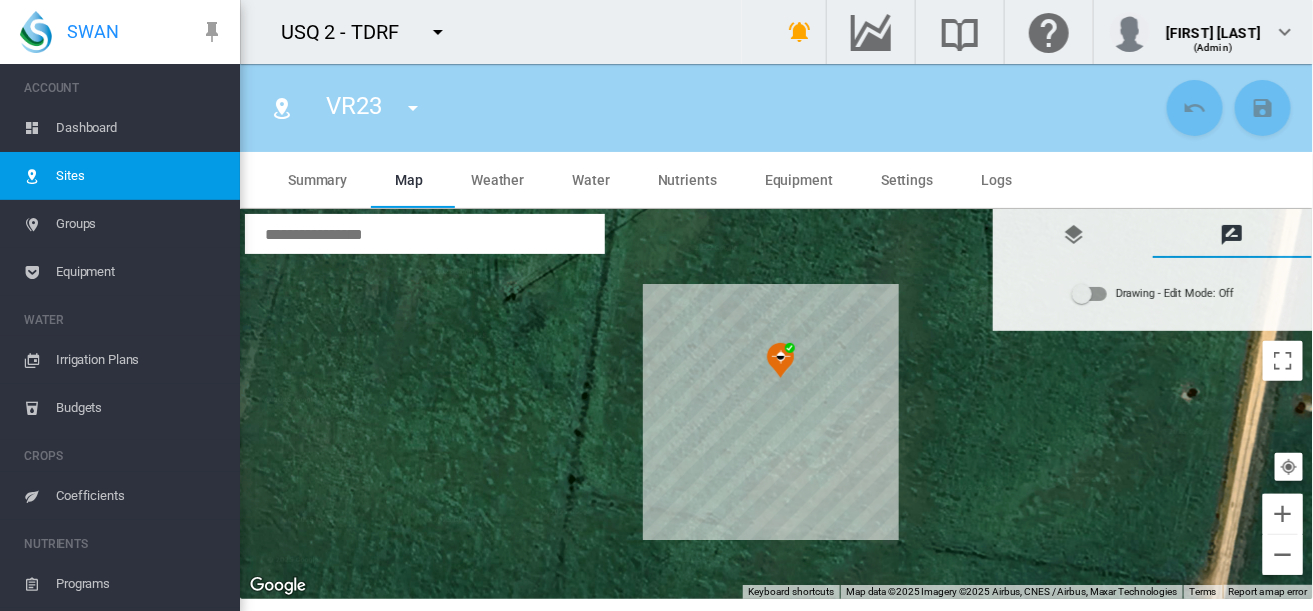click at bounding box center [1090, 294] 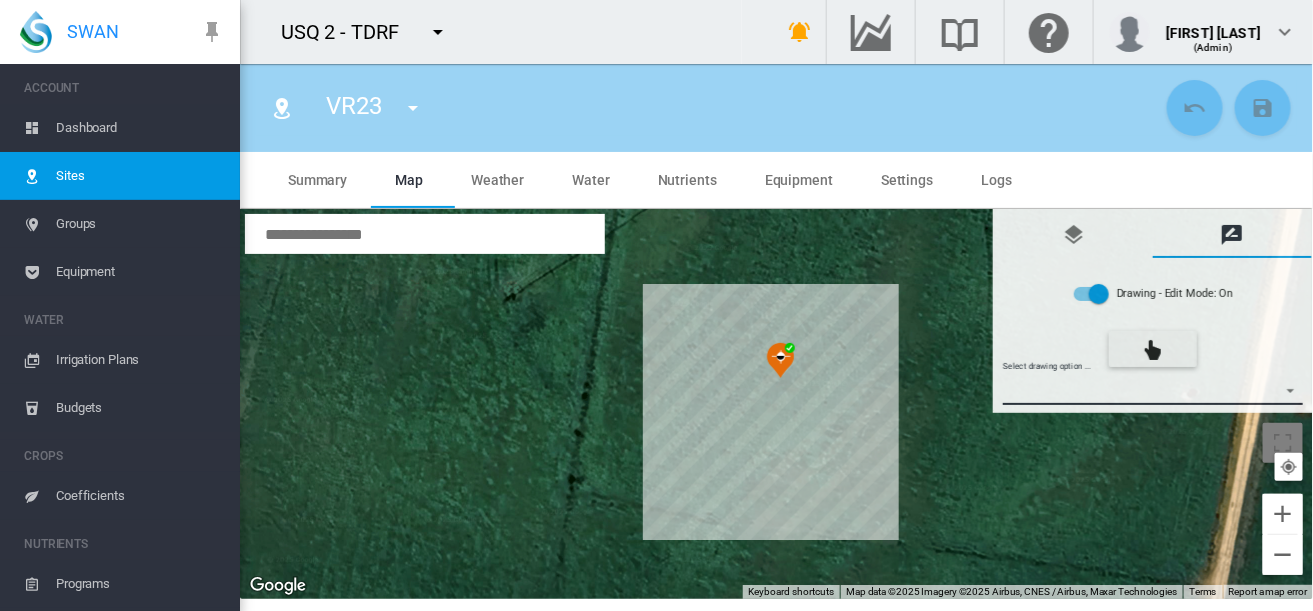 click on "Select drawing option ...
None
Site (IMU)
Site Health Area
Flow Meter
Weather Station" at bounding box center [1153, 390] 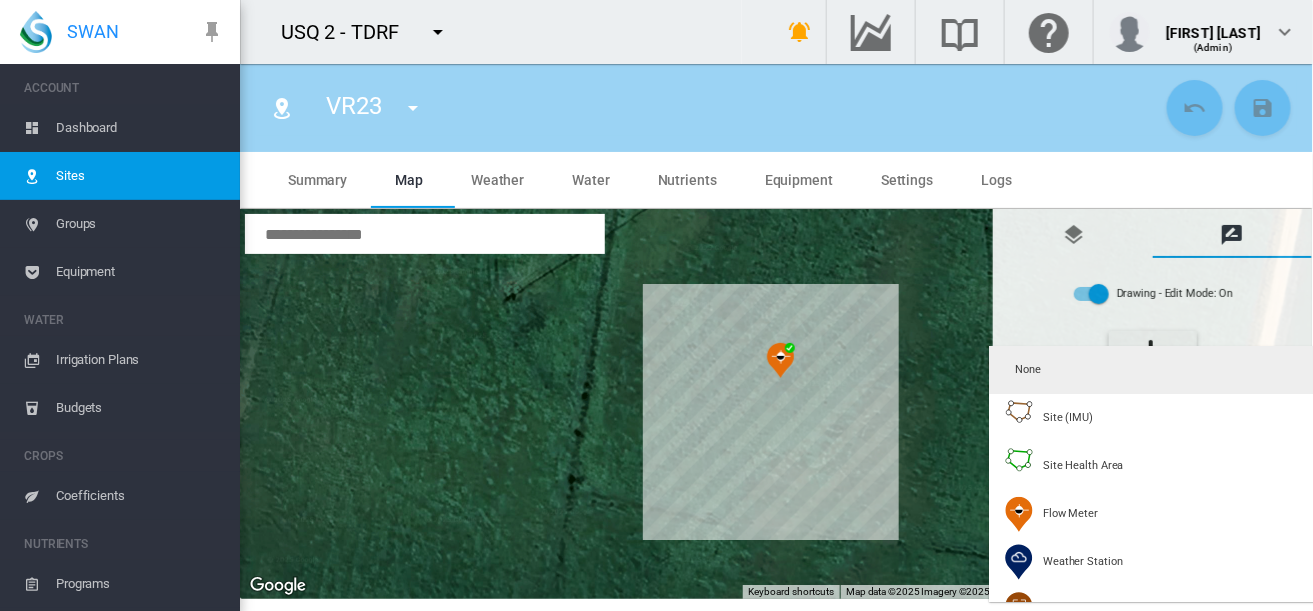 type on "*" 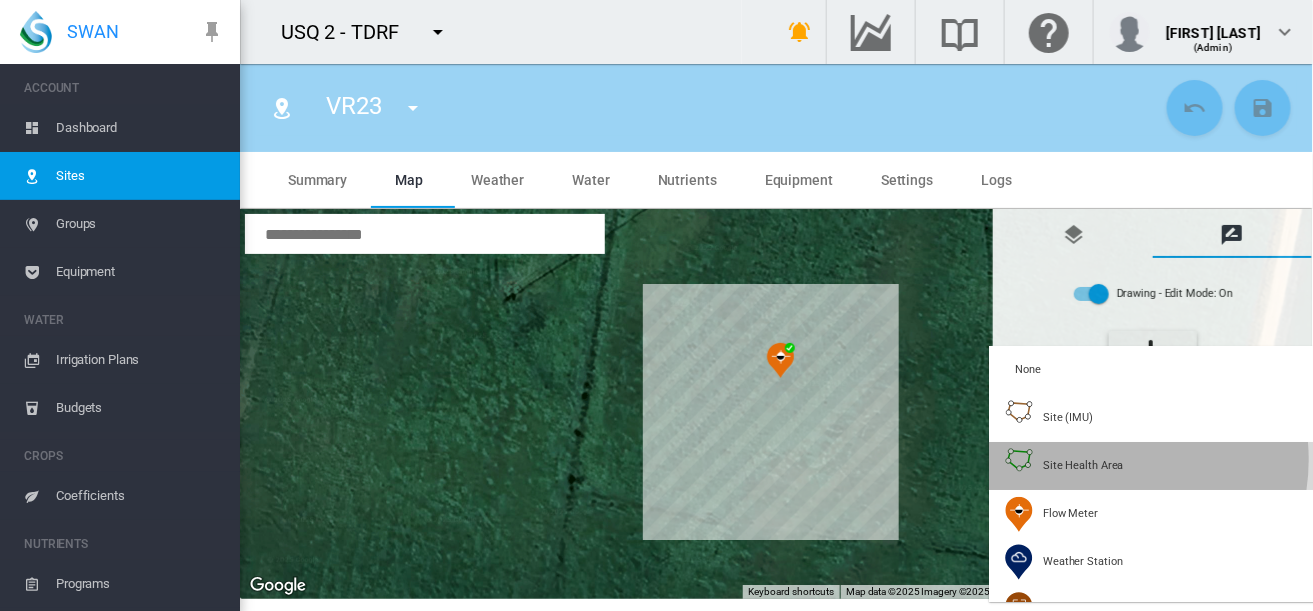 click on "Site Health Area" at bounding box center (1083, 465) 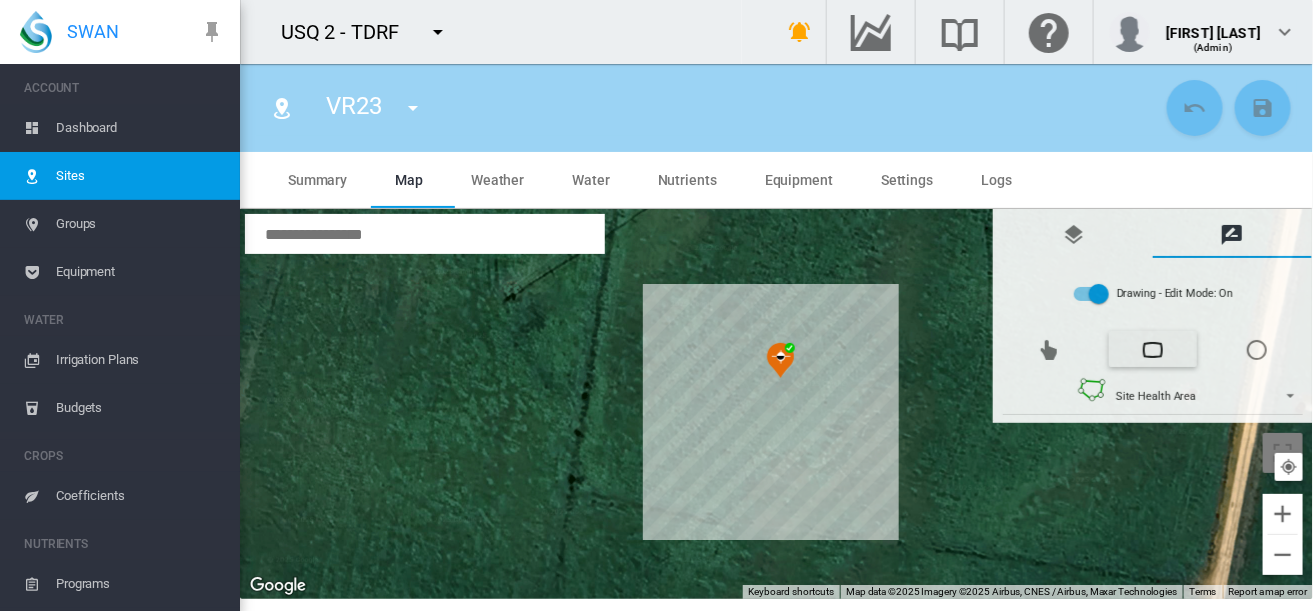 click at bounding box center (777, 404) 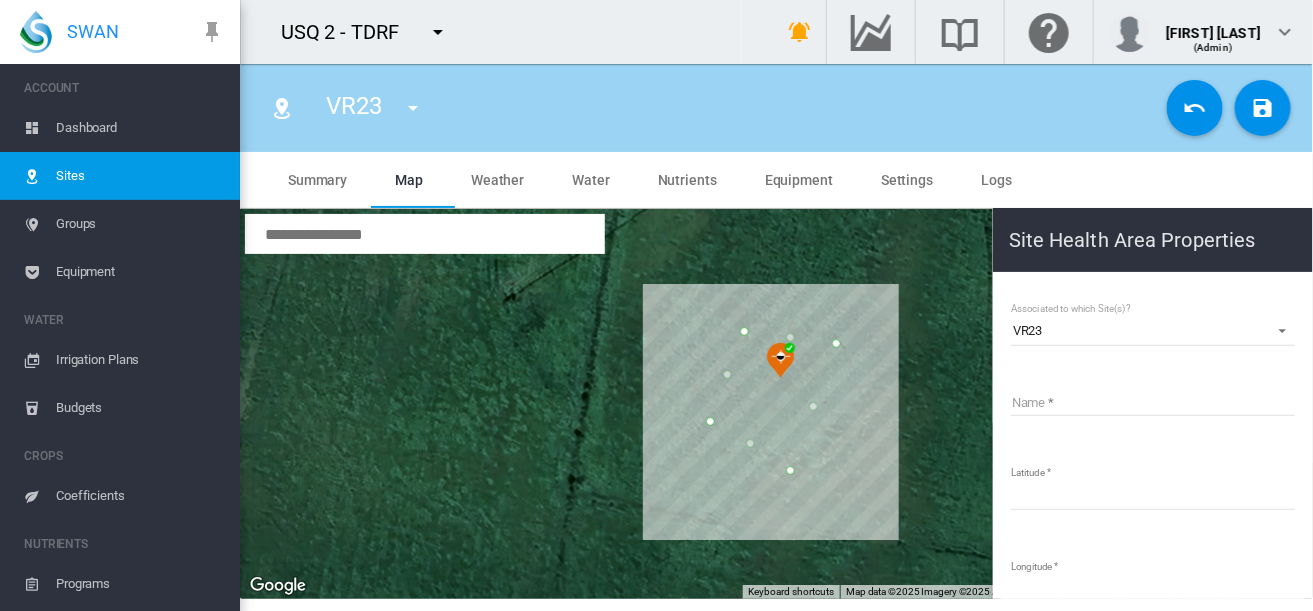 type on "*********" 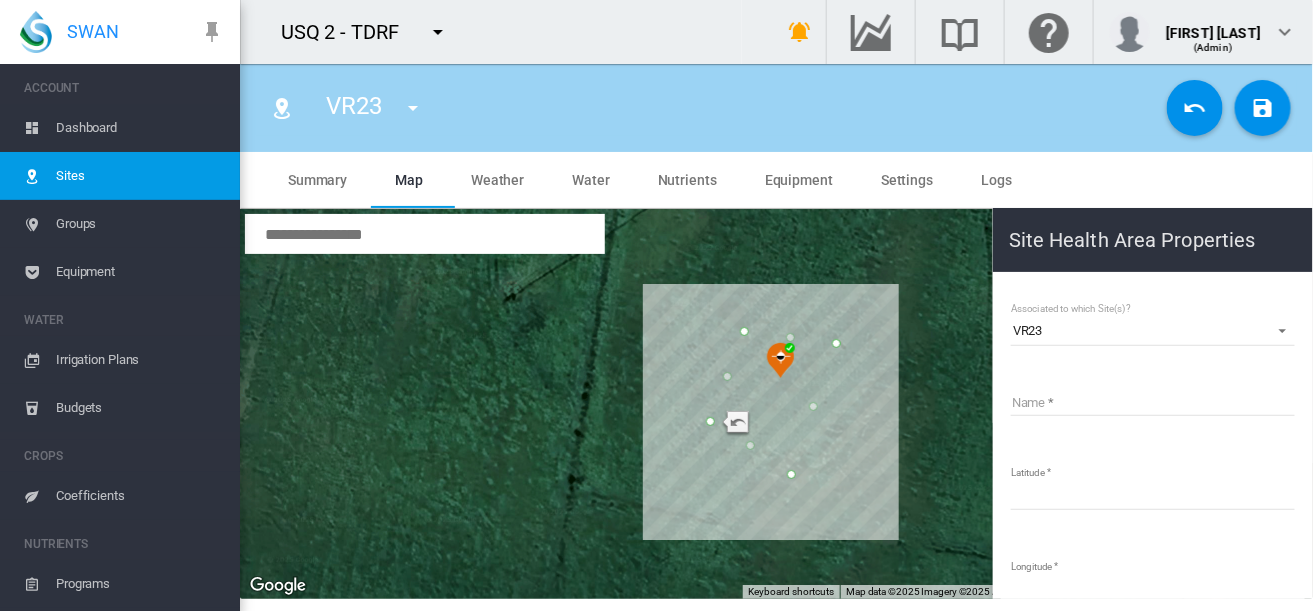 type on "**********" 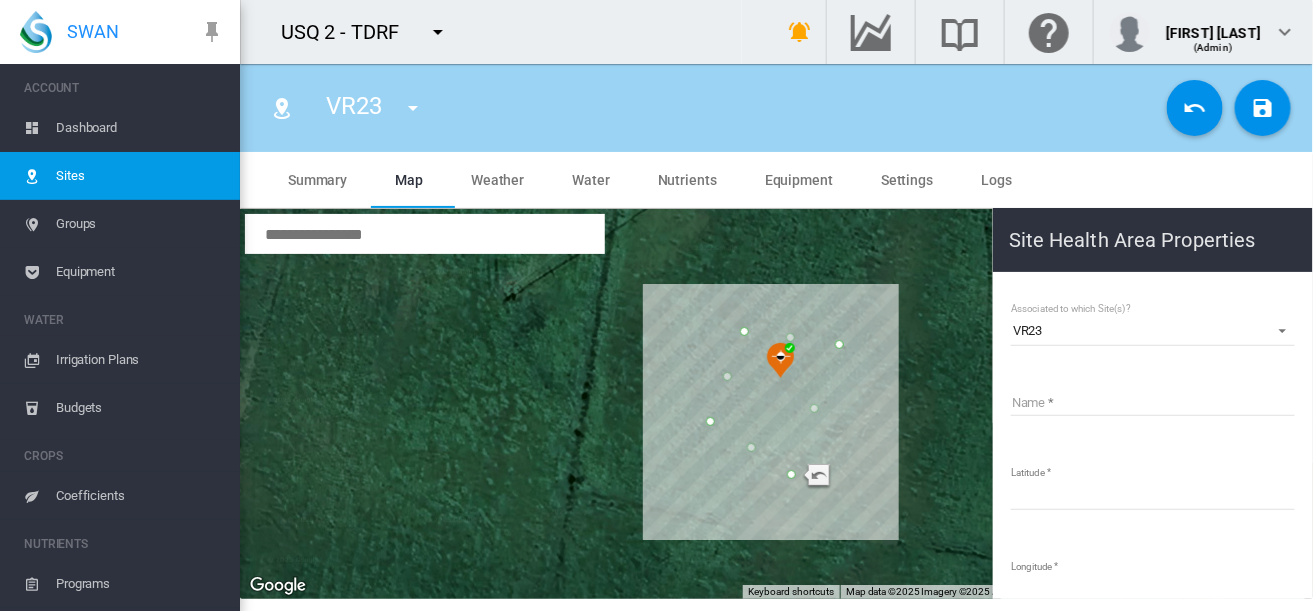 type on "**********" 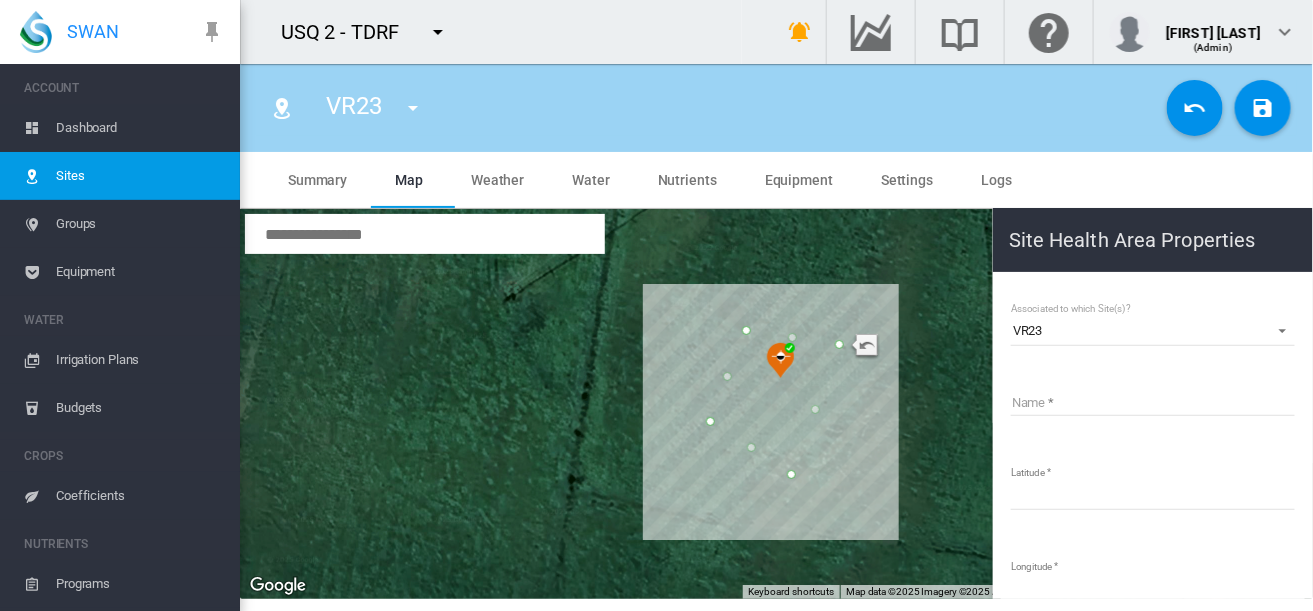 type on "**********" 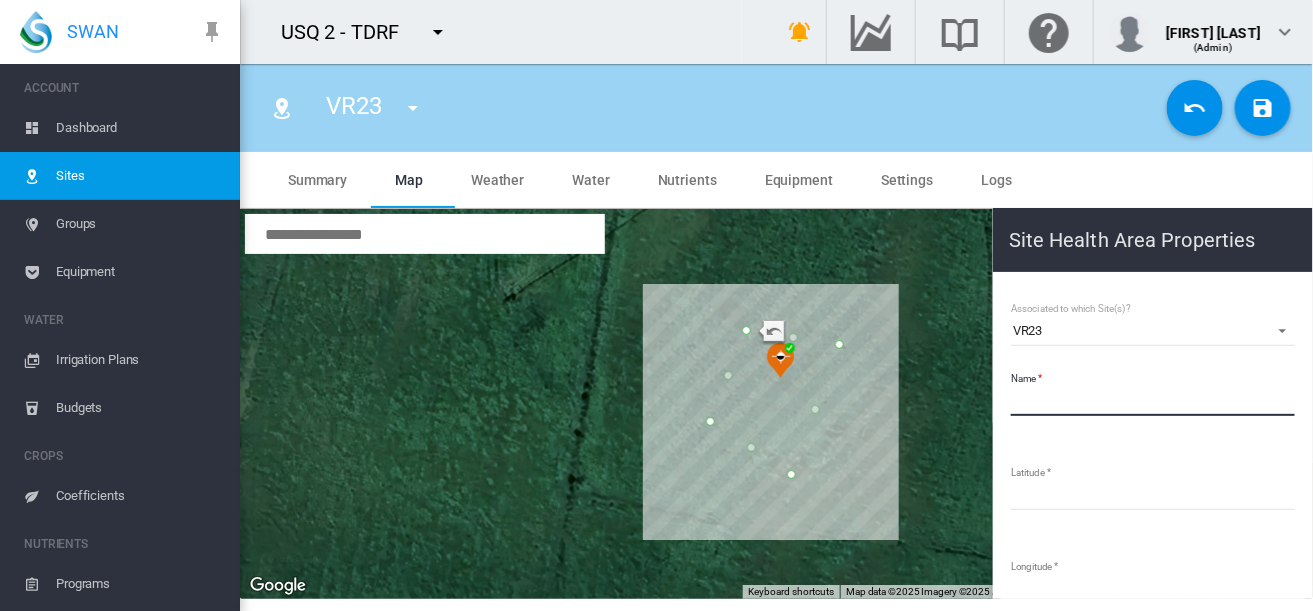 click on "Name" at bounding box center [1153, 401] 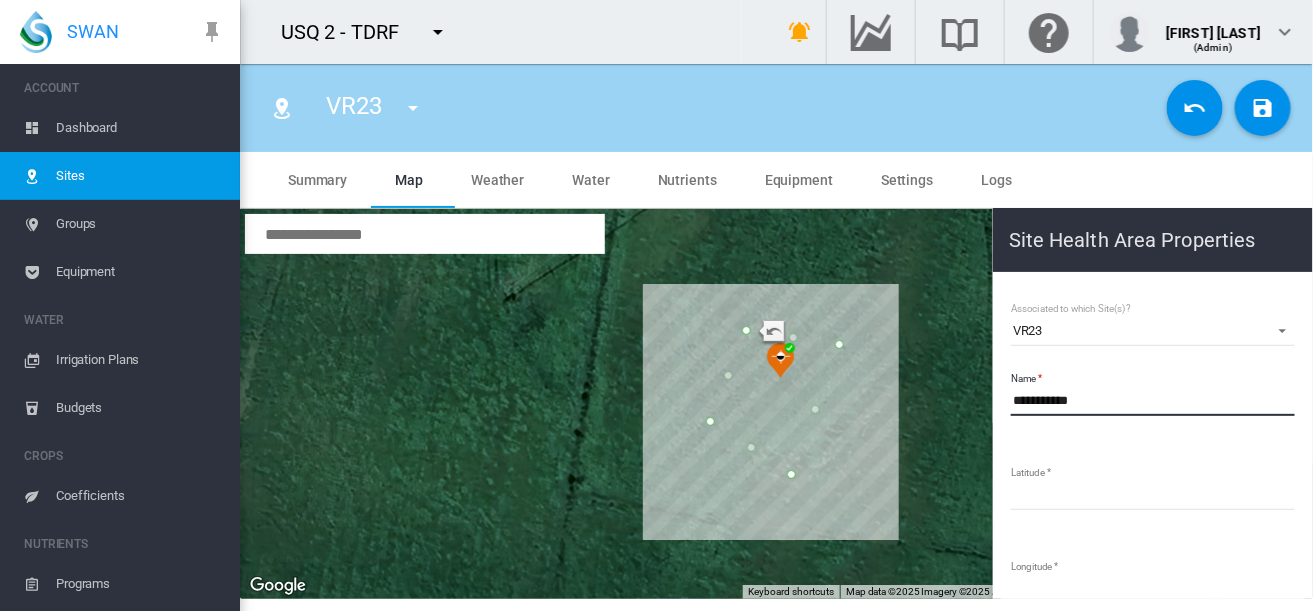 type on "**********" 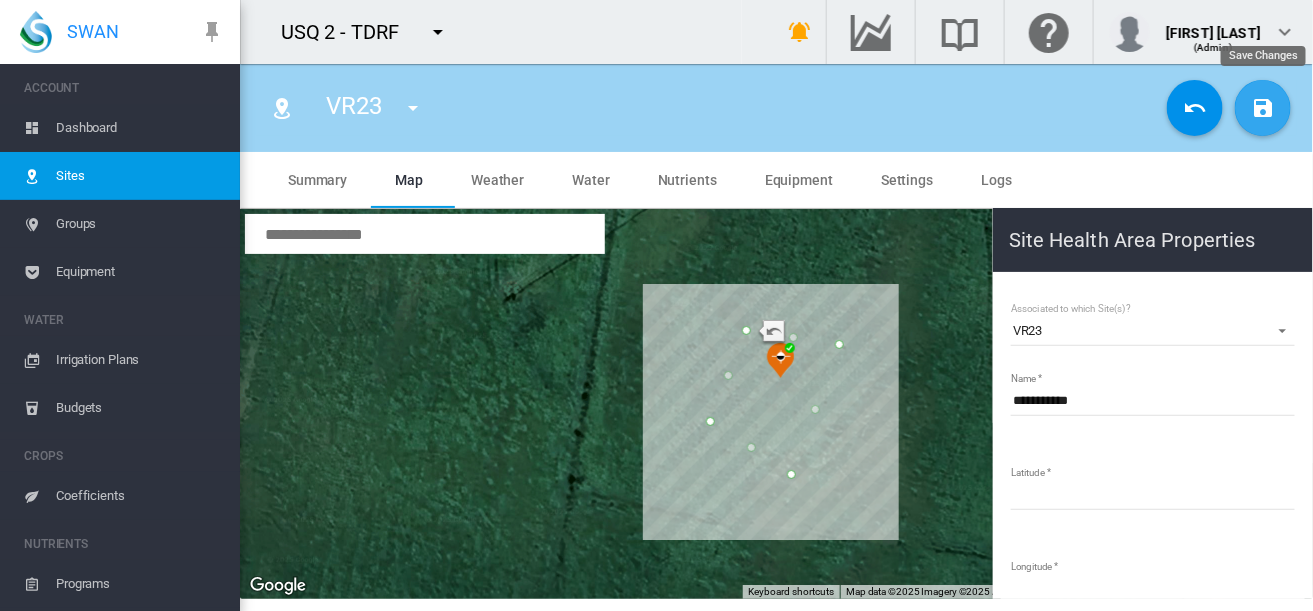 click at bounding box center [1263, 108] 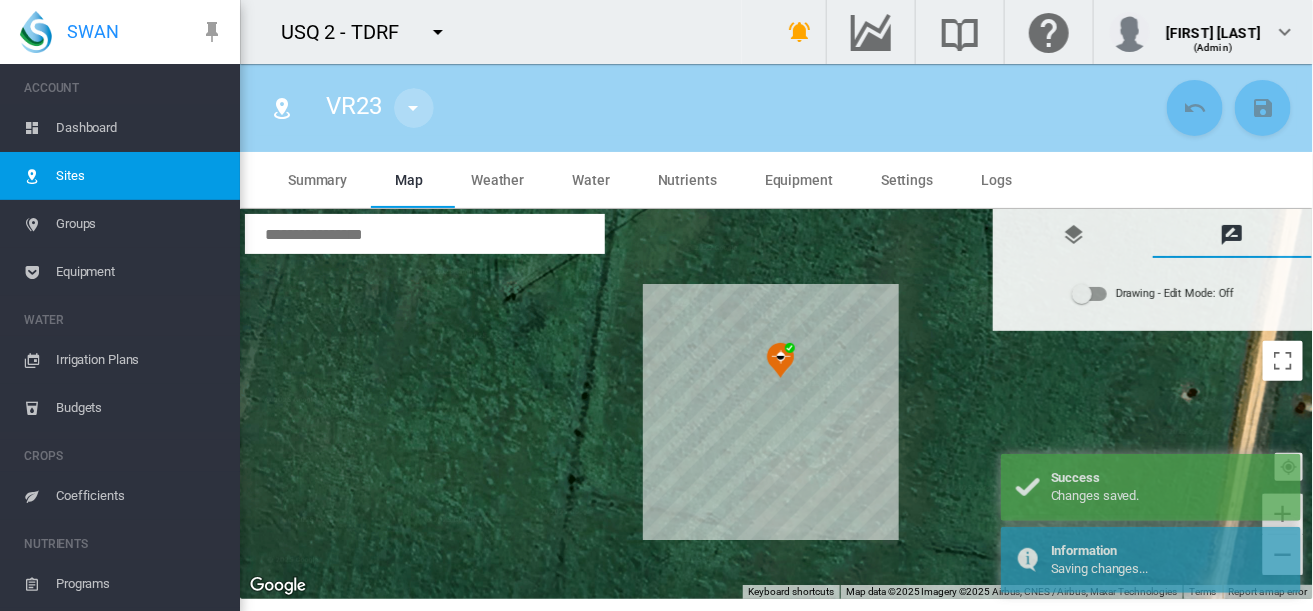 click at bounding box center (414, 108) 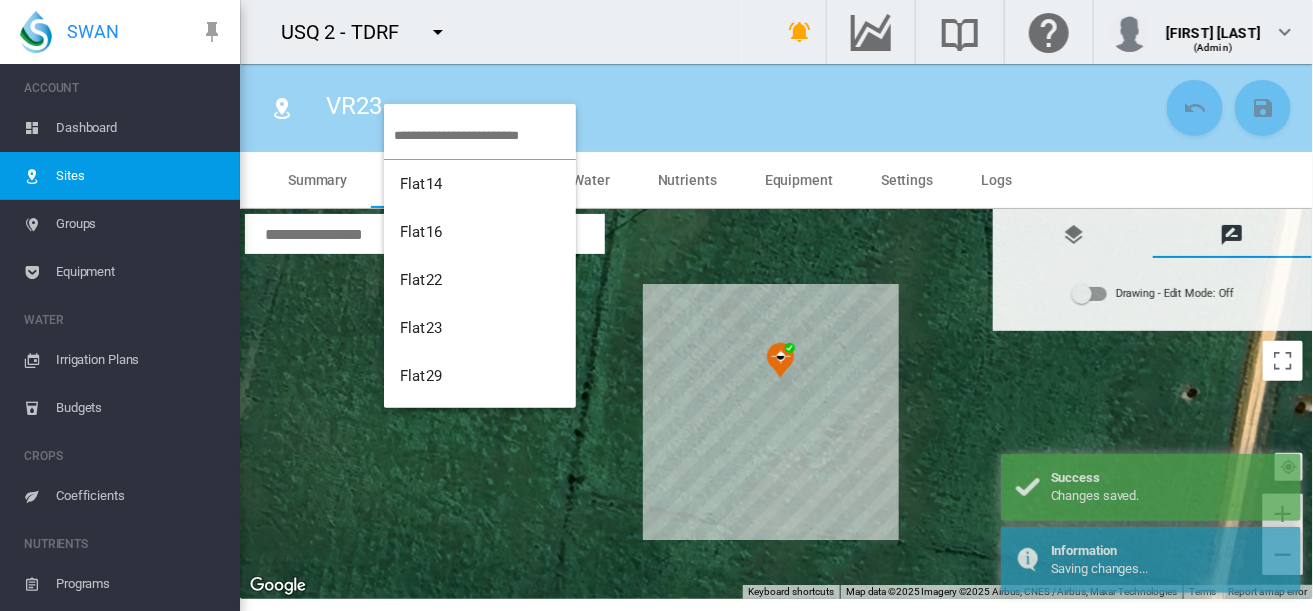 click at bounding box center (485, 135) 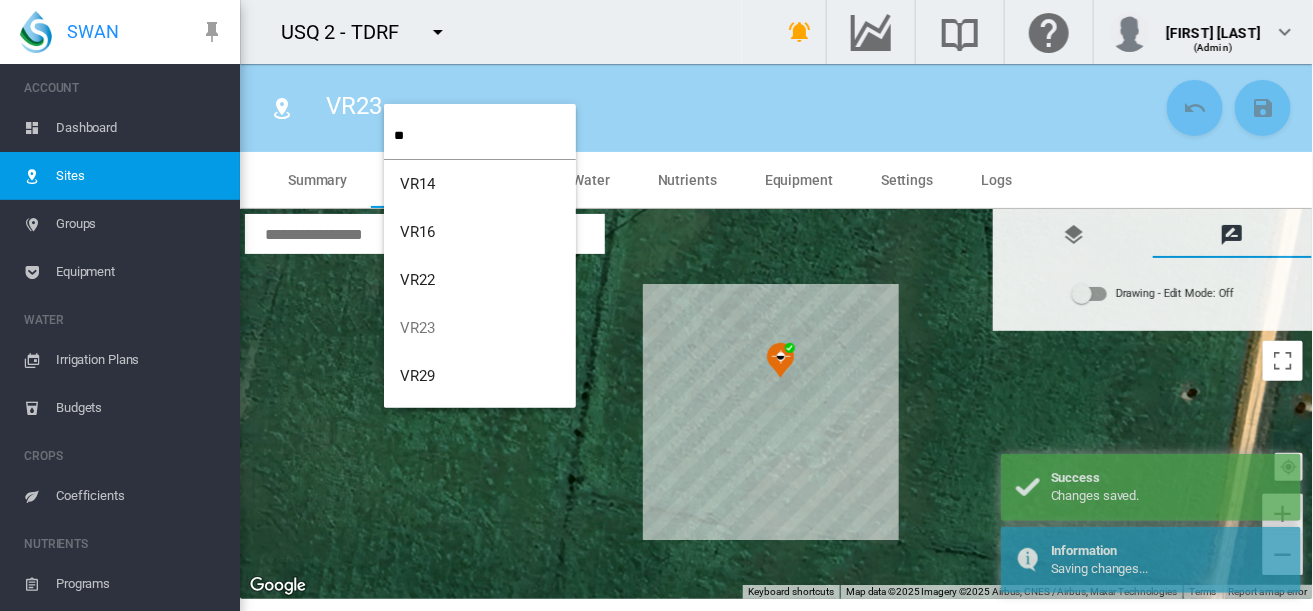 type on "**" 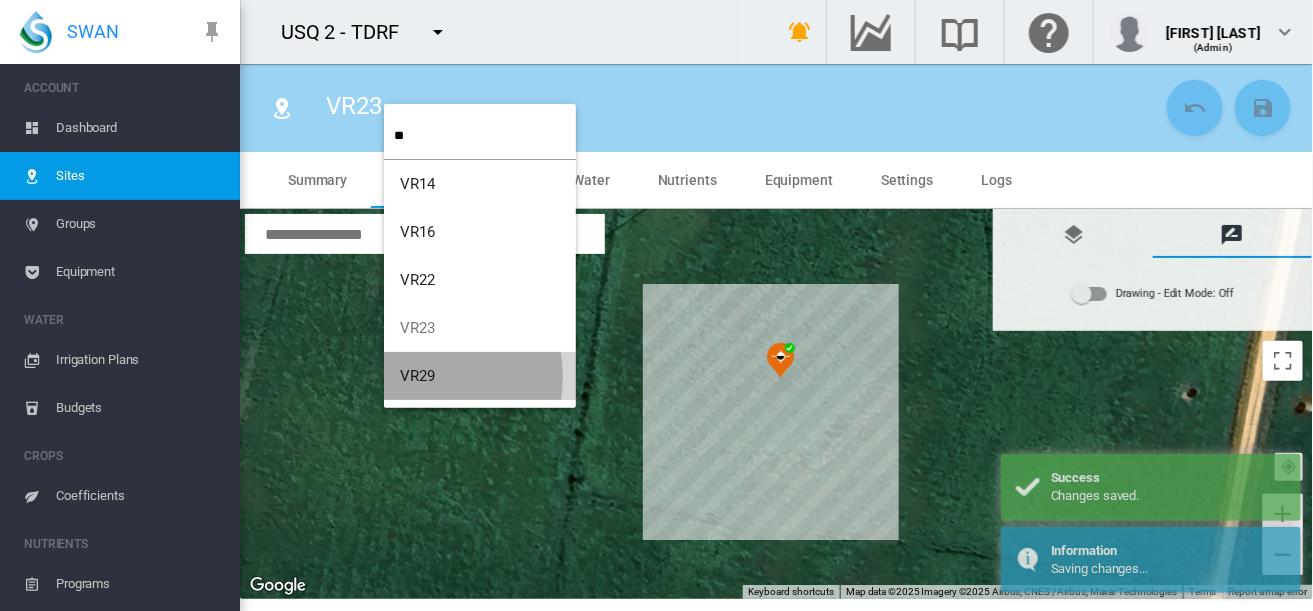 click on "VR29" at bounding box center [418, 376] 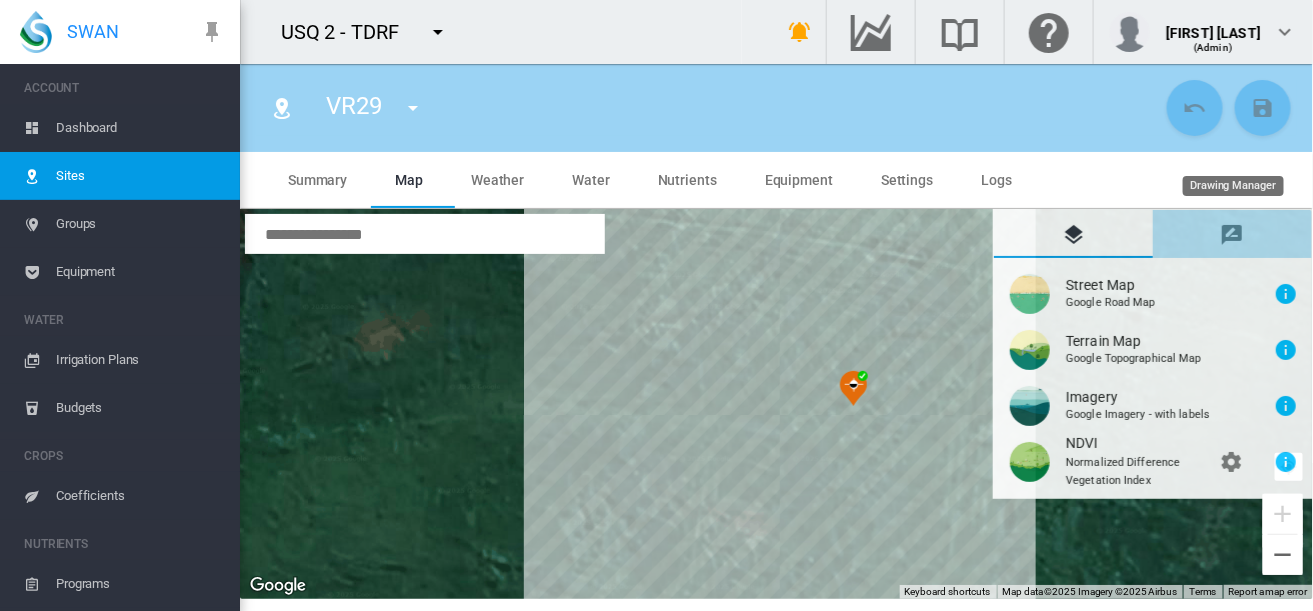 click at bounding box center (1233, 235) 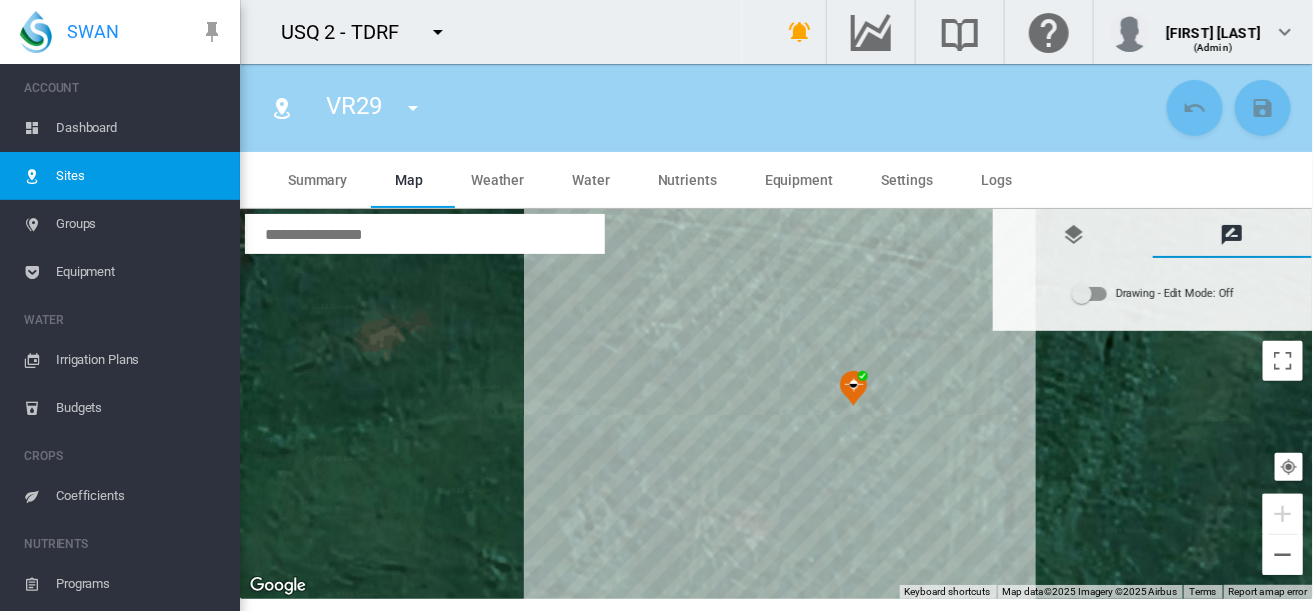 click at bounding box center (1090, 294) 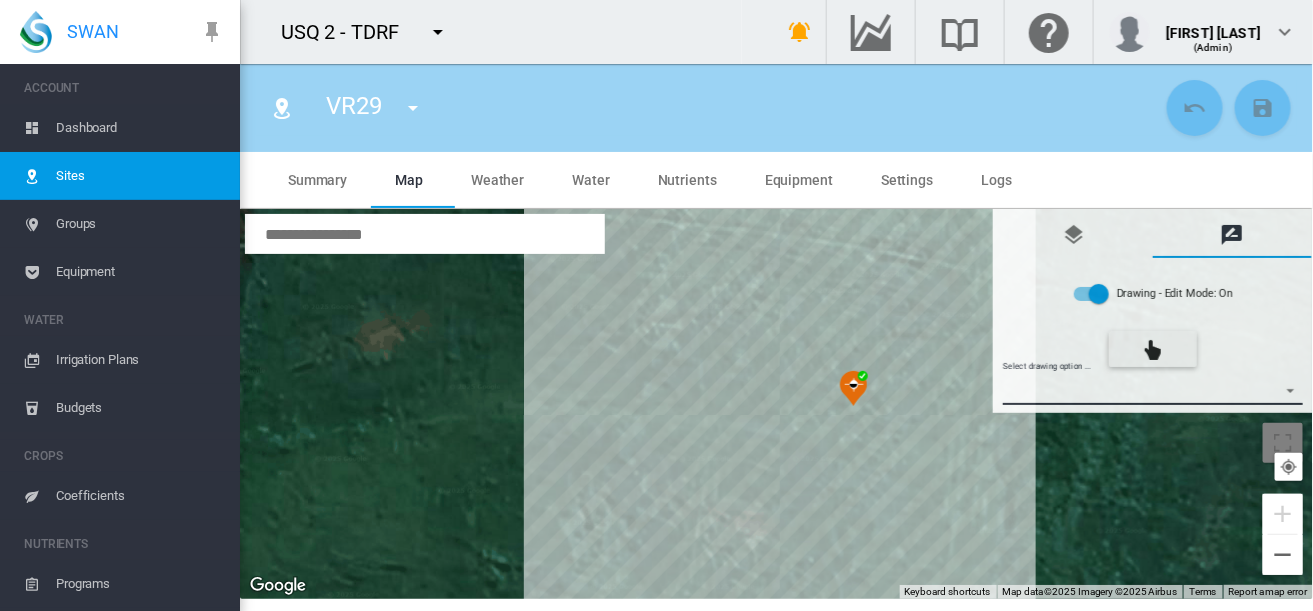 click on "Select drawing option ...
None
Site (IMU)
Site Health Area
Flow Meter
Weather Station" at bounding box center (1153, 390) 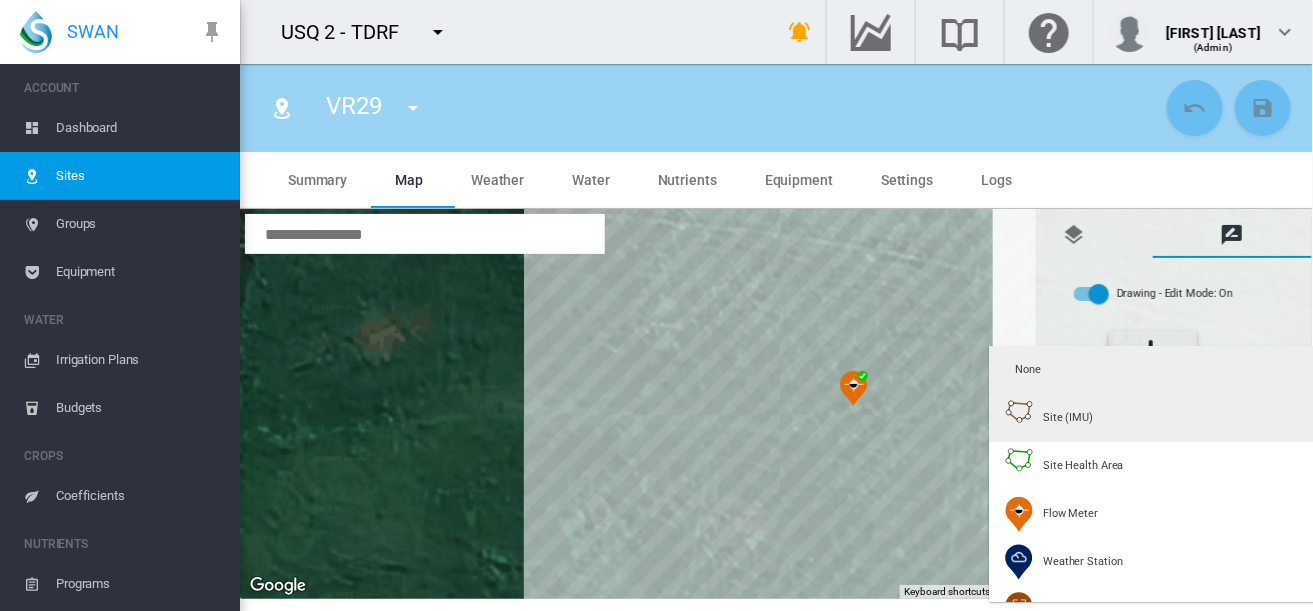 type on "*" 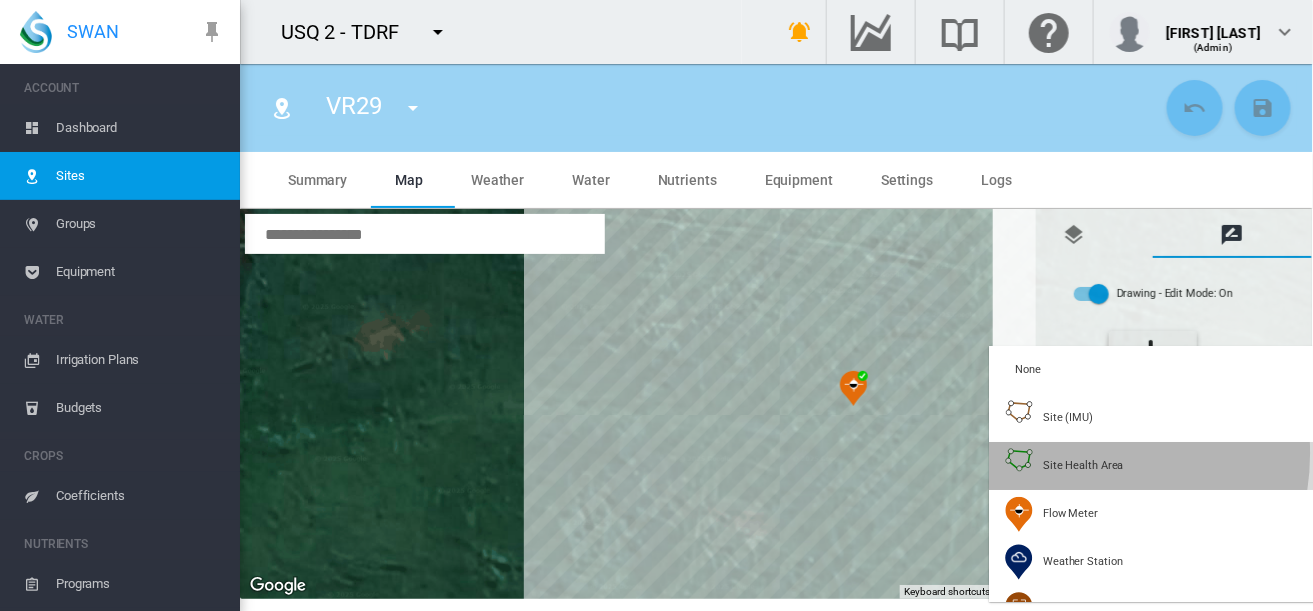 click on "Site Health Area" at bounding box center [1064, 466] 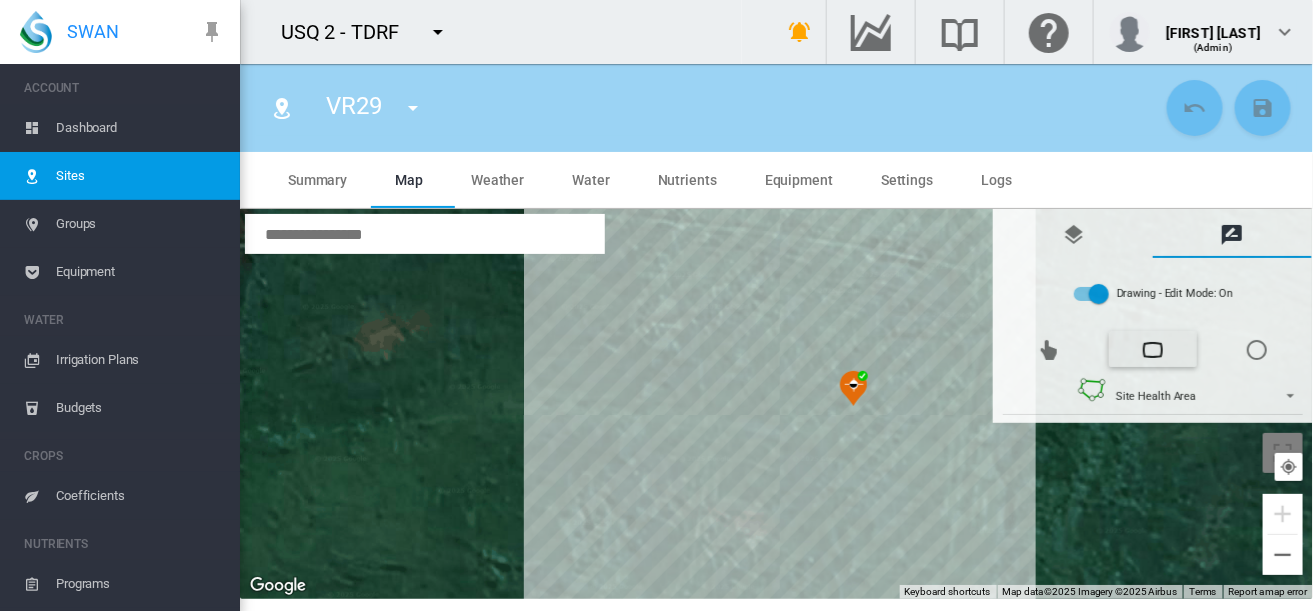click at bounding box center [777, 404] 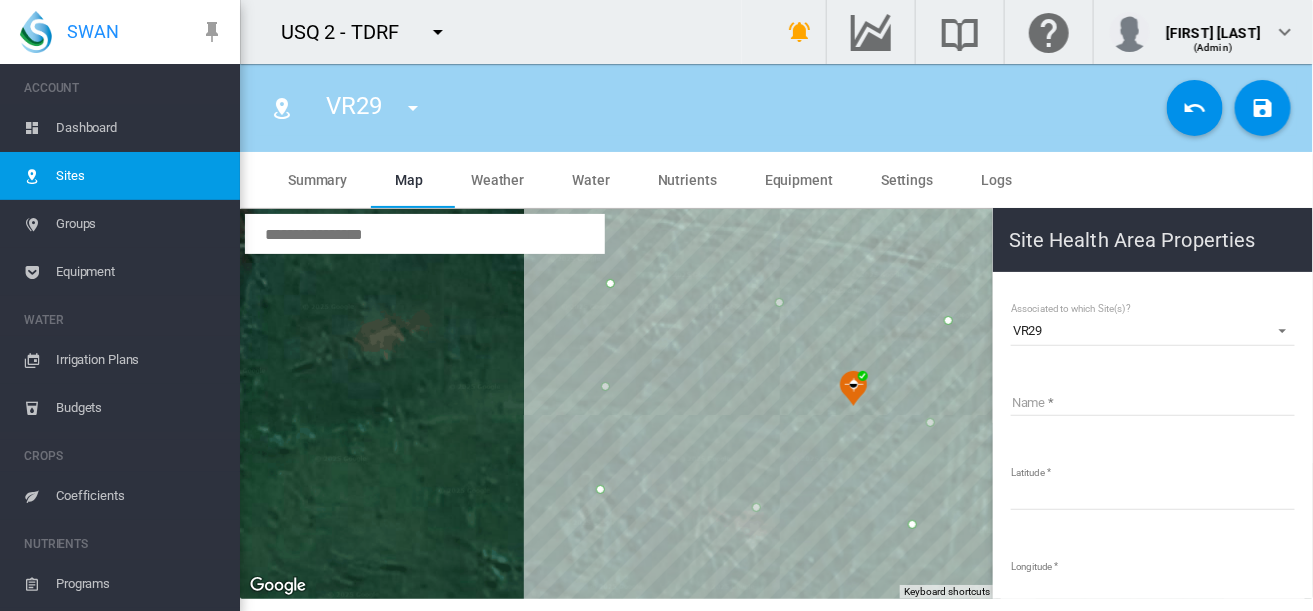 click on "Name" 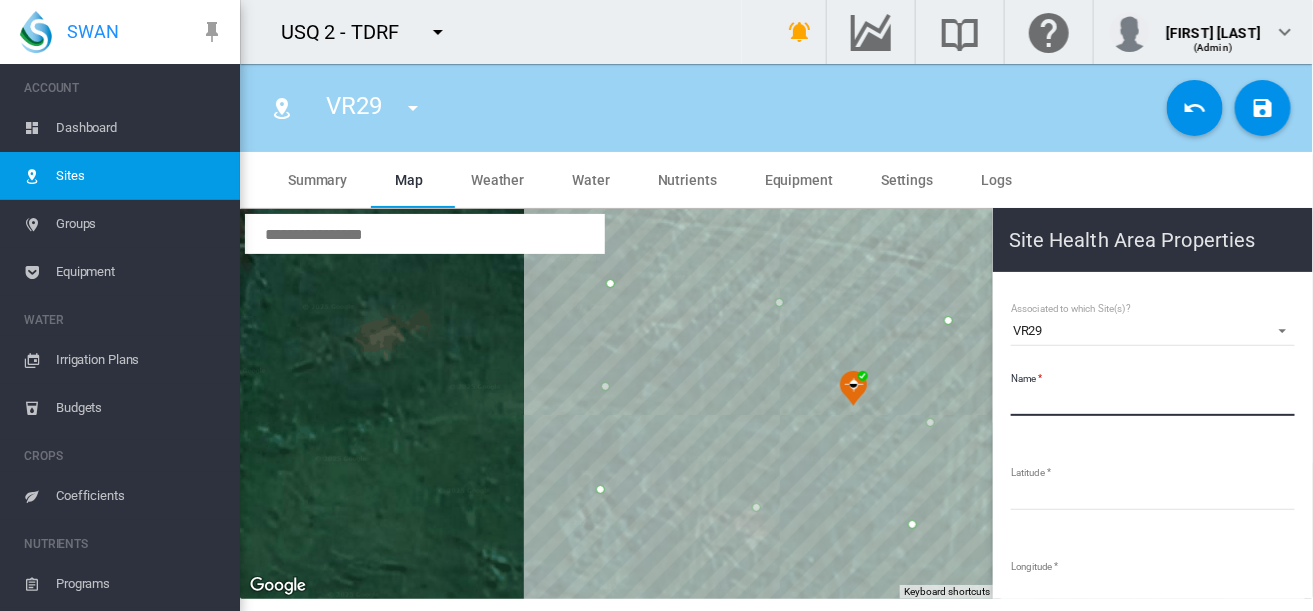 click on "Name" at bounding box center (1153, 401) 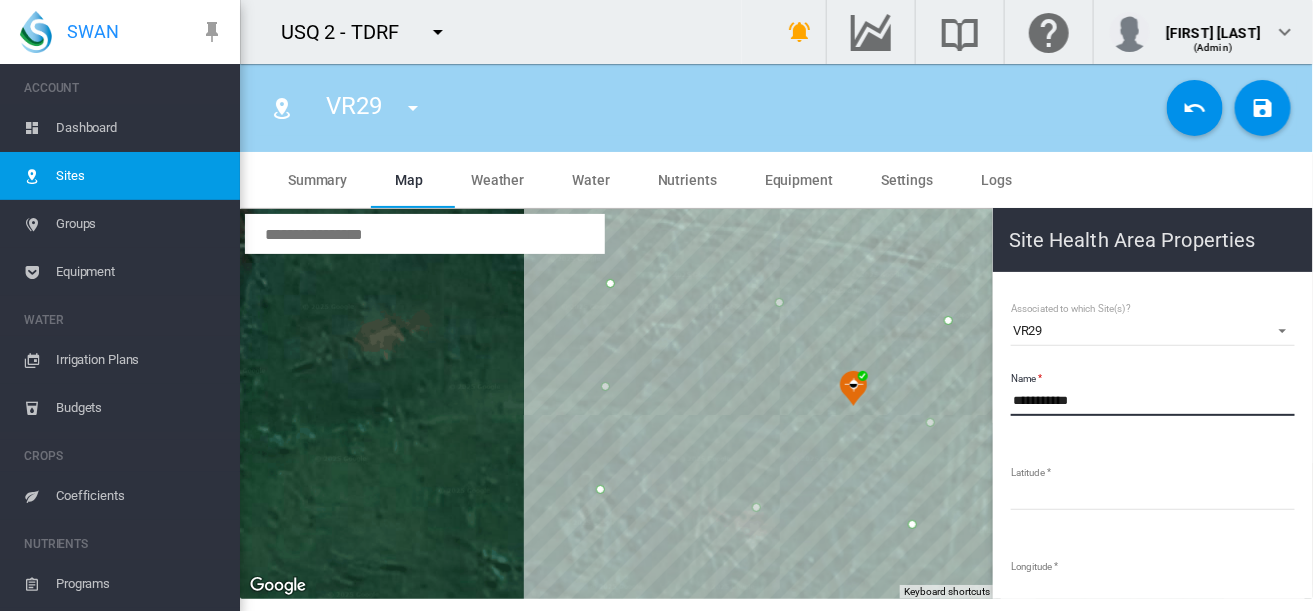 type on "**********" 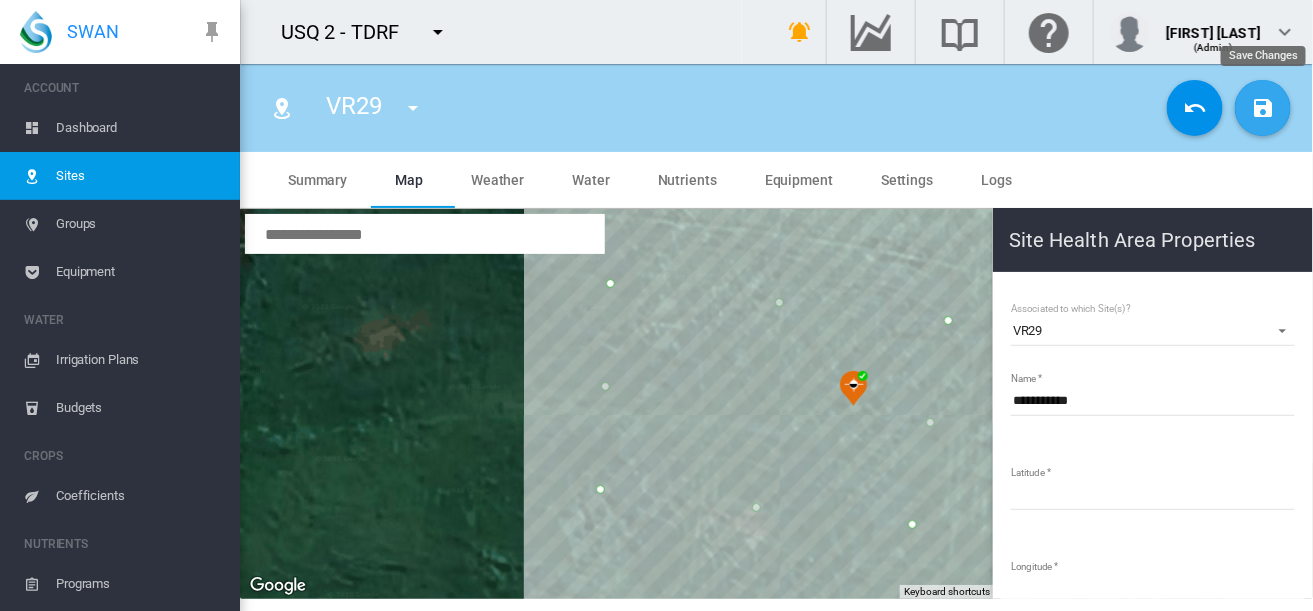 click at bounding box center (1263, 108) 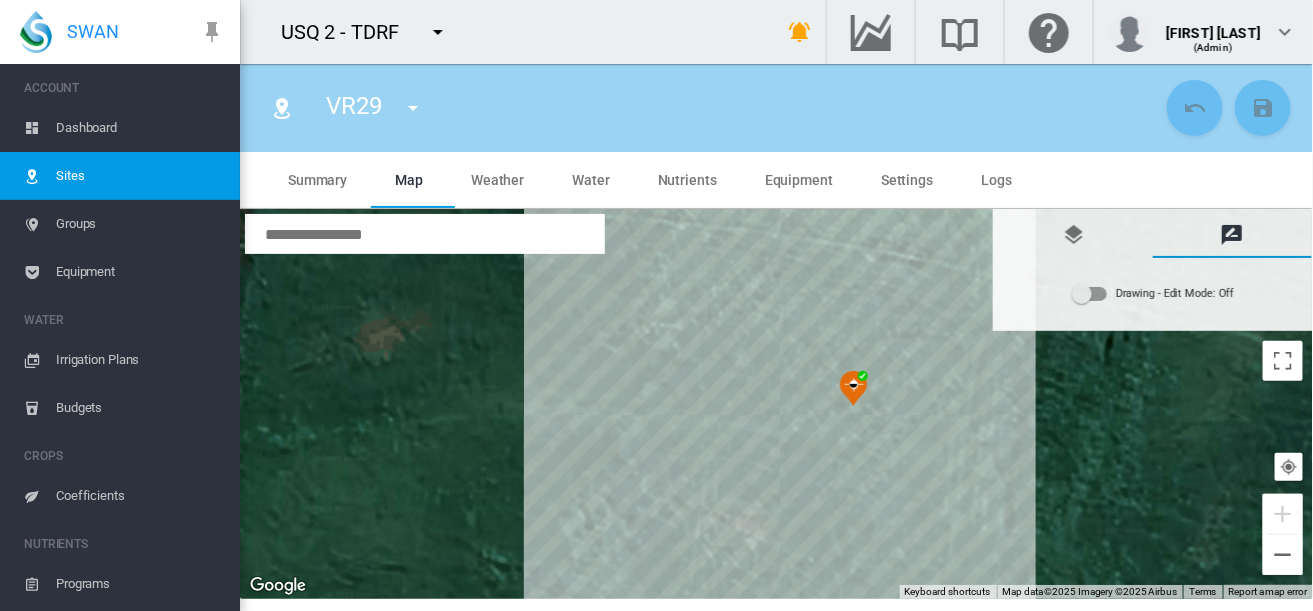 click on "Equipment" at bounding box center (140, 272) 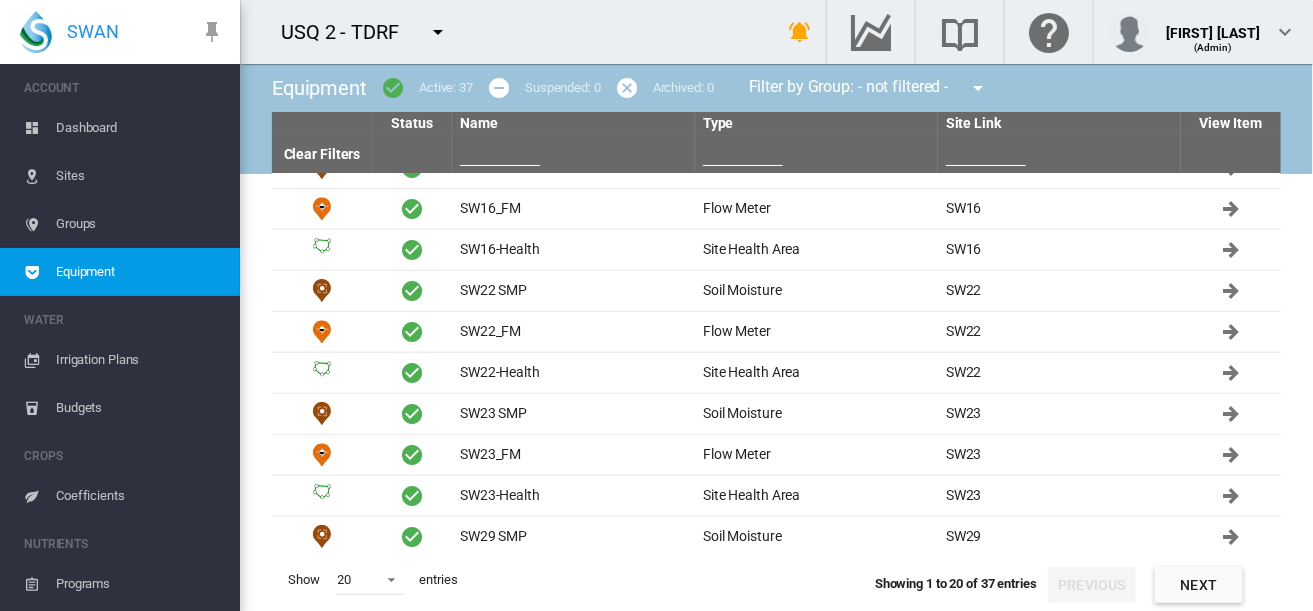 scroll, scrollTop: 438, scrollLeft: 0, axis: vertical 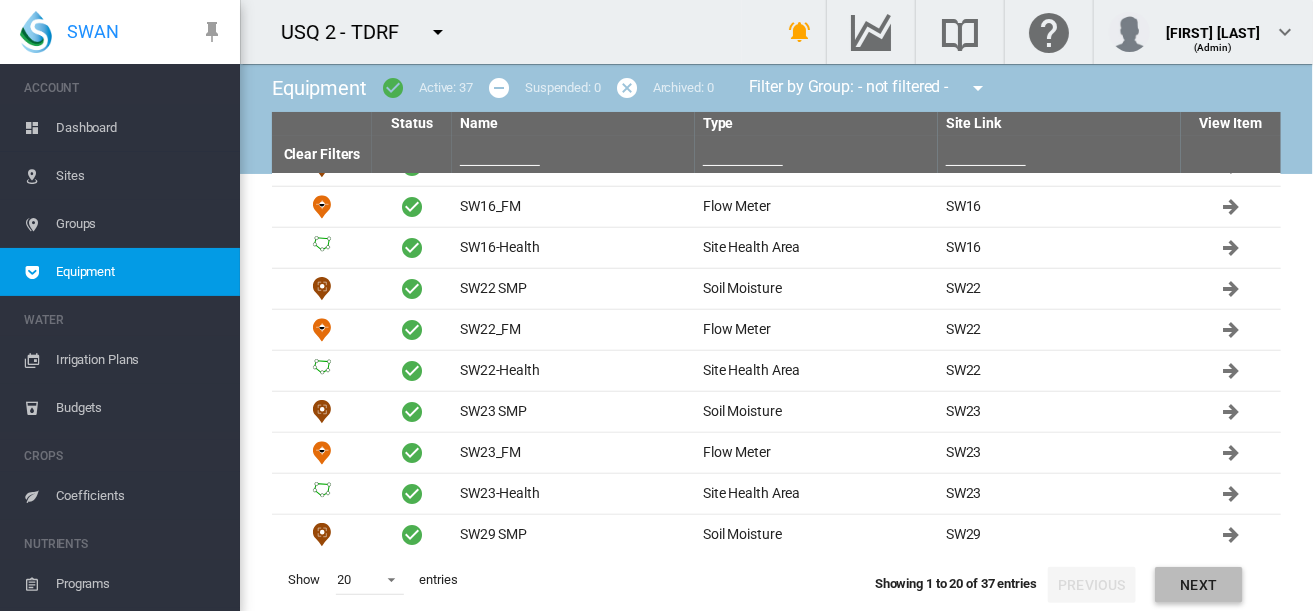 click on "Next" at bounding box center [1199, 585] 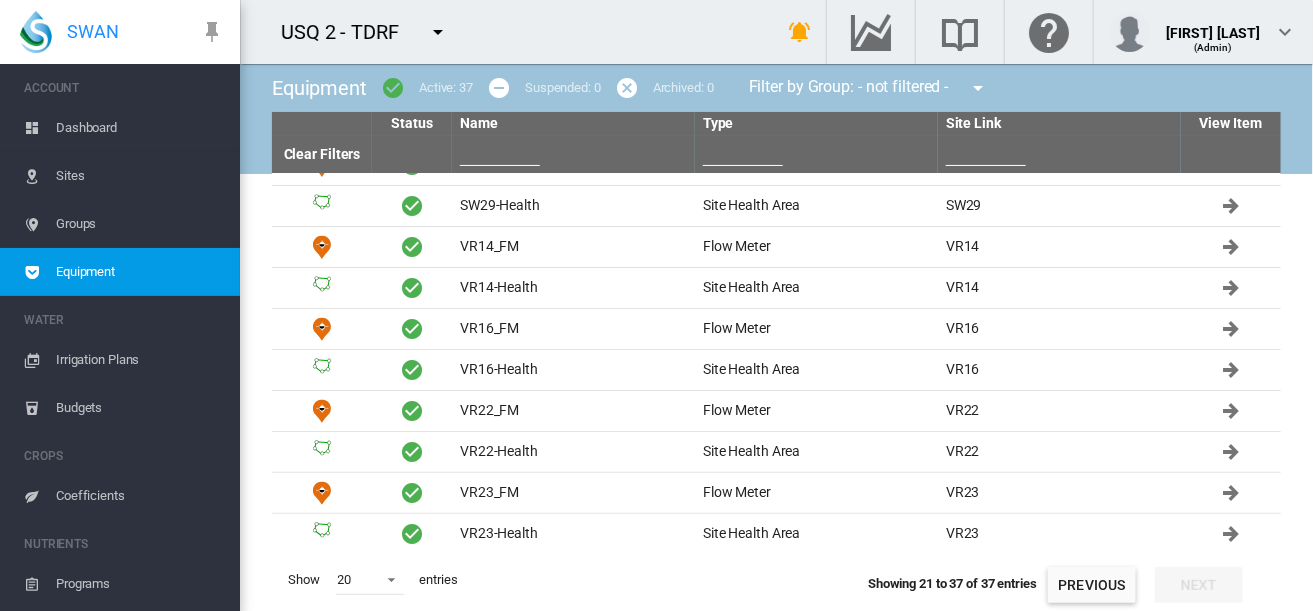 scroll, scrollTop: 0, scrollLeft: 0, axis: both 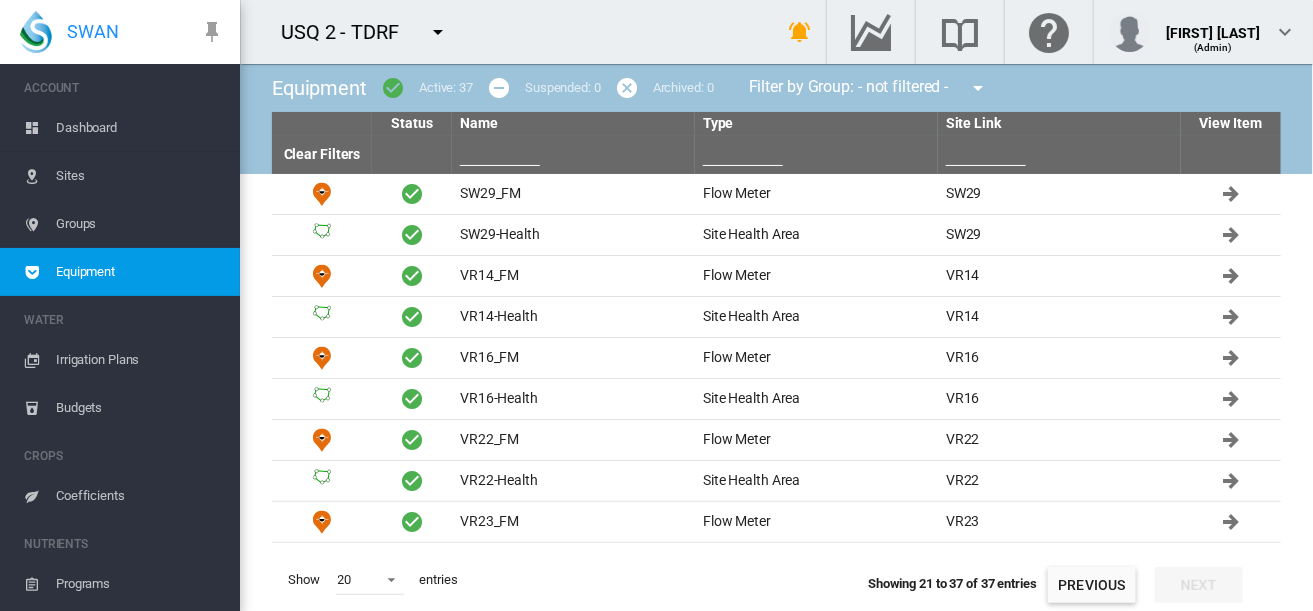 click on "Dashboard" at bounding box center [140, 128] 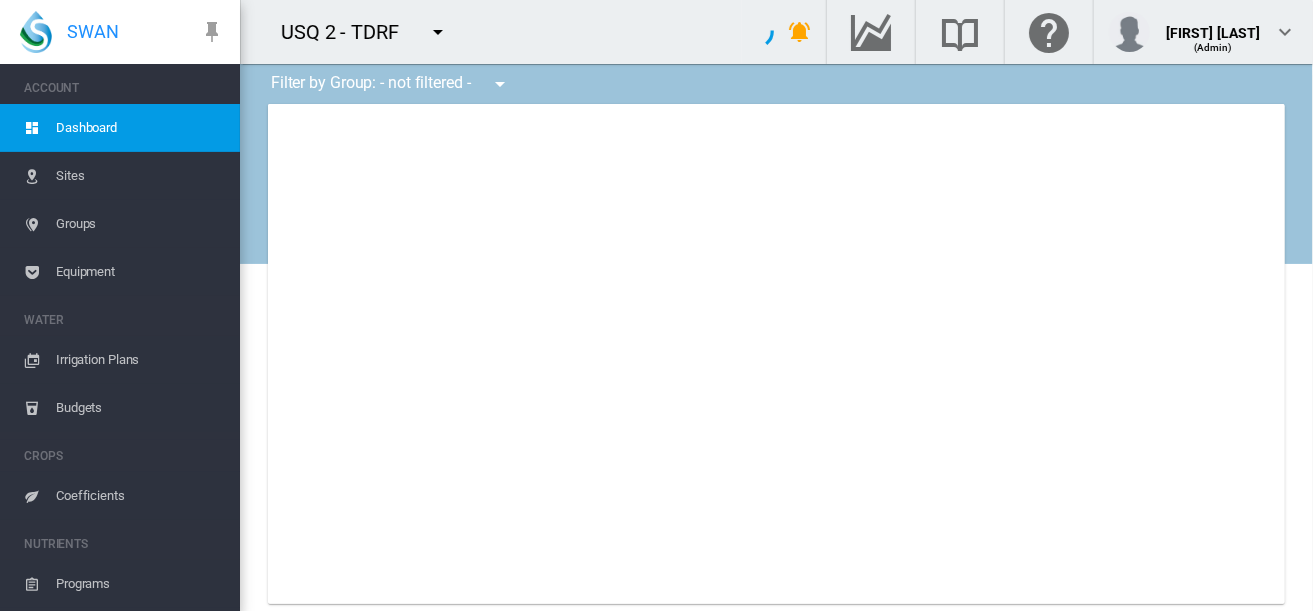 type on "**********" 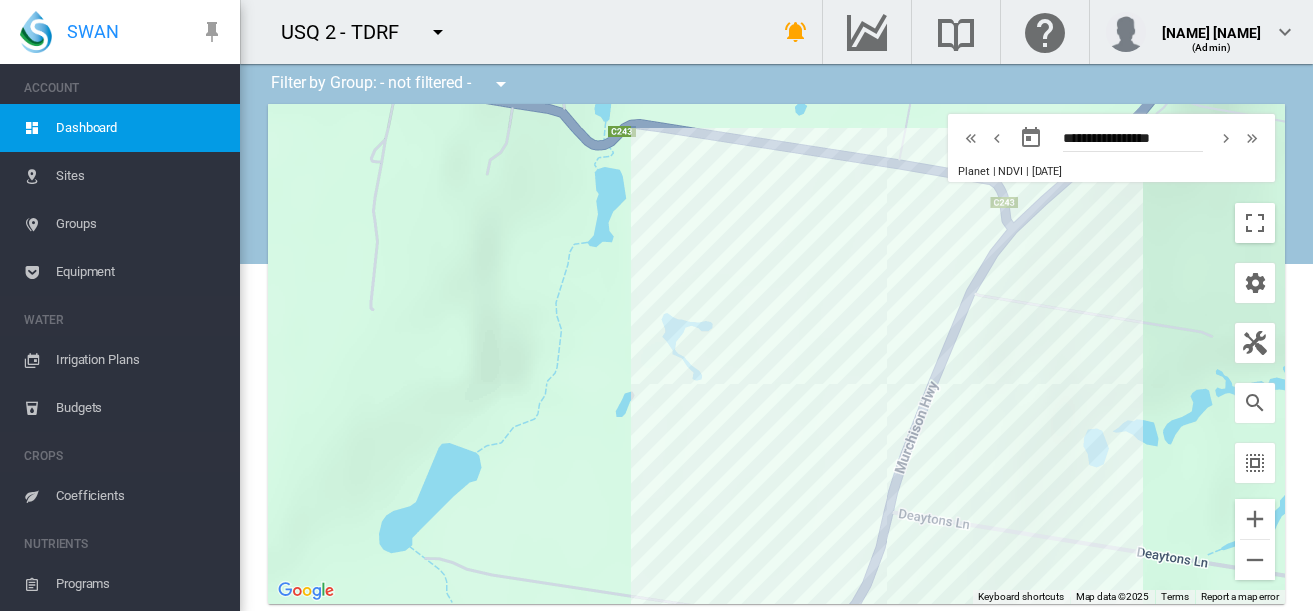 scroll, scrollTop: 0, scrollLeft: 0, axis: both 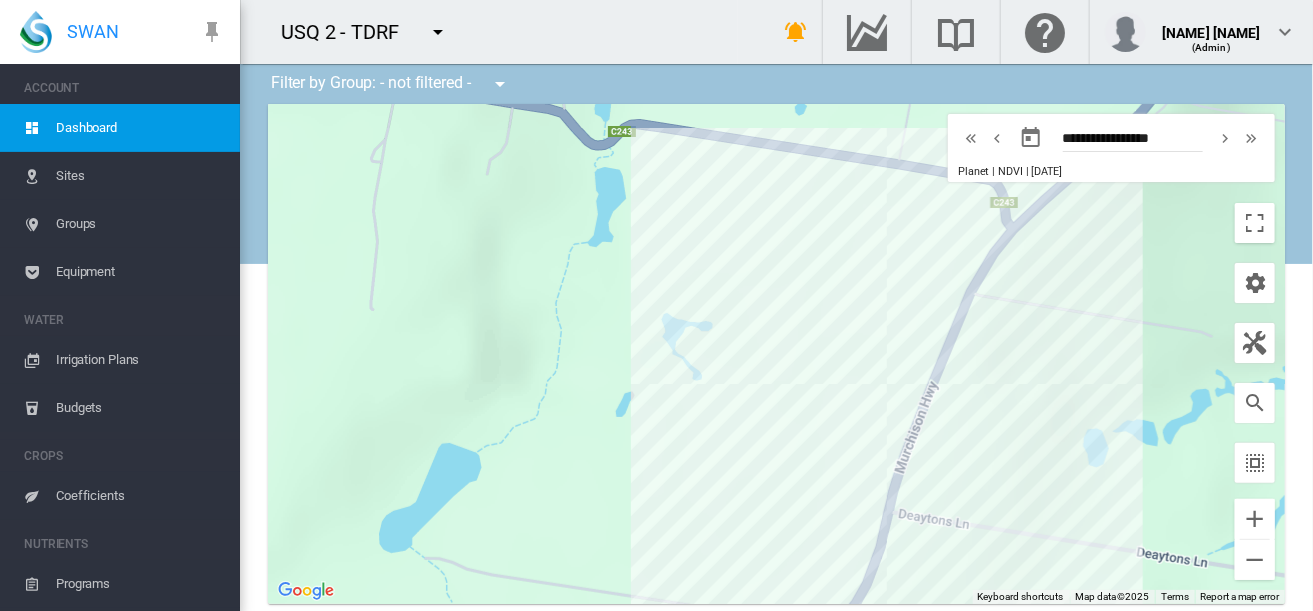 click on "Equipment" at bounding box center (140, 272) 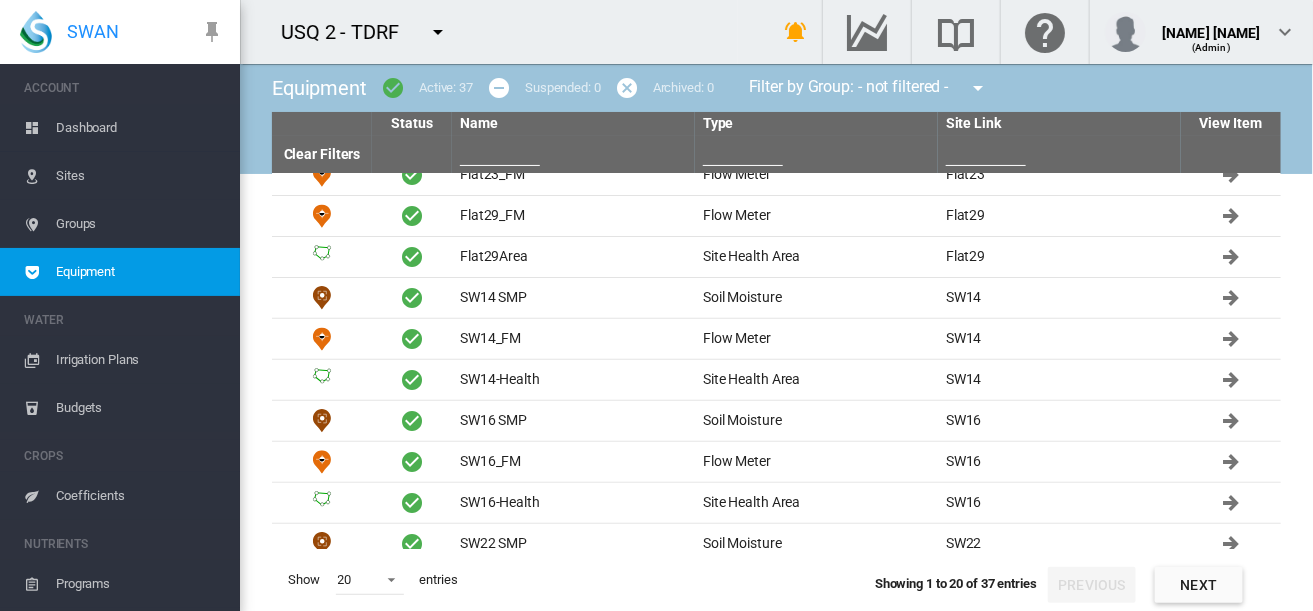 scroll, scrollTop: 0, scrollLeft: 0, axis: both 